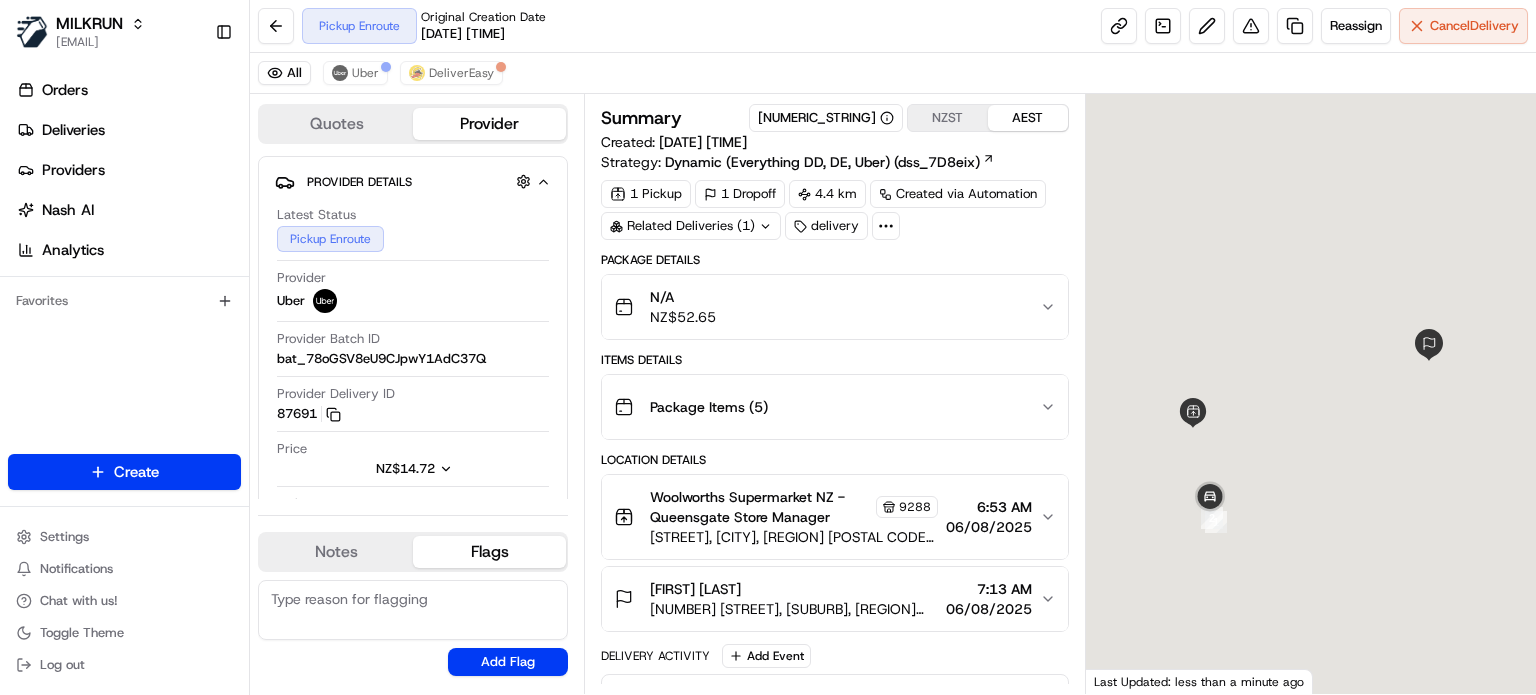 scroll, scrollTop: 0, scrollLeft: 0, axis: both 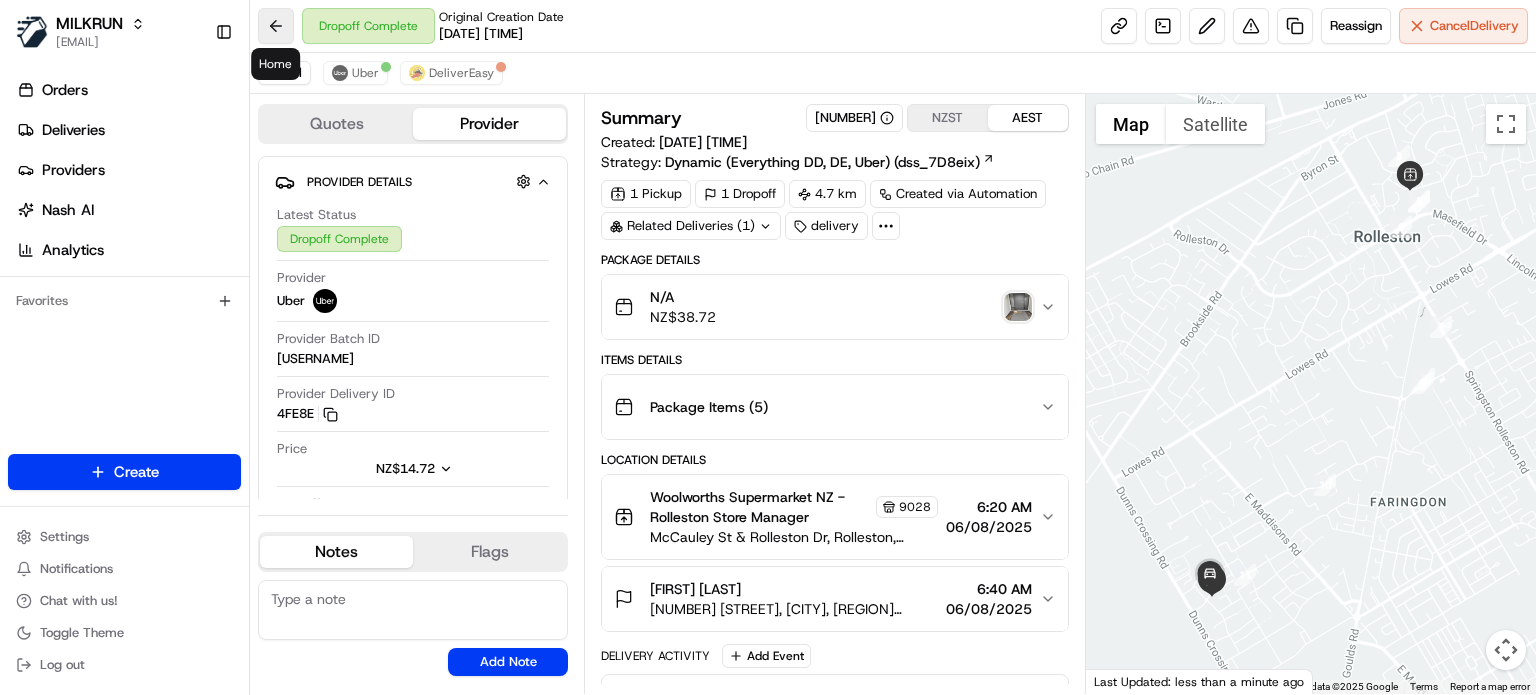 click at bounding box center [276, 26] 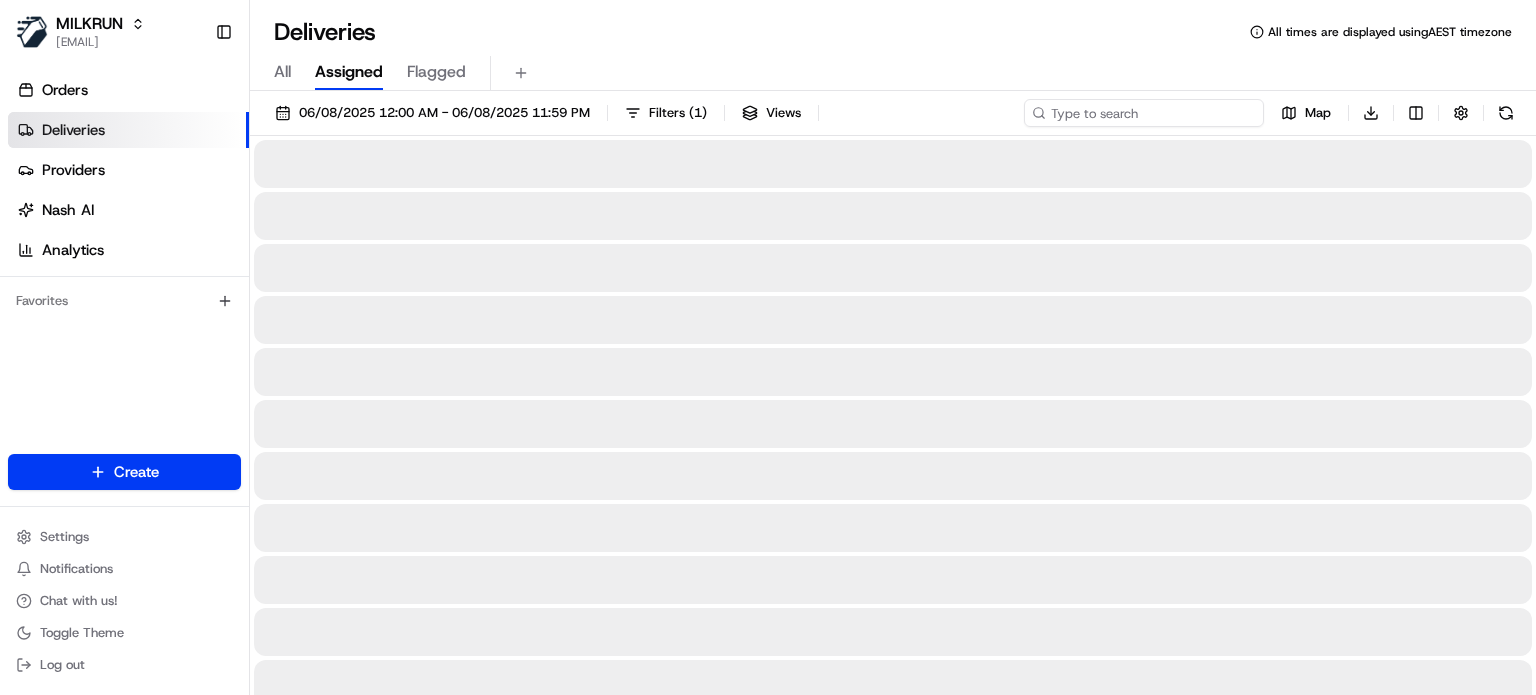 click at bounding box center [1144, 113] 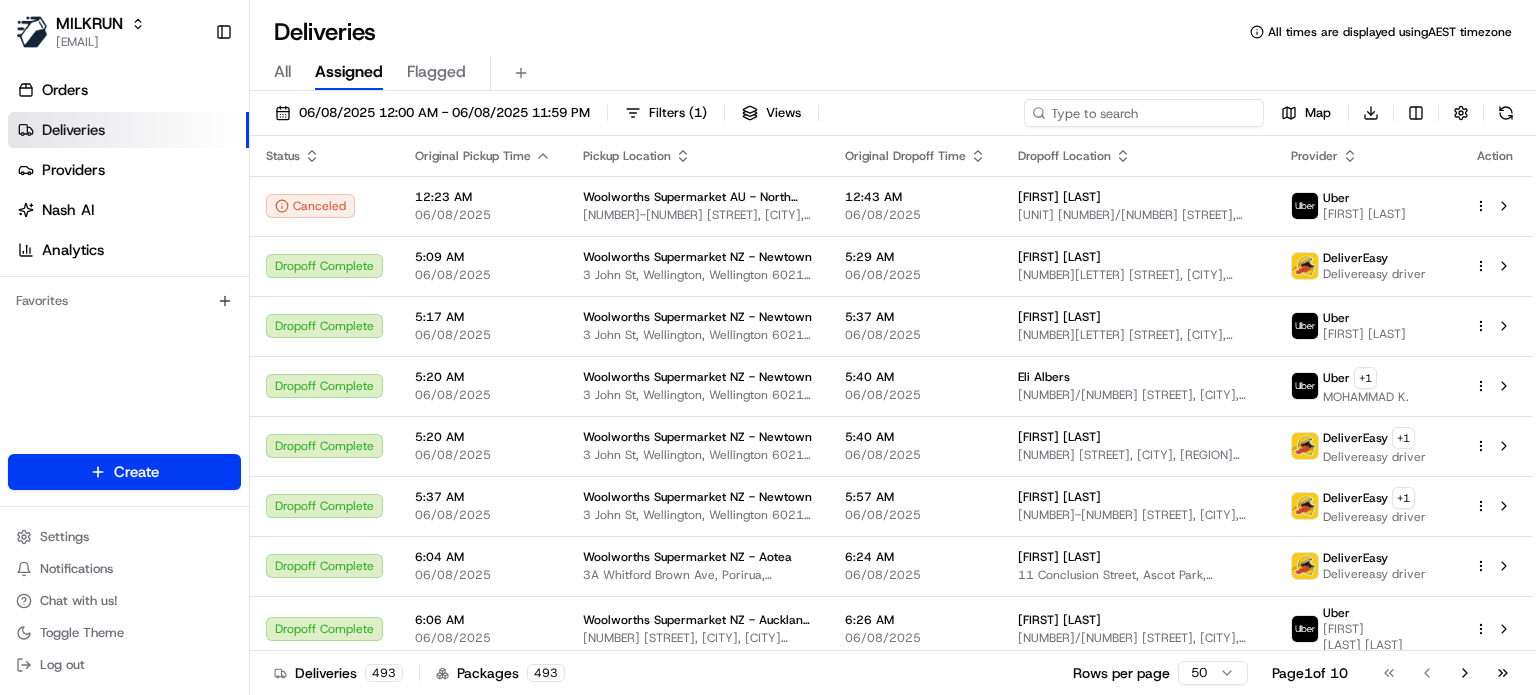 paste on "Neela Ahmed" 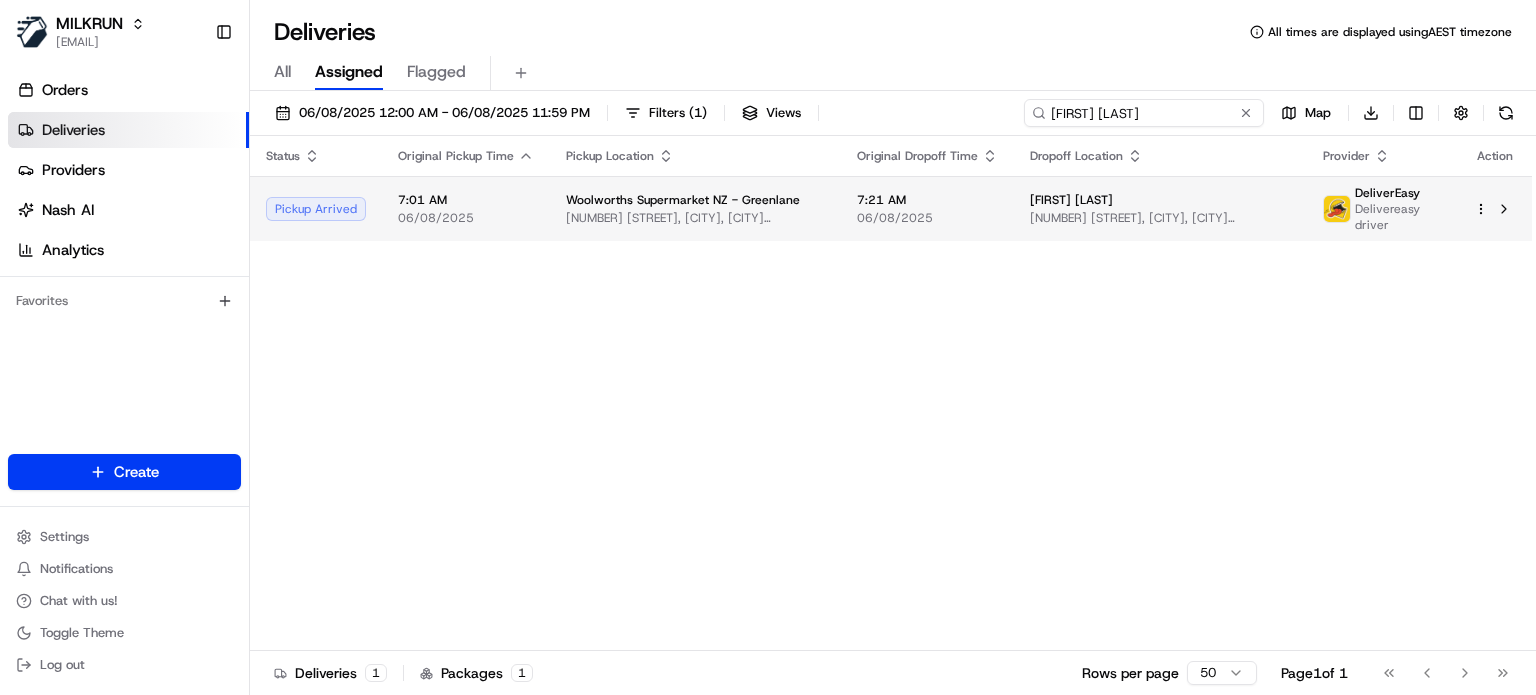 type on "Neela Ahmed" 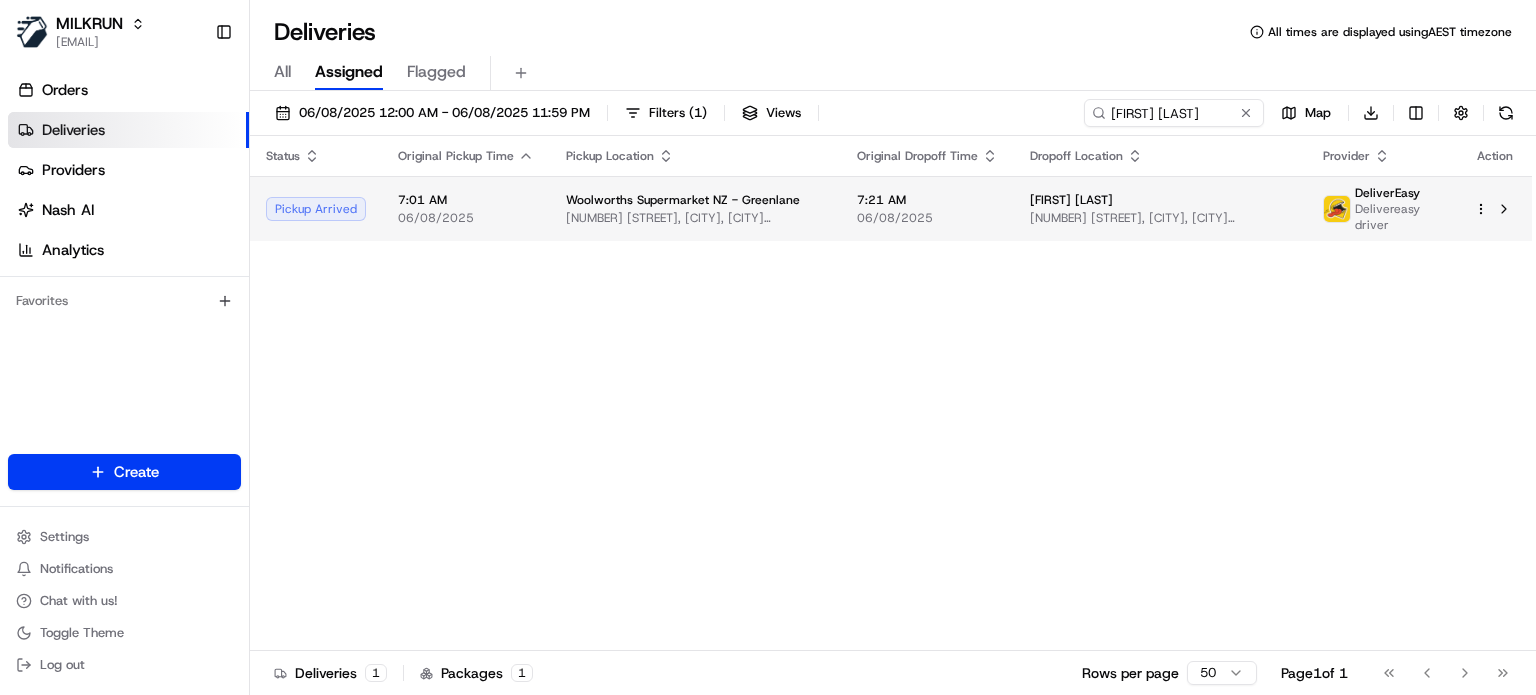 click on "Neela Ahmed" at bounding box center (1071, 200) 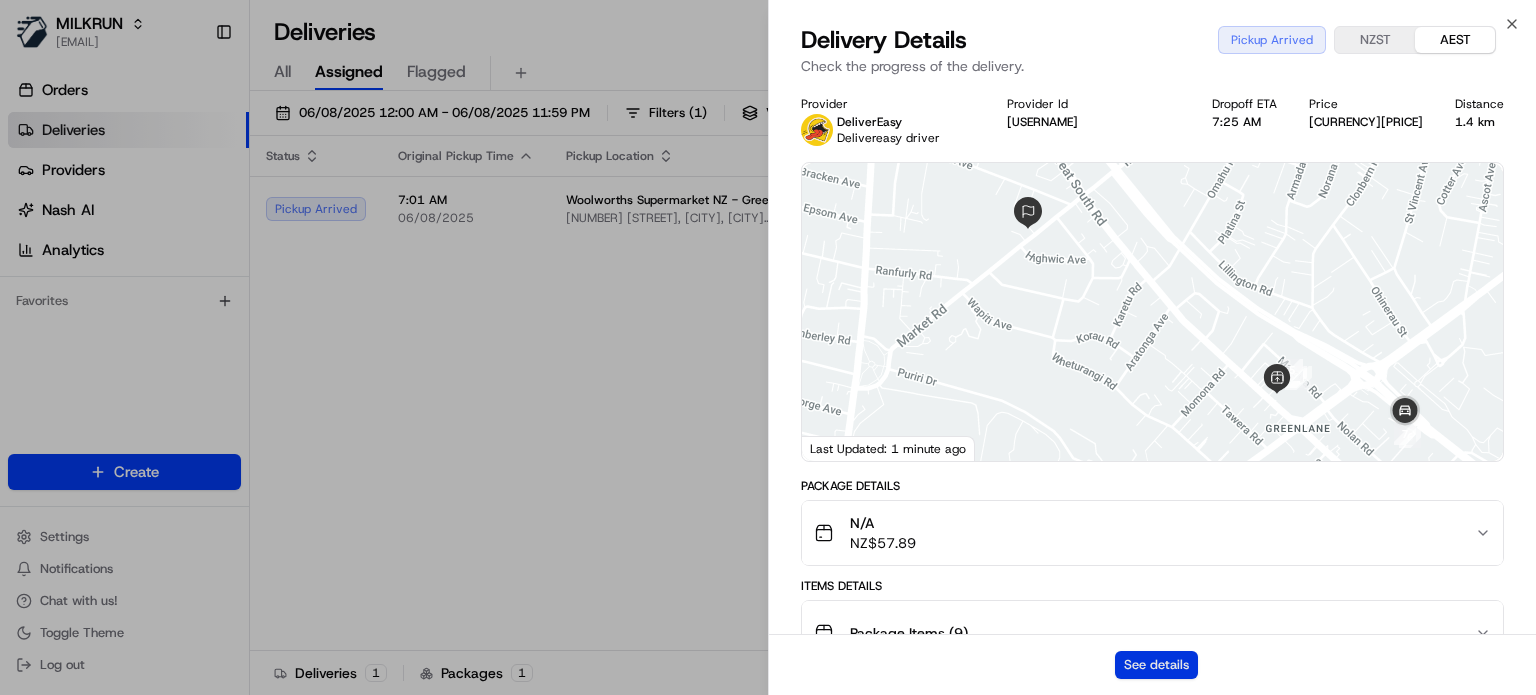 click on "See details" at bounding box center (1156, 665) 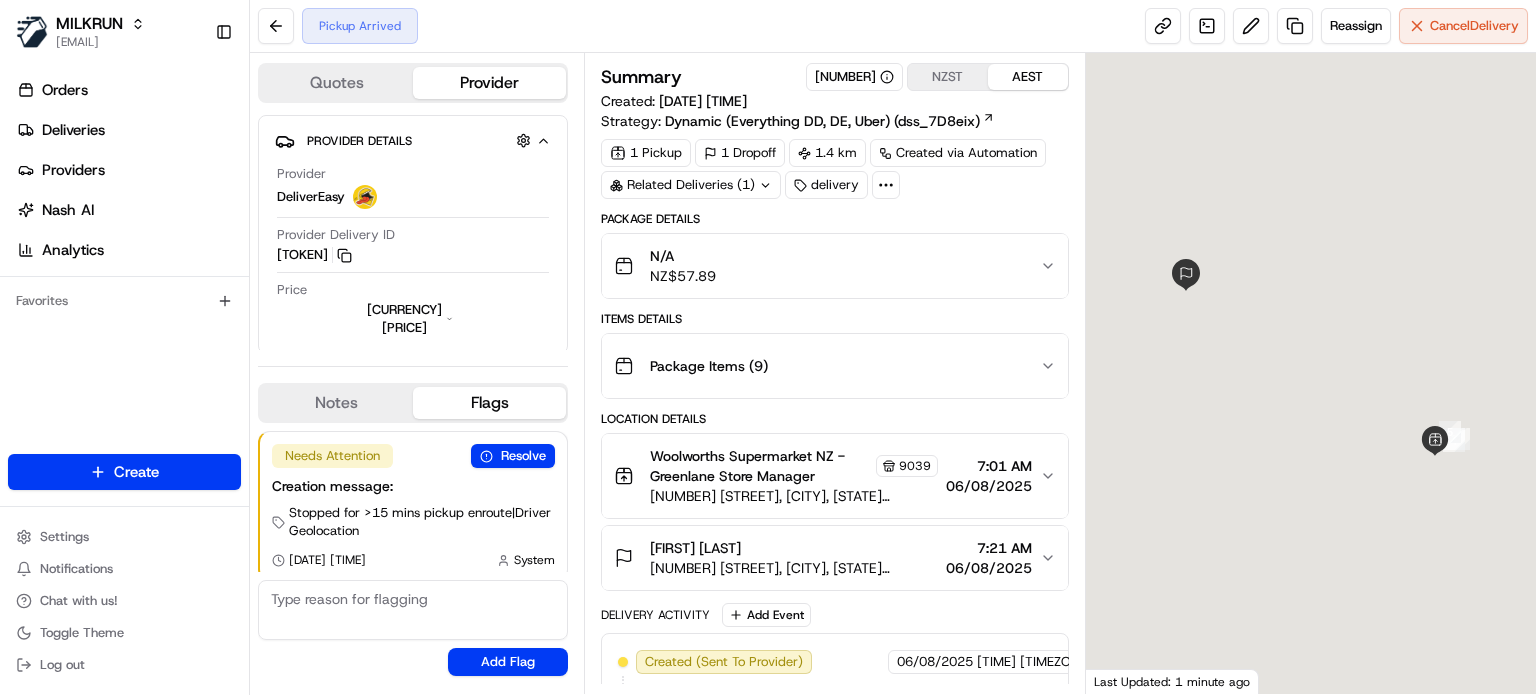 scroll, scrollTop: 0, scrollLeft: 0, axis: both 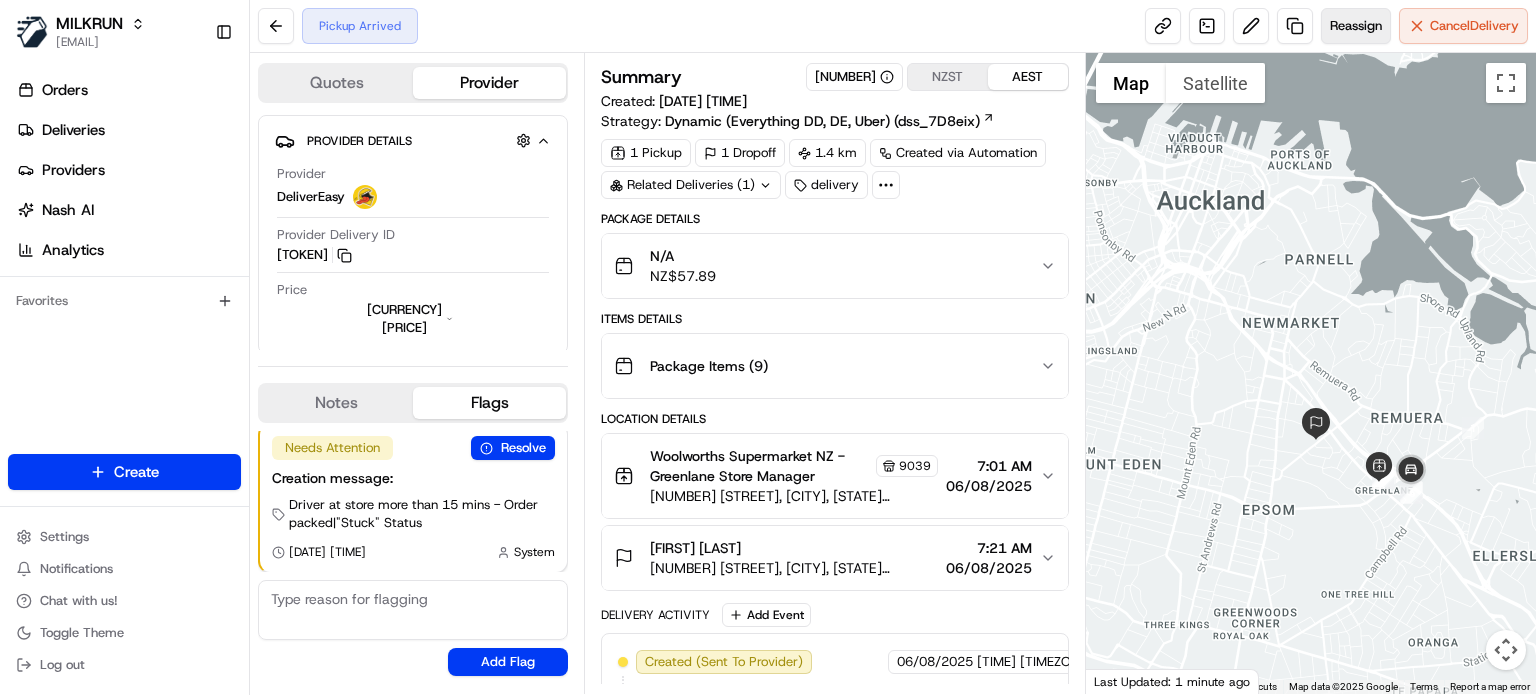 click on "Reassign" at bounding box center [1356, 26] 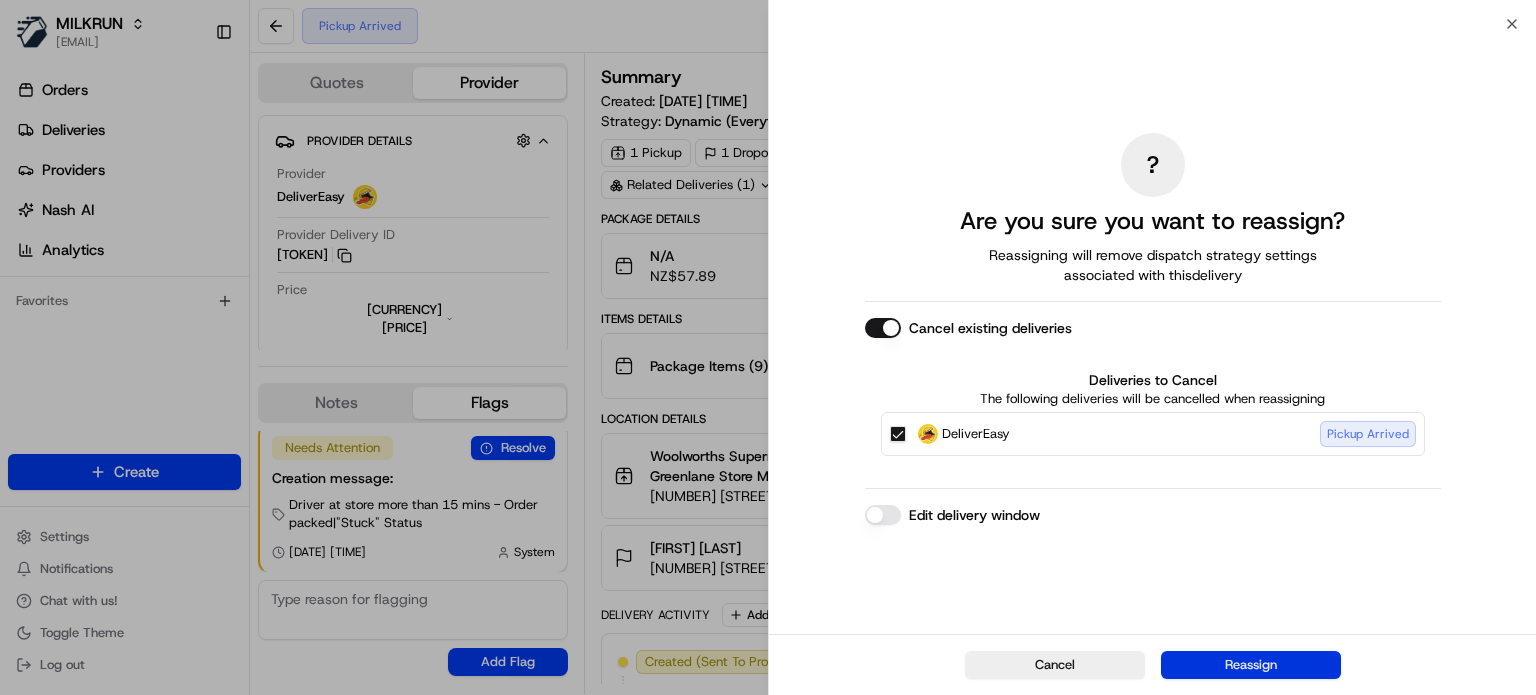 click on "Reassign" at bounding box center (1251, 665) 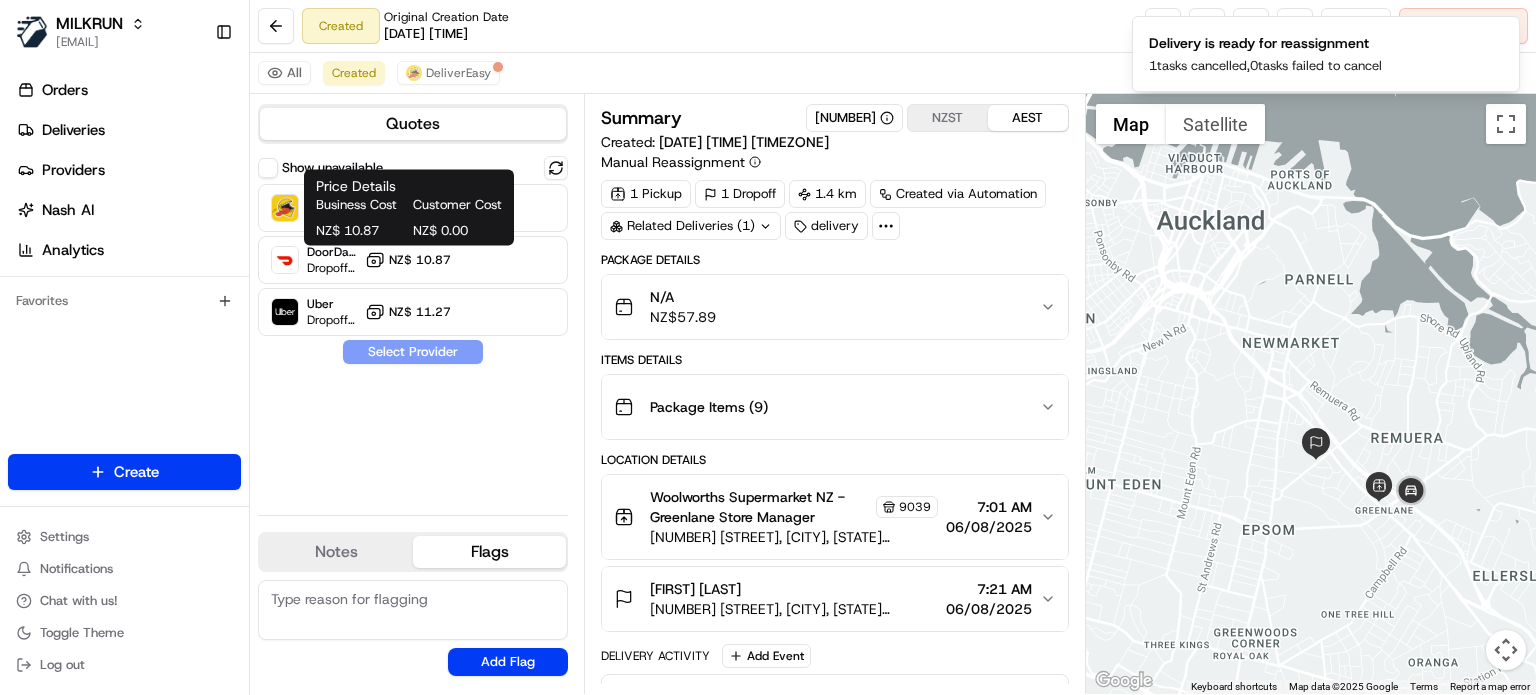 click on "Customer Cost" at bounding box center (457, 205) 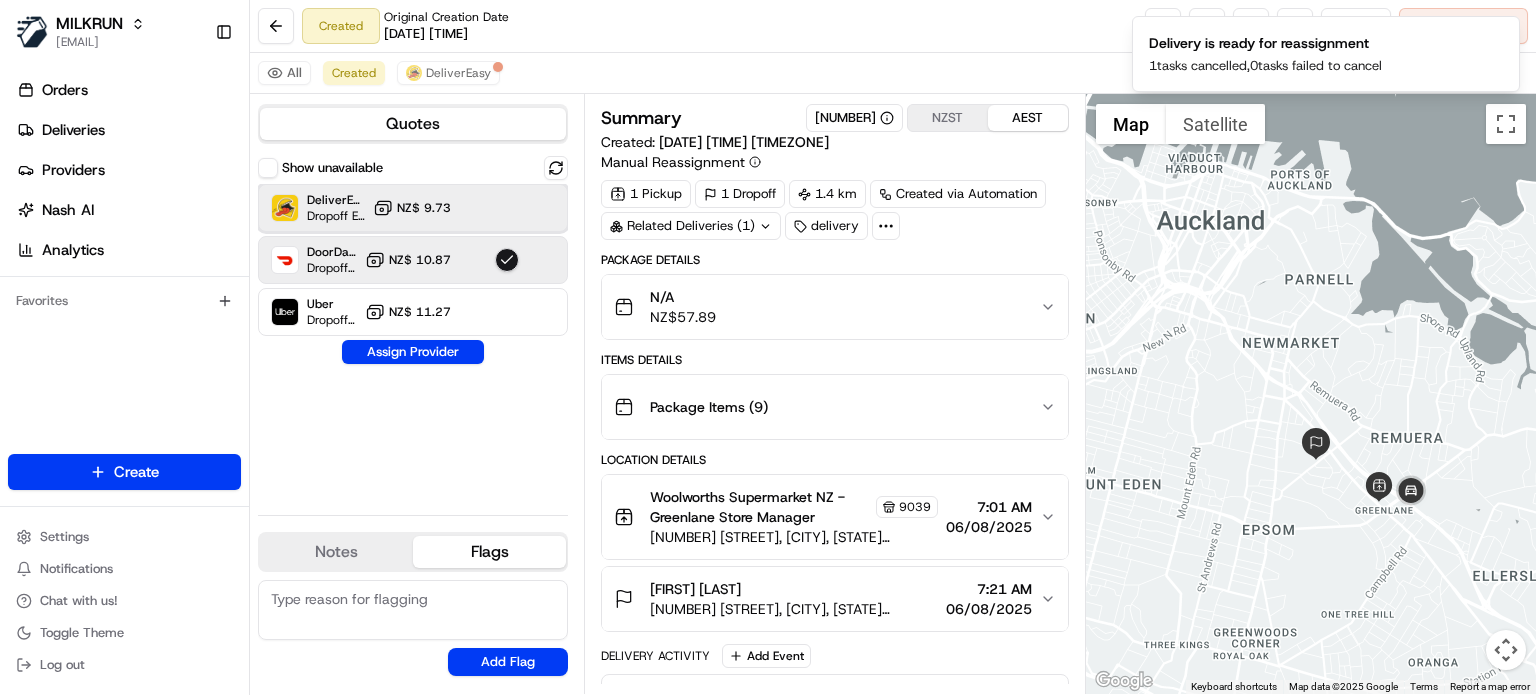 click on "DeliverEasy Dropoff ETA   34 minutes NZ$   9.73" at bounding box center (413, 208) 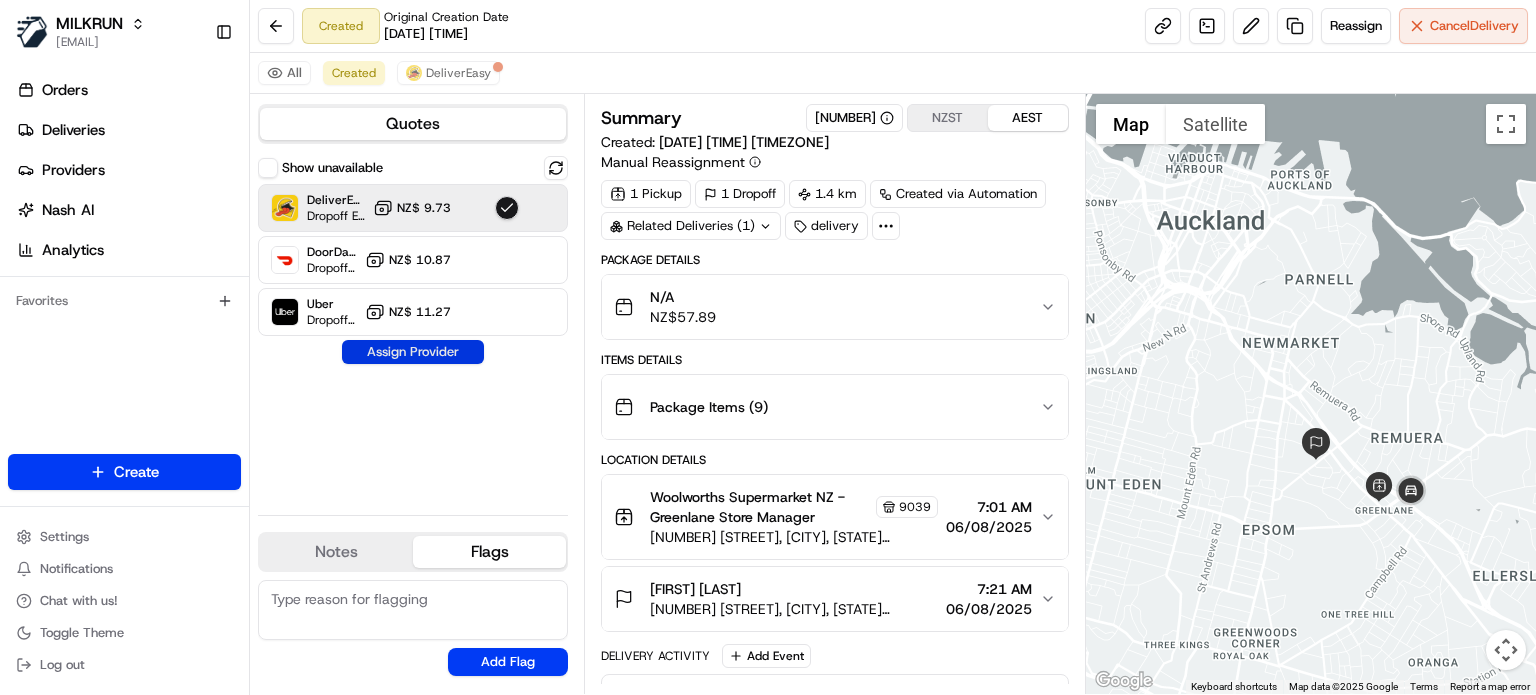 click on "Assign Provider" at bounding box center [413, 352] 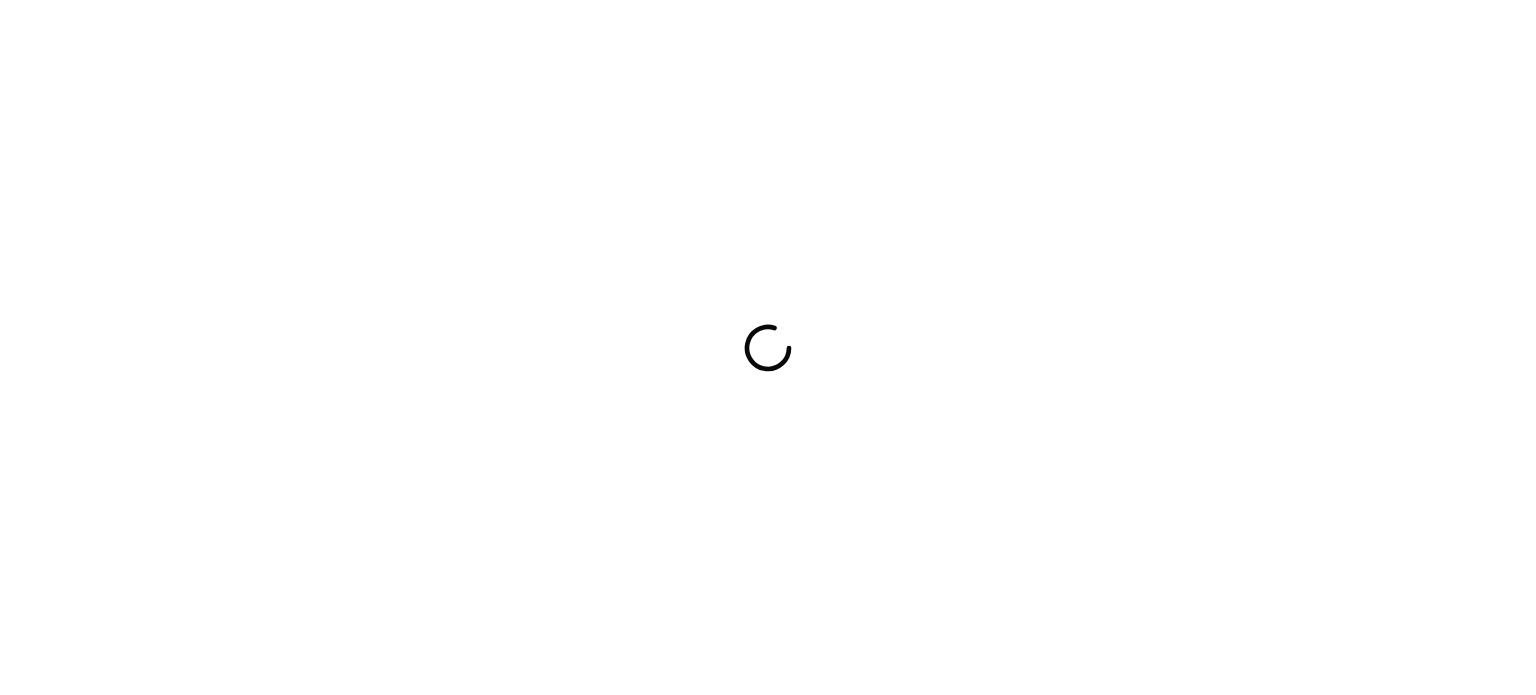scroll, scrollTop: 0, scrollLeft: 0, axis: both 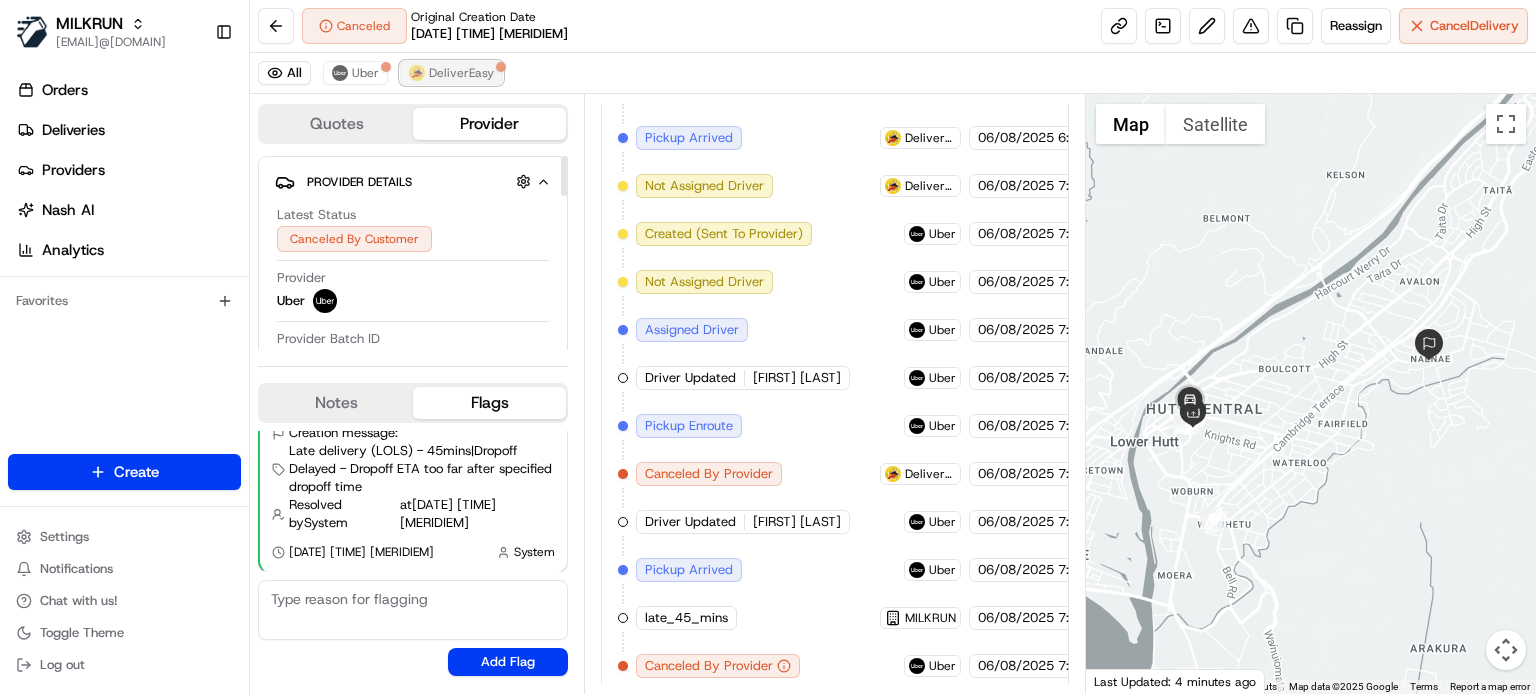 click on "DeliverEasy" at bounding box center (461, 73) 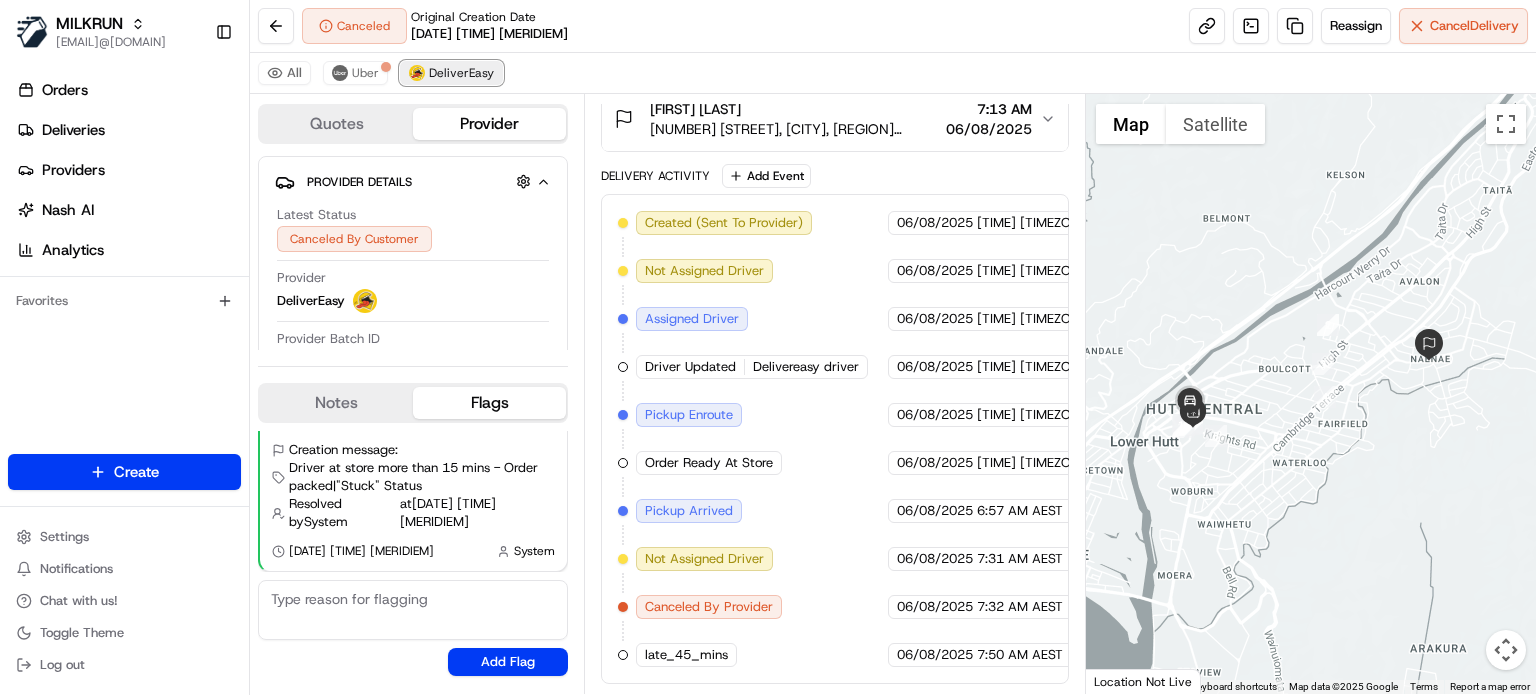 scroll, scrollTop: 82, scrollLeft: 0, axis: vertical 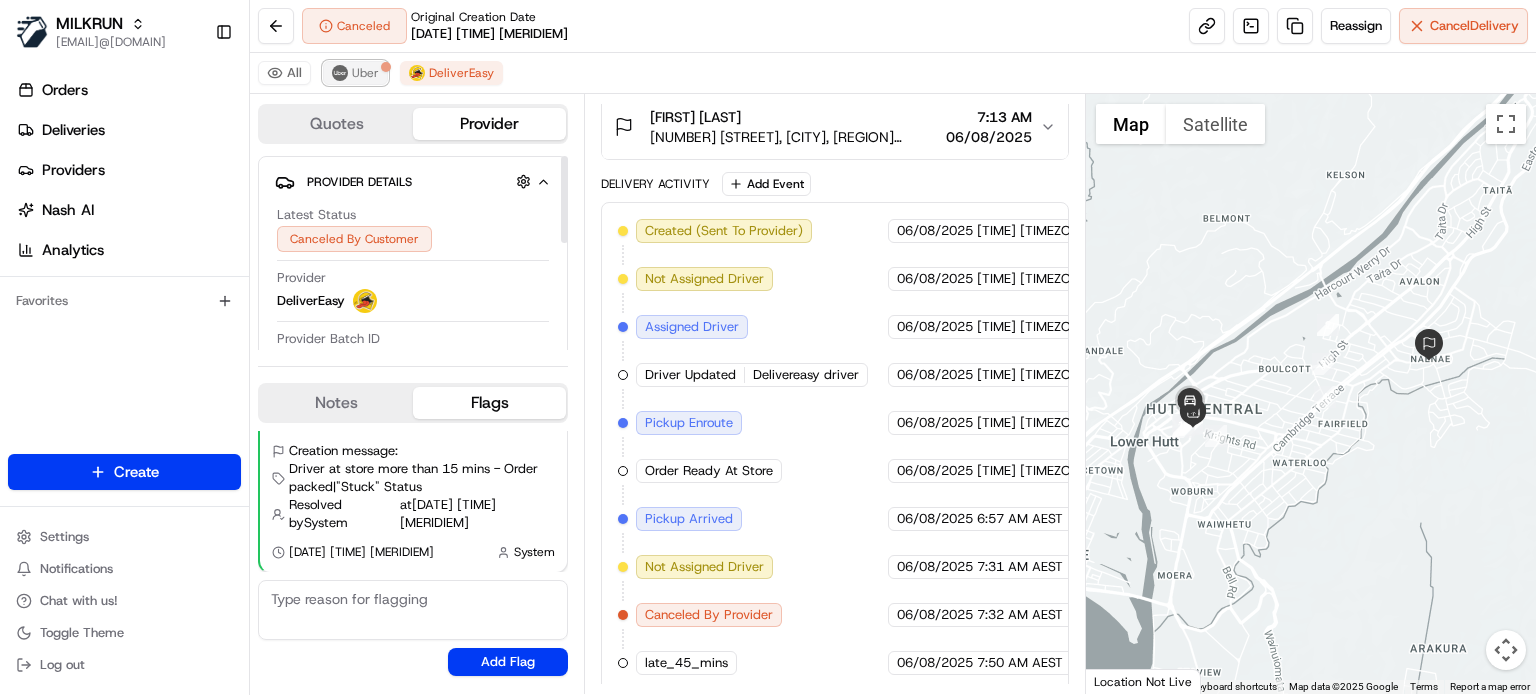 click on "Uber" at bounding box center [365, 73] 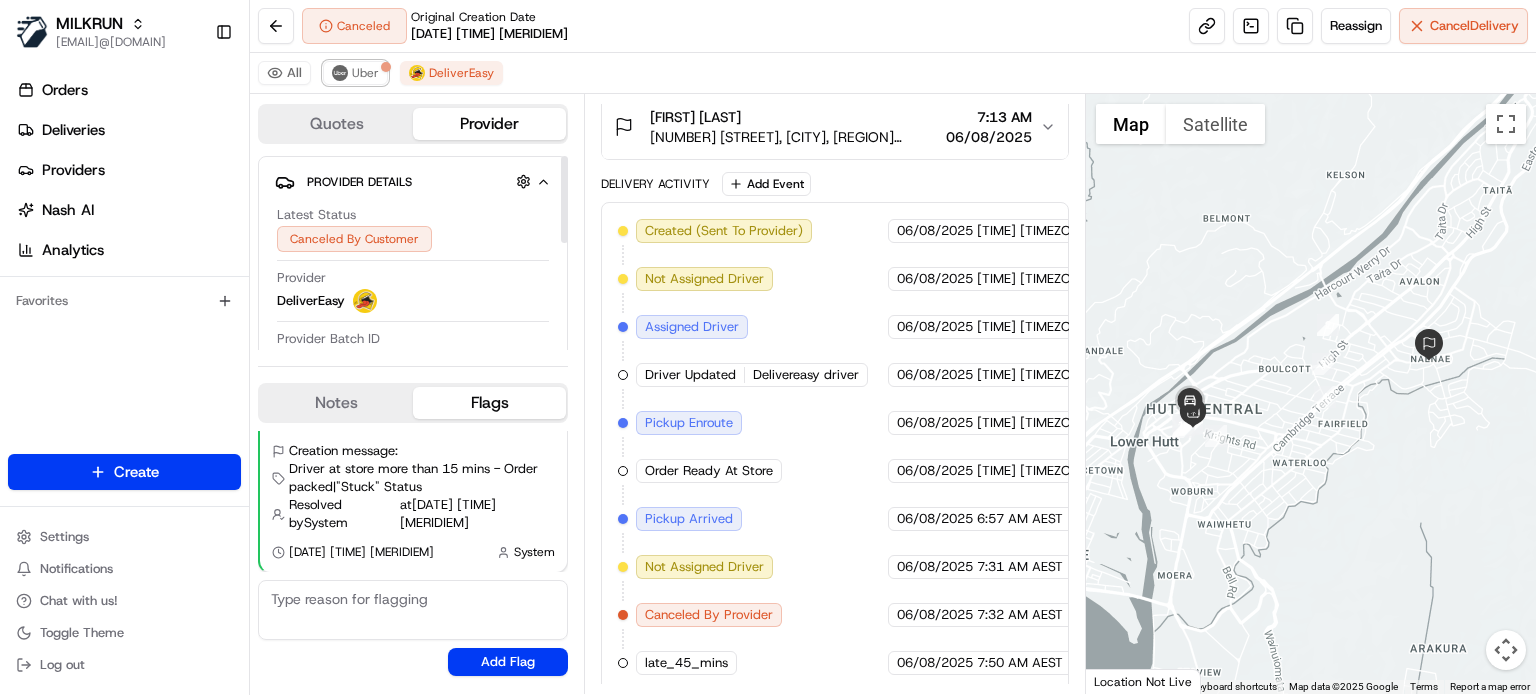 scroll, scrollTop: 100, scrollLeft: 0, axis: vertical 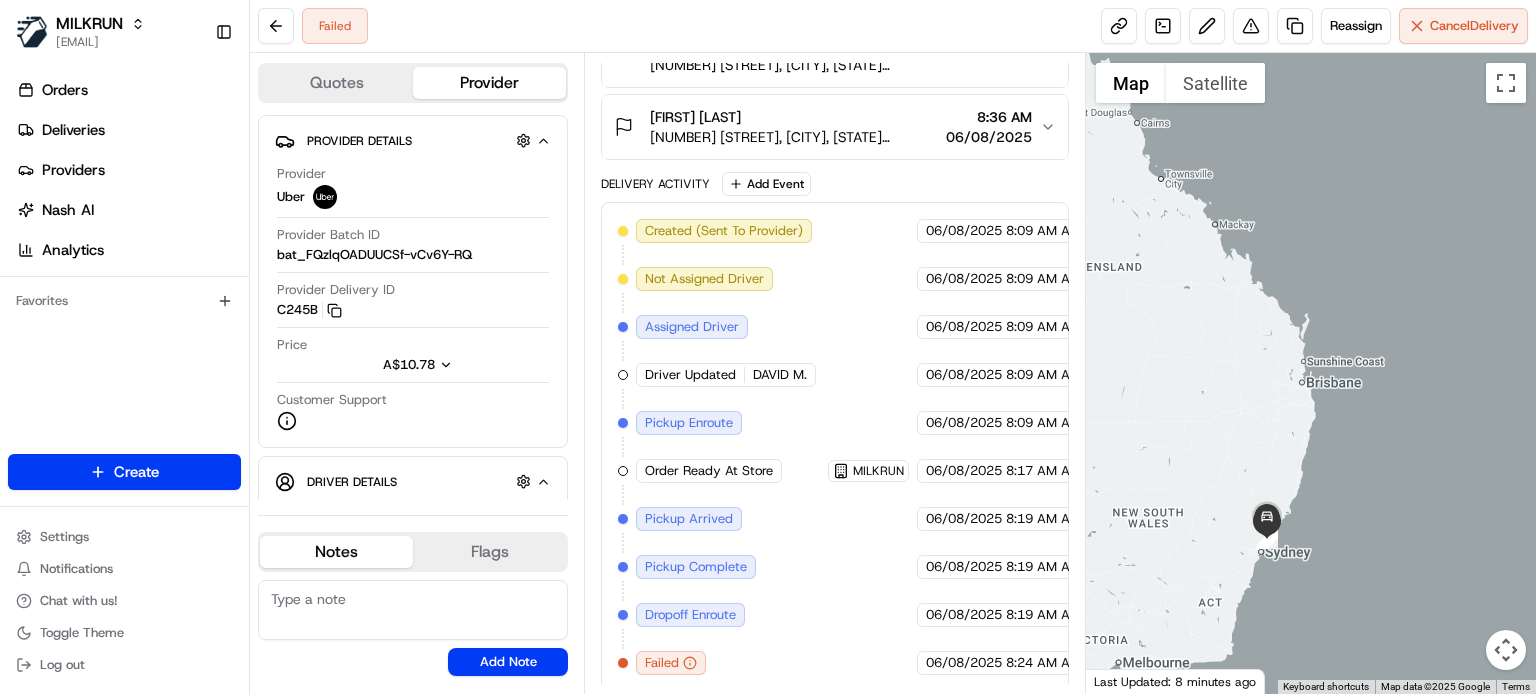 drag, startPoint x: 1282, startPoint y: 614, endPoint x: 1265, endPoint y: 481, distance: 134.08206 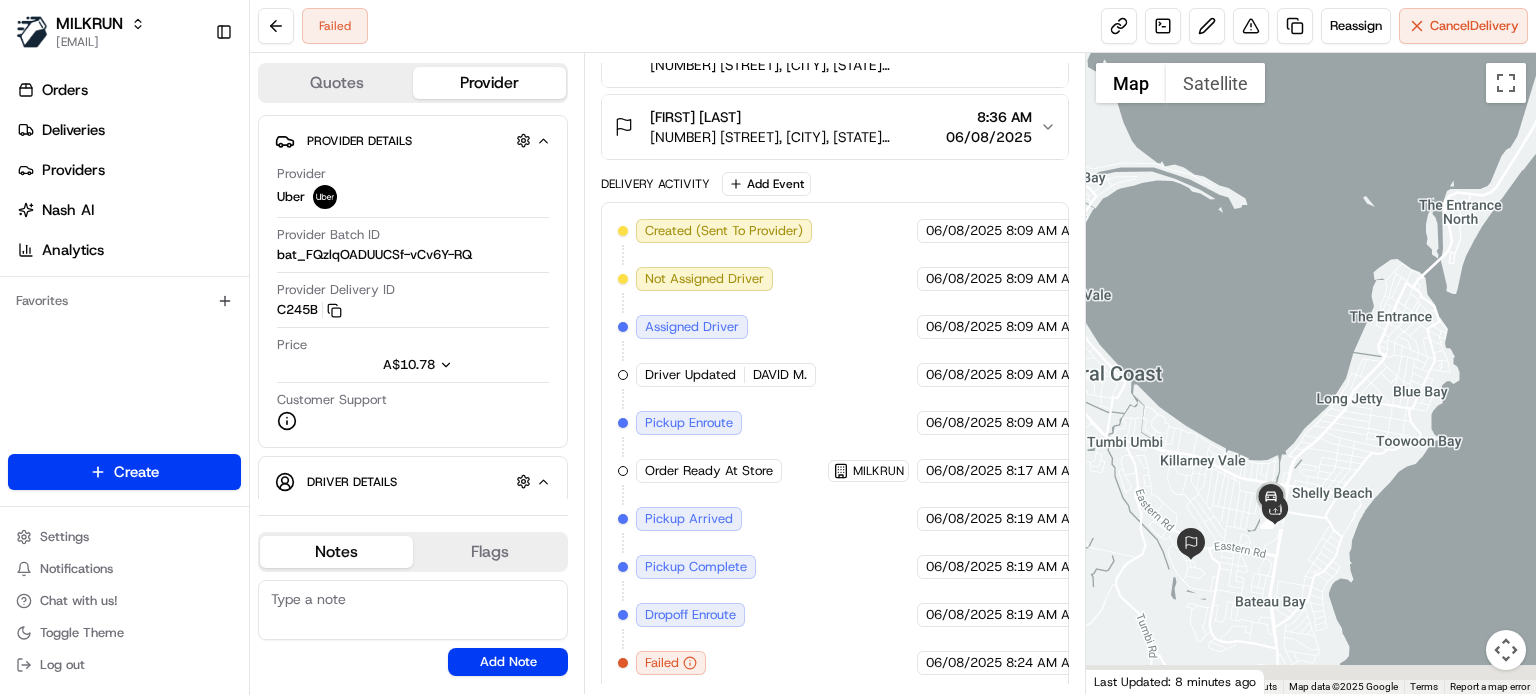 drag, startPoint x: 1208, startPoint y: 583, endPoint x: 1352, endPoint y: 410, distance: 225.08887 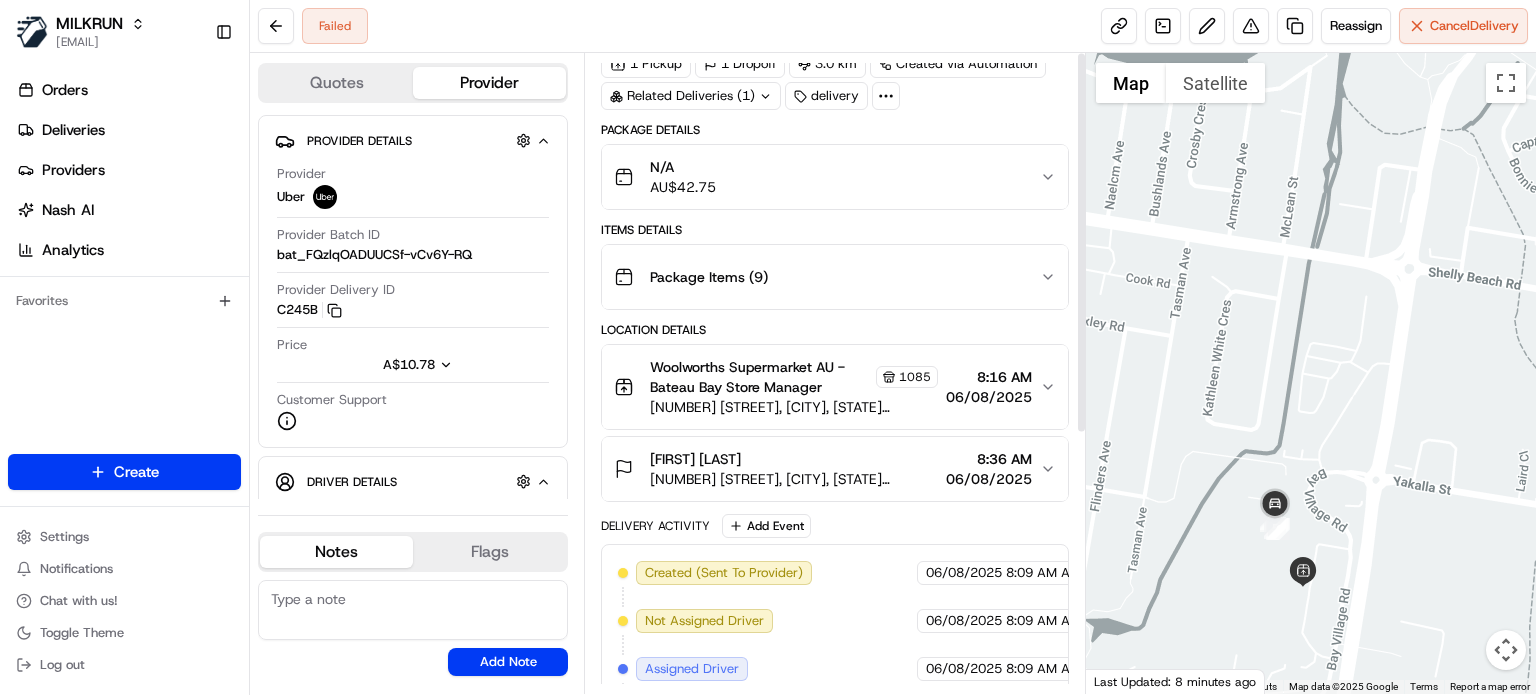 scroll, scrollTop: 0, scrollLeft: 0, axis: both 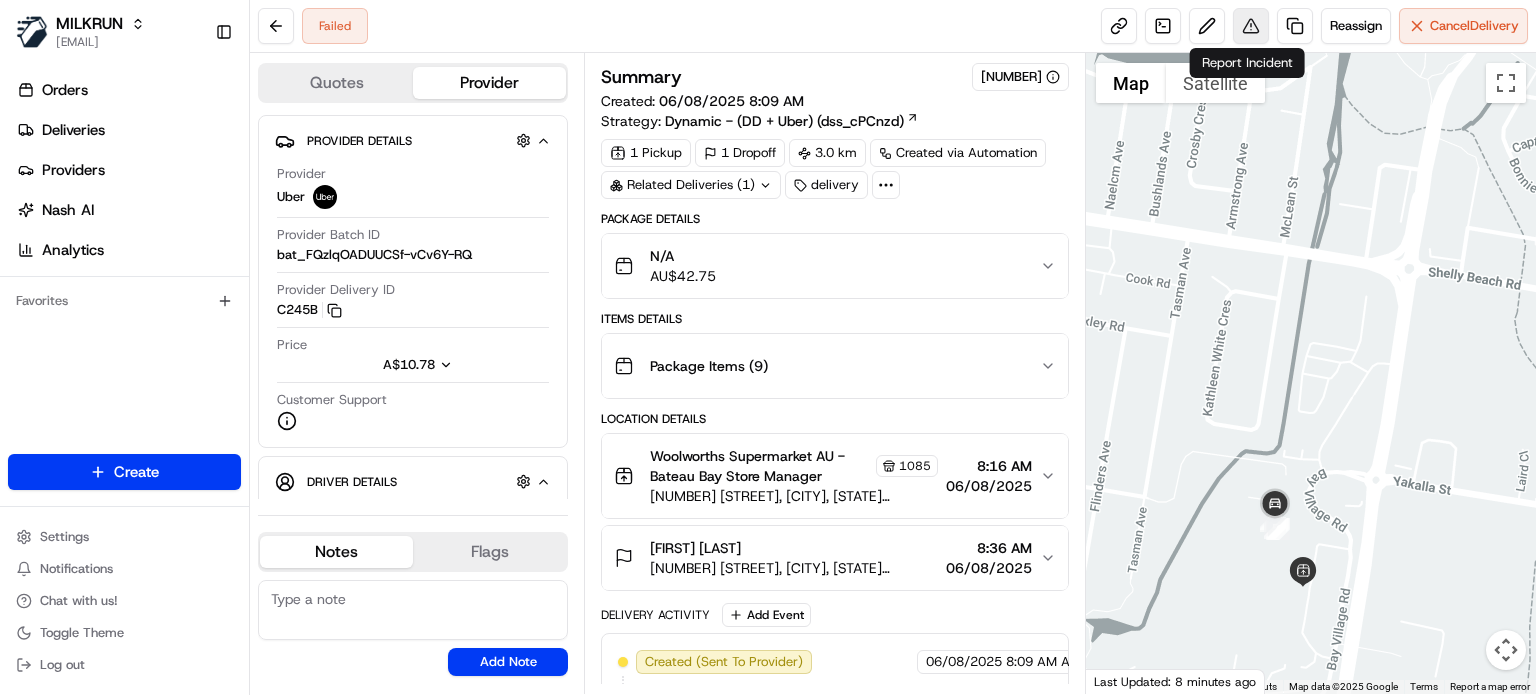 click at bounding box center [1251, 26] 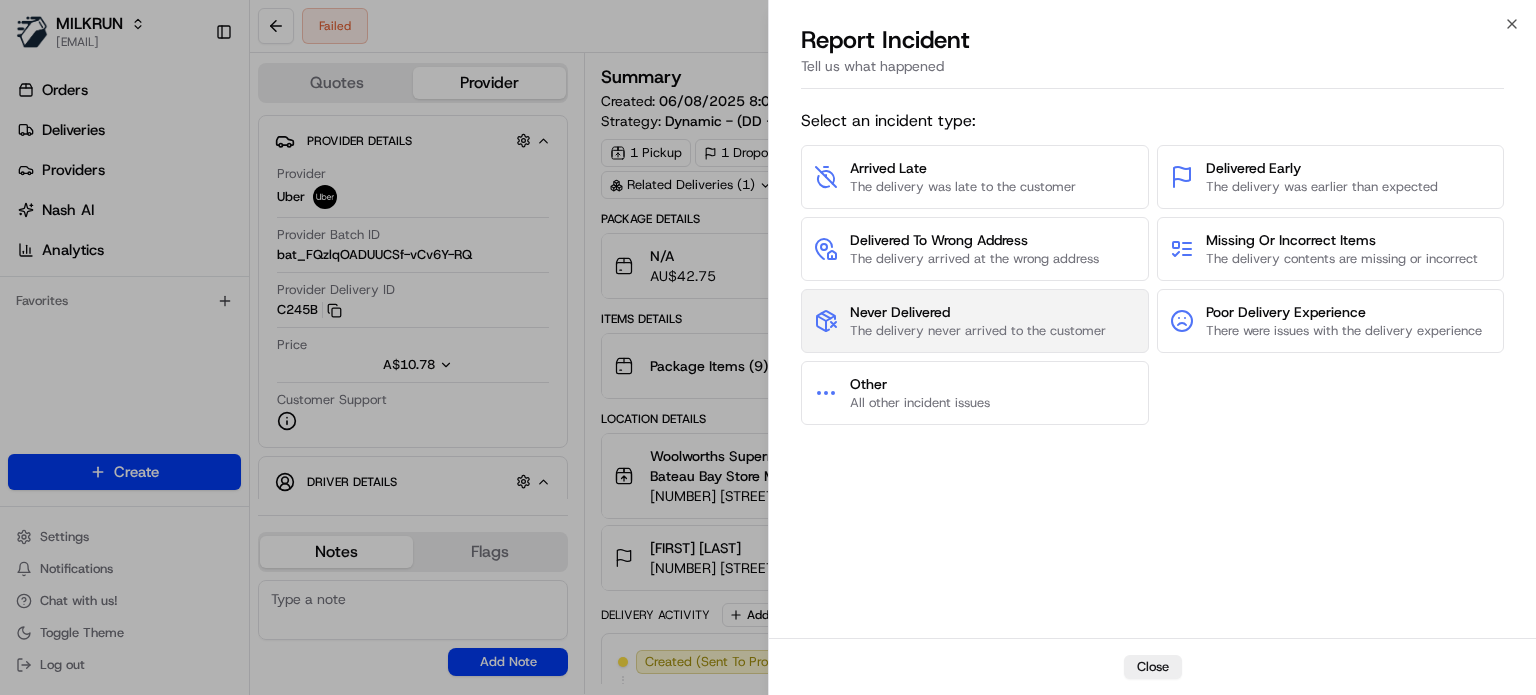 click on "The delivery never arrived to the customer" at bounding box center [978, 331] 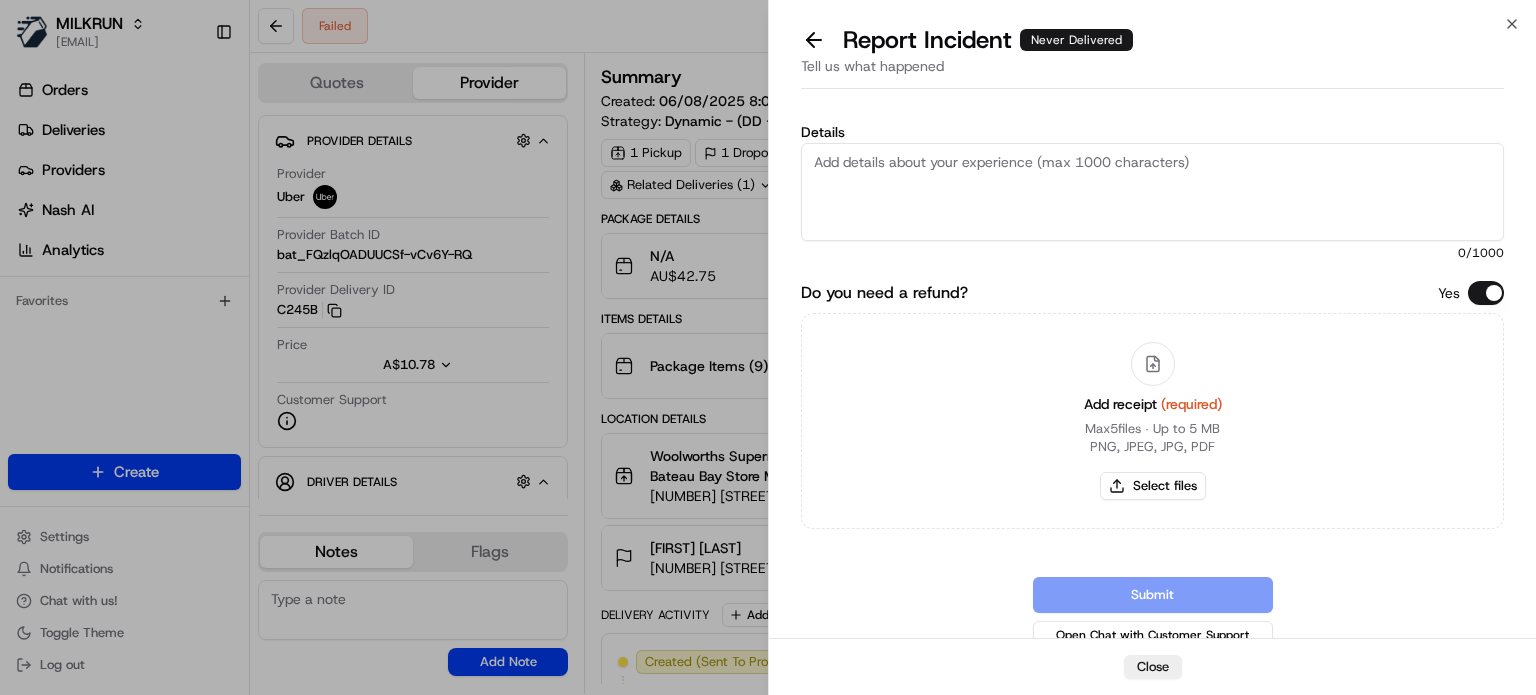 click on "Details" at bounding box center [1152, 192] 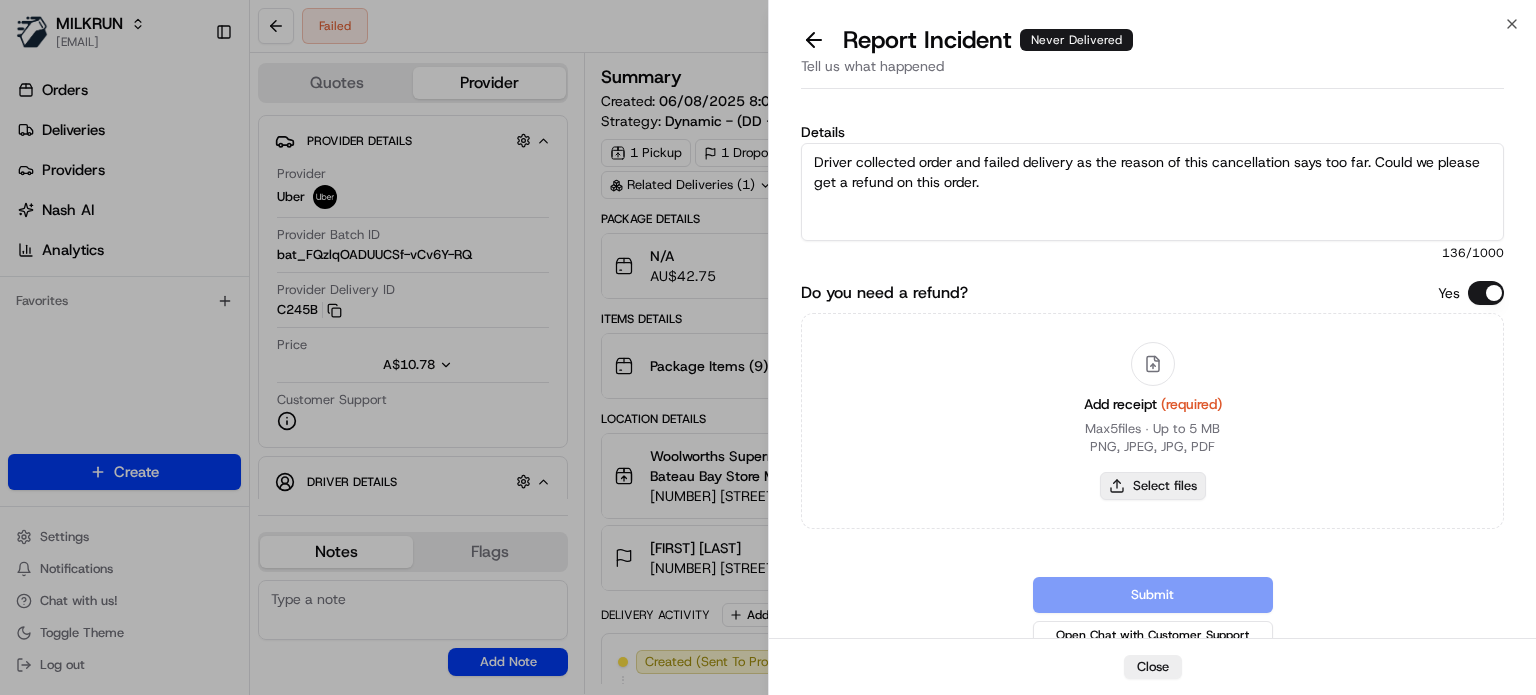 type on "Driver collected order and failed delivery as the reason of this cancellation says too far. Could we please get a refund on this order." 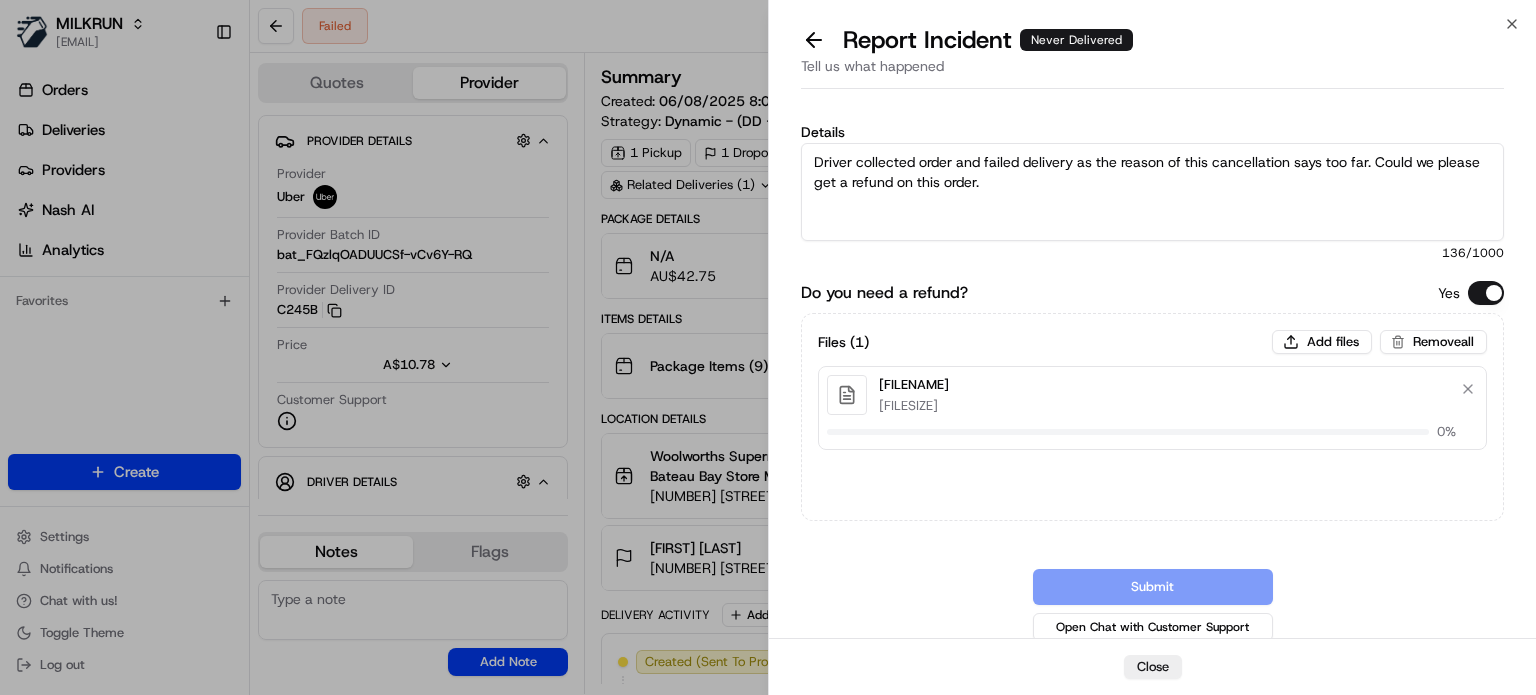 type 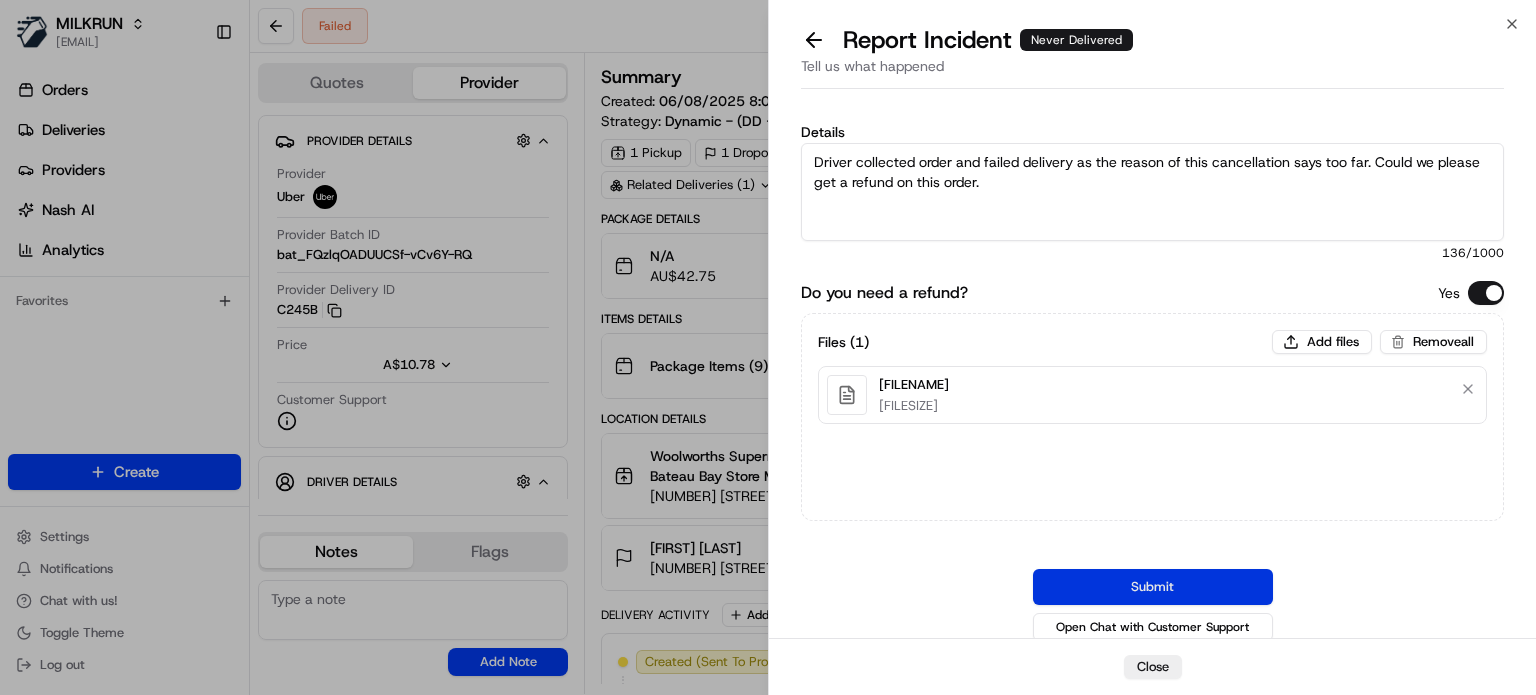 click on "Submit" at bounding box center [1153, 587] 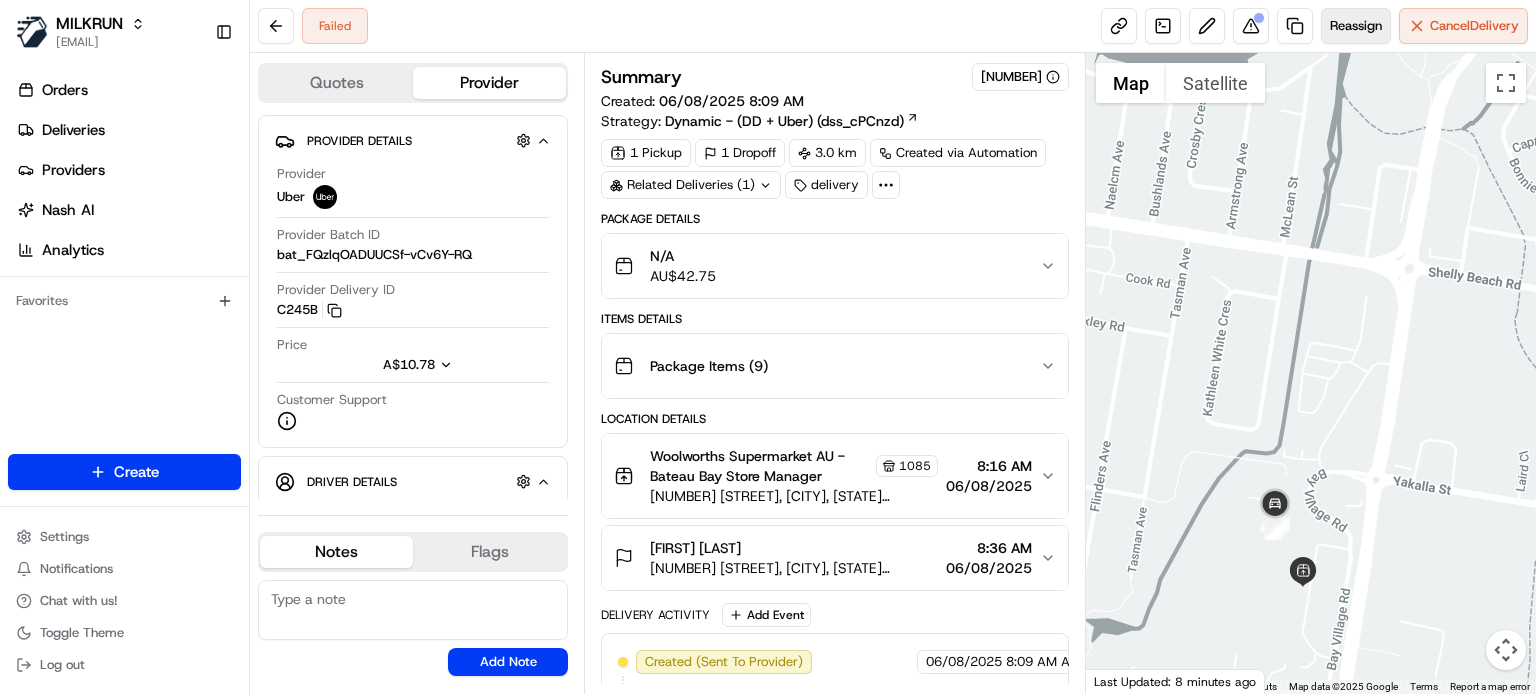 click on "Reassign" at bounding box center [1356, 26] 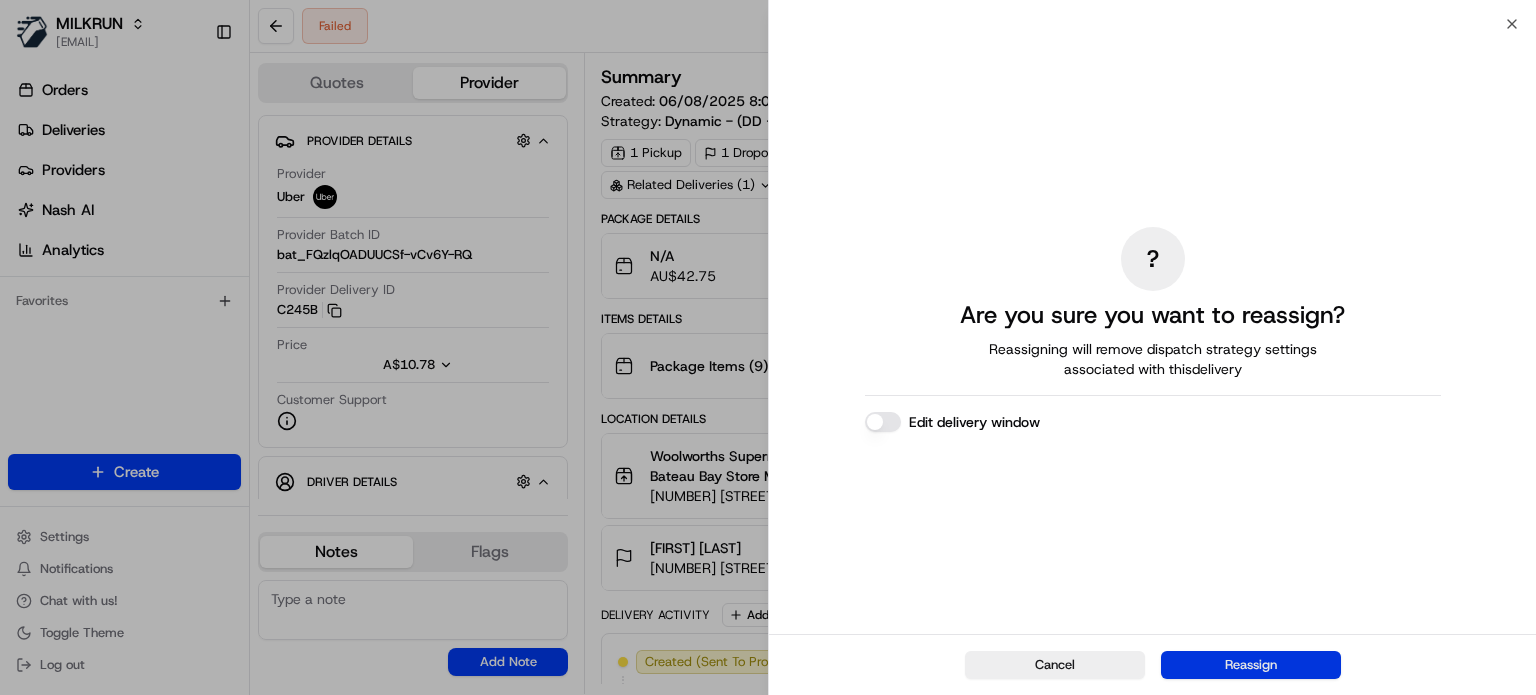 click on "Reassign" at bounding box center [1251, 665] 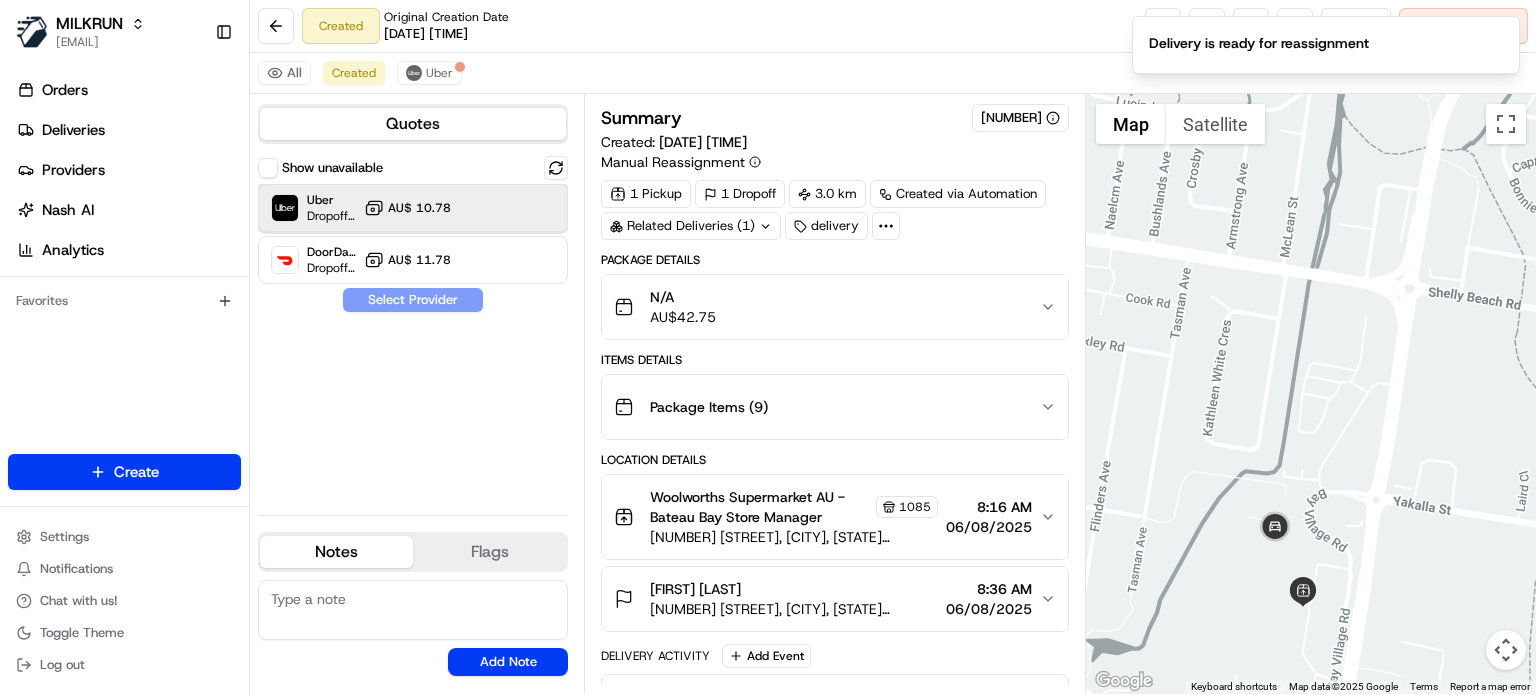 click on "Uber Dropoff ETA   30 minutes AU$   10.78" at bounding box center [413, 208] 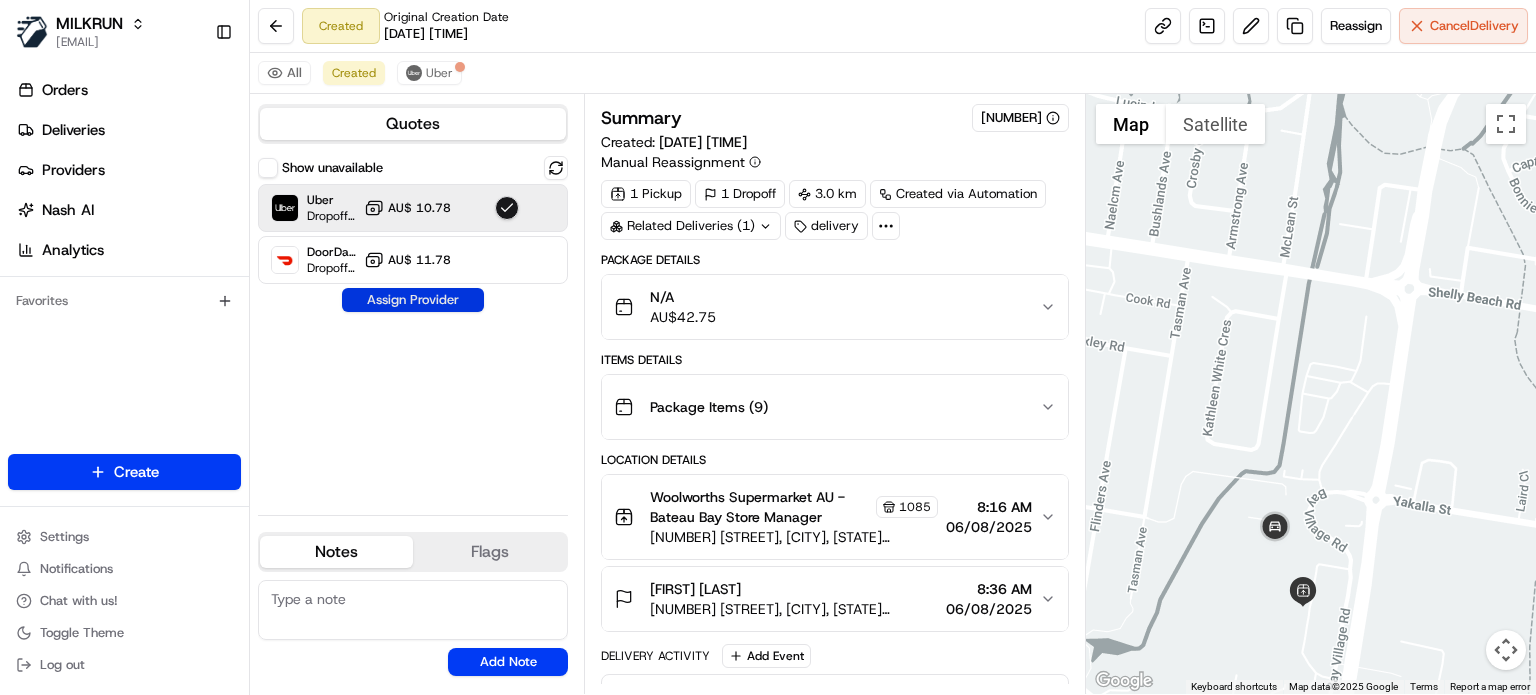 click on "Assign Provider" at bounding box center [413, 300] 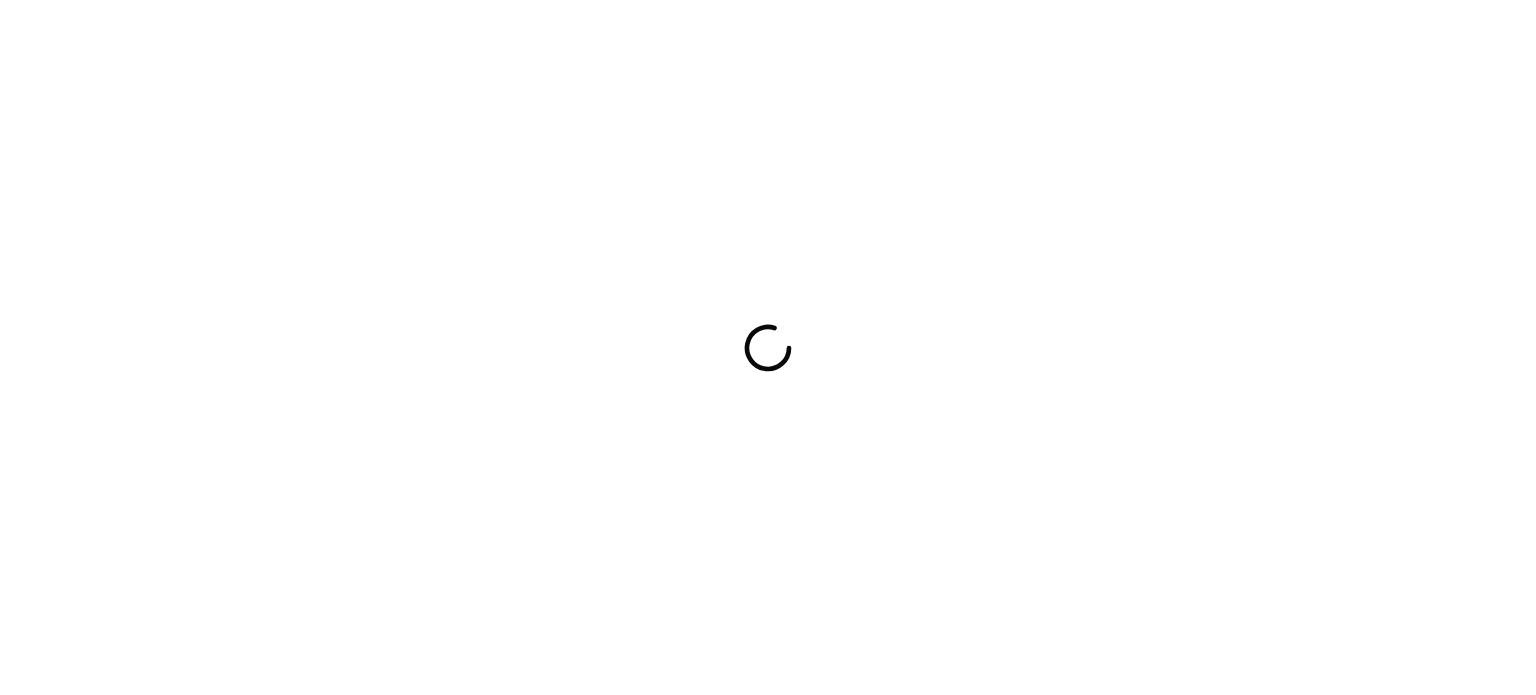 scroll, scrollTop: 0, scrollLeft: 0, axis: both 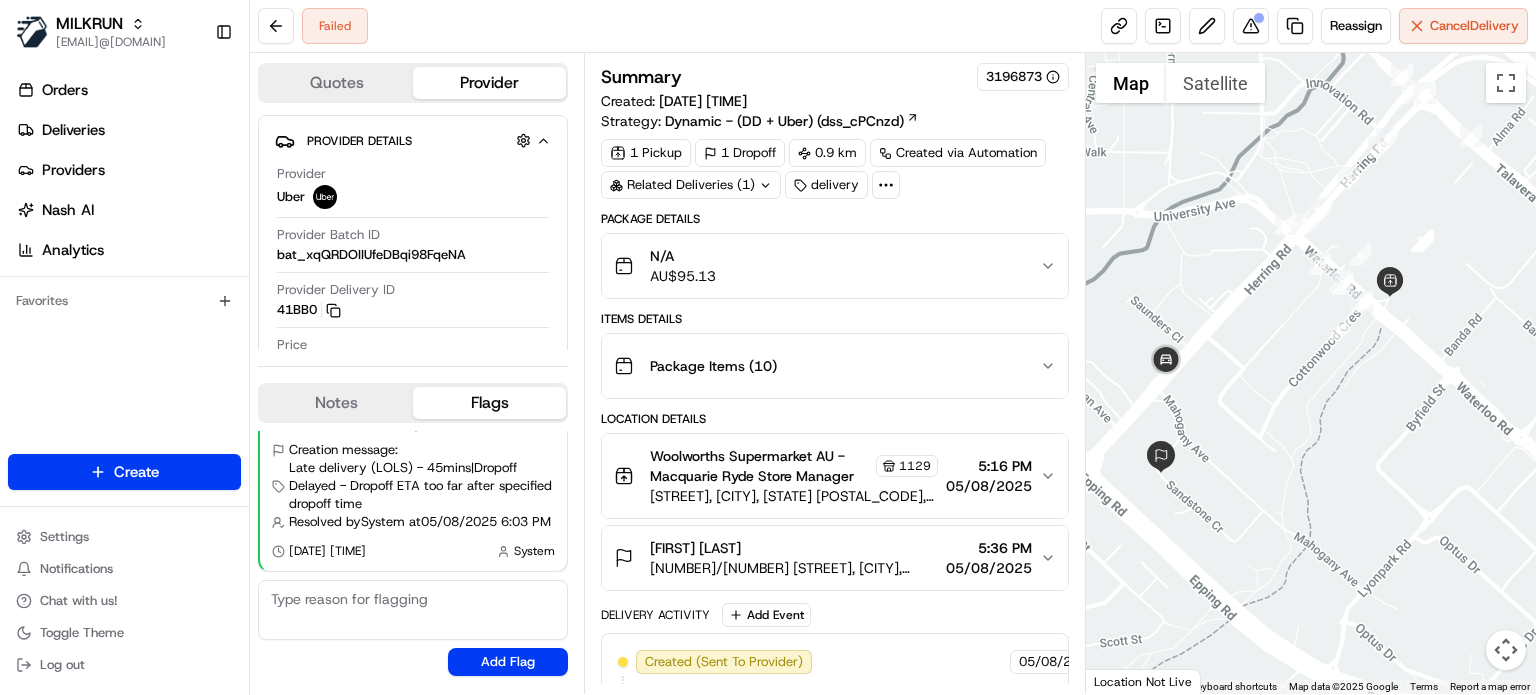 drag, startPoint x: 1337, startPoint y: 323, endPoint x: 1300, endPoint y: 335, distance: 38.8973 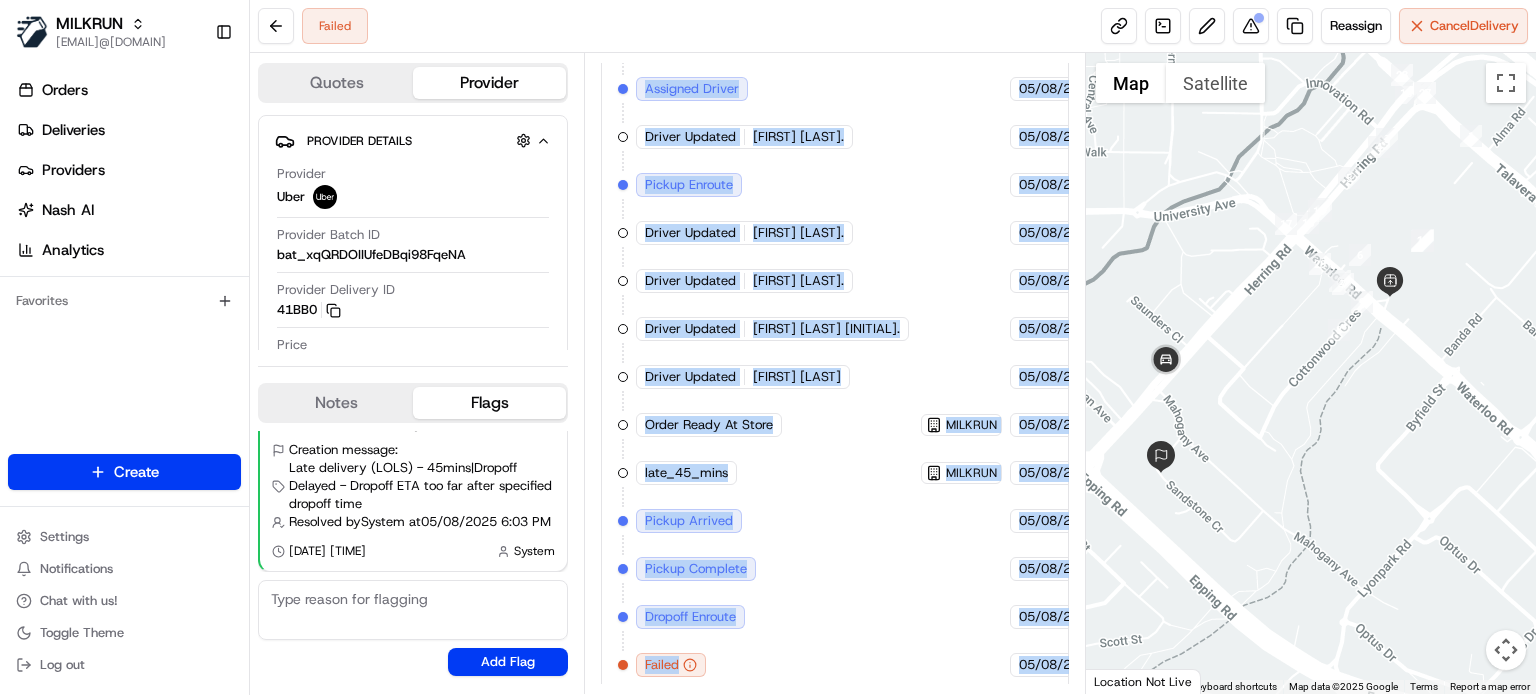 scroll, scrollTop: 669, scrollLeft: 82, axis: both 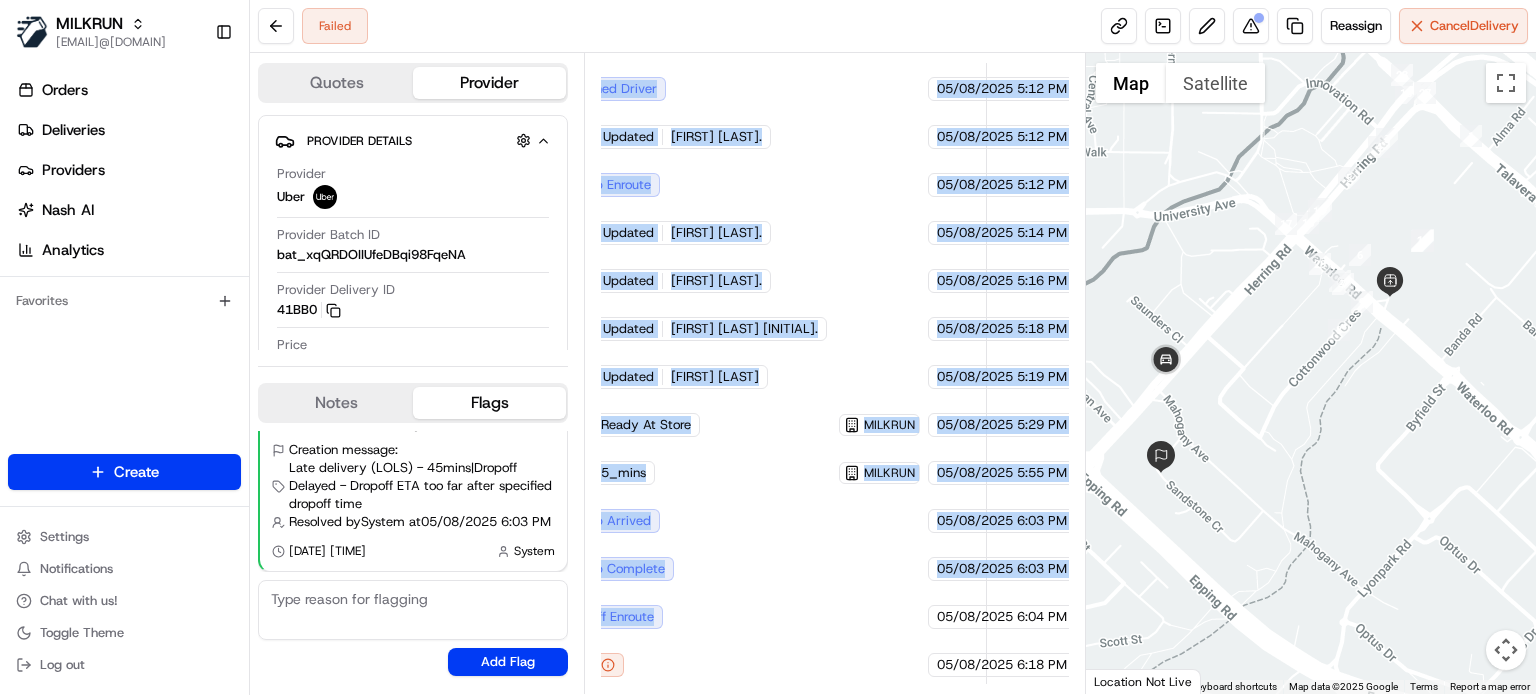 drag, startPoint x: 1015, startPoint y: 412, endPoint x: 732, endPoint y: 620, distance: 351.21646 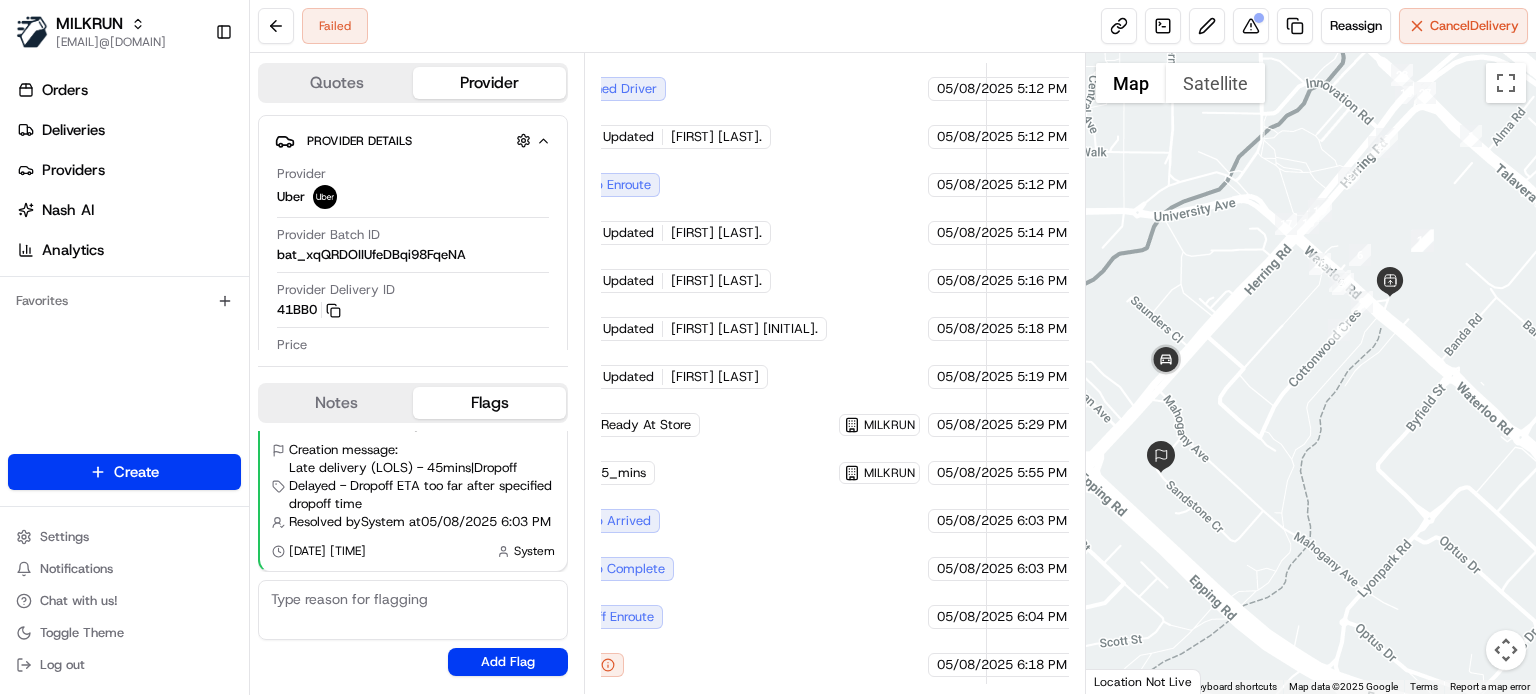 click on "Quotes Provider Provider Details Hidden ( 2 ) Provider Uber   Provider Batch ID bat_xqQRDOIIUfeDBqi98FqeNA Provider Delivery ID 41BB0 Copy  del_Fe3dlfs-TiSdeFfnKbQbsA 41BB0 Price A$8.58 Customer Support Driver Details Hidden ( 5 ) Name [LASTNAME] [INITIAL]. Pickup Phone Number +61 [PHONE] ext. [NUMBER] Dropoff Phone Number +61 [PHONE] Tip AU$0.00 Type car Make Toyota Model Yaris Color black License Plate Number **97GP Notes Flags [EMAIL] [EMAIL] [EMAIL] [EMAIL] [EMAIL] [EMAIL] [EMAIL] [EMAIL] [EMAIL] [EMAIL] [EMAIL] [EMAIL] [EMAIL] [EMAIL] [EMAIL] [EMAIL] [EMAIL] [EMAIL] [EMAIL] [EMAIL]  |" at bounding box center (417, 373) 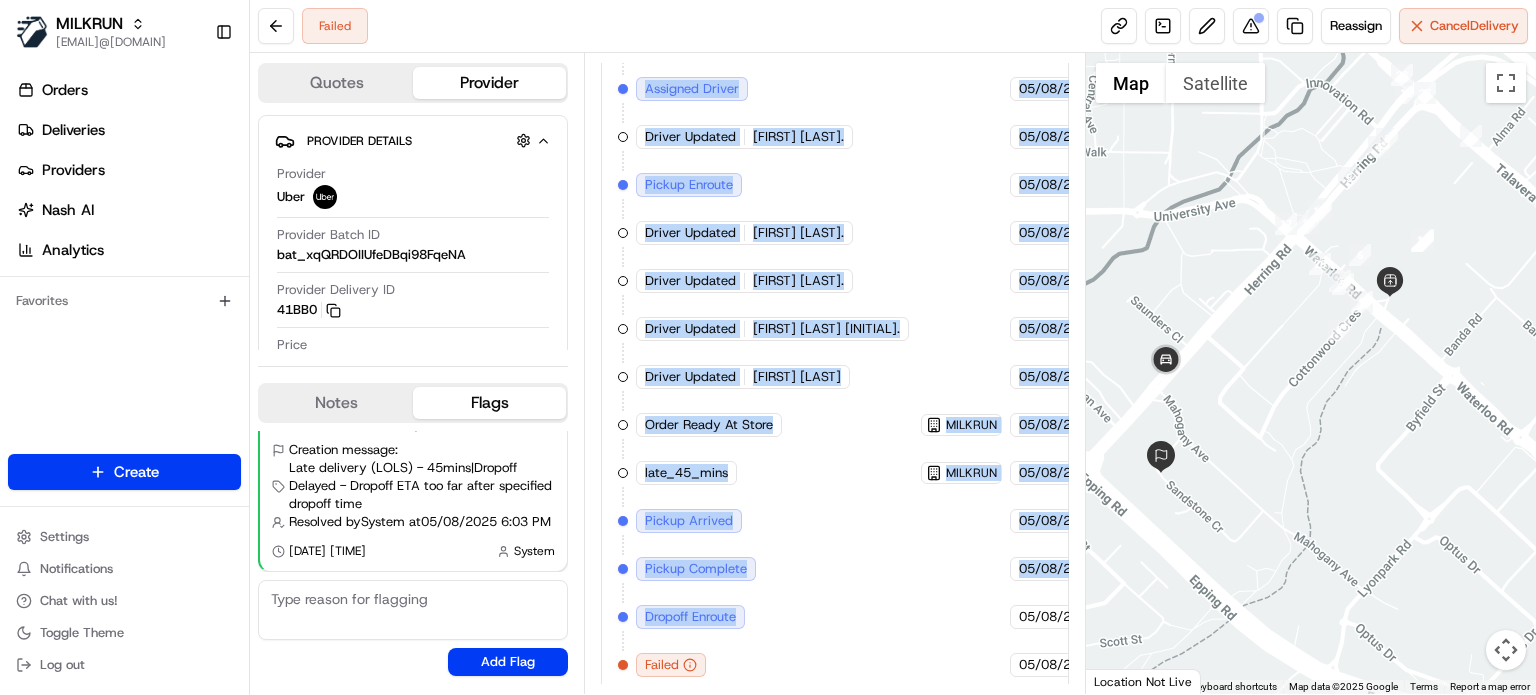 scroll, scrollTop: 0, scrollLeft: 0, axis: both 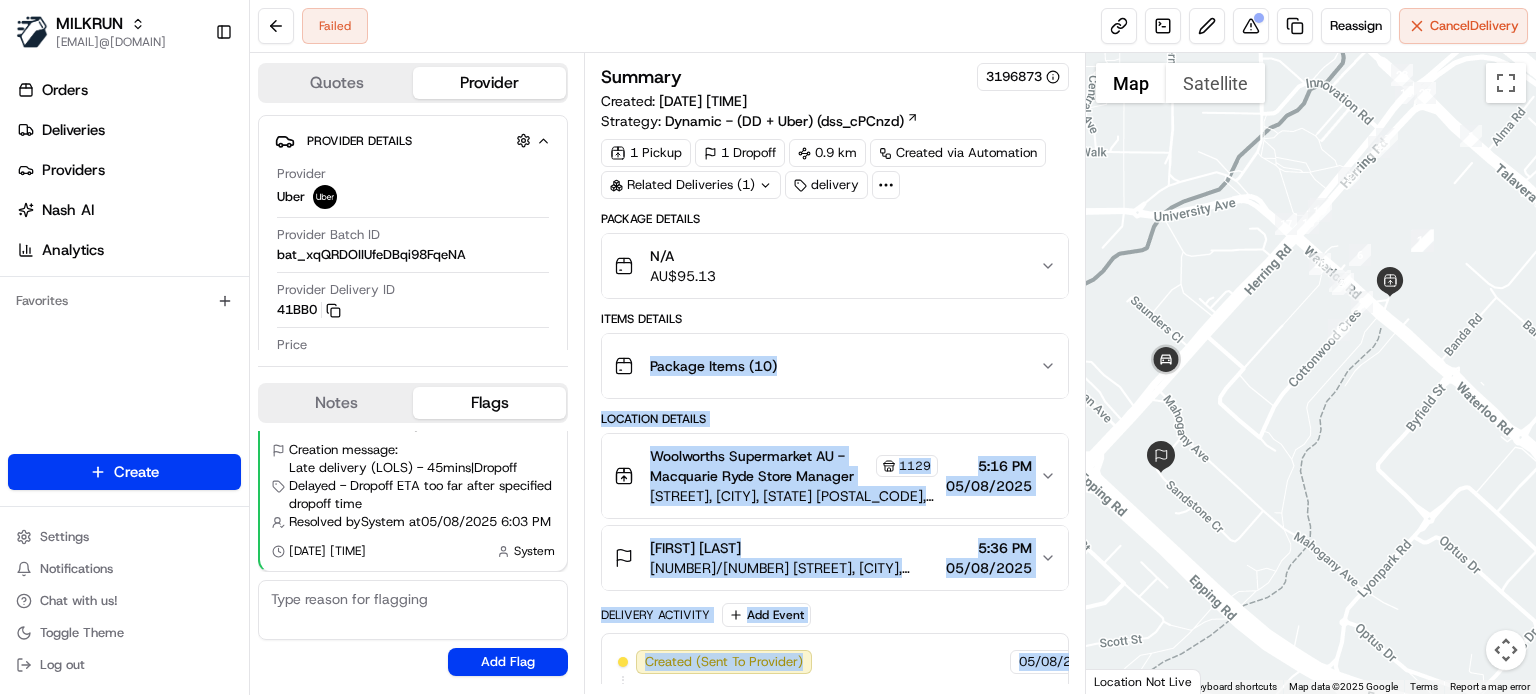 drag, startPoint x: 670, startPoint y: 647, endPoint x: 650, endPoint y: 379, distance: 268.74524 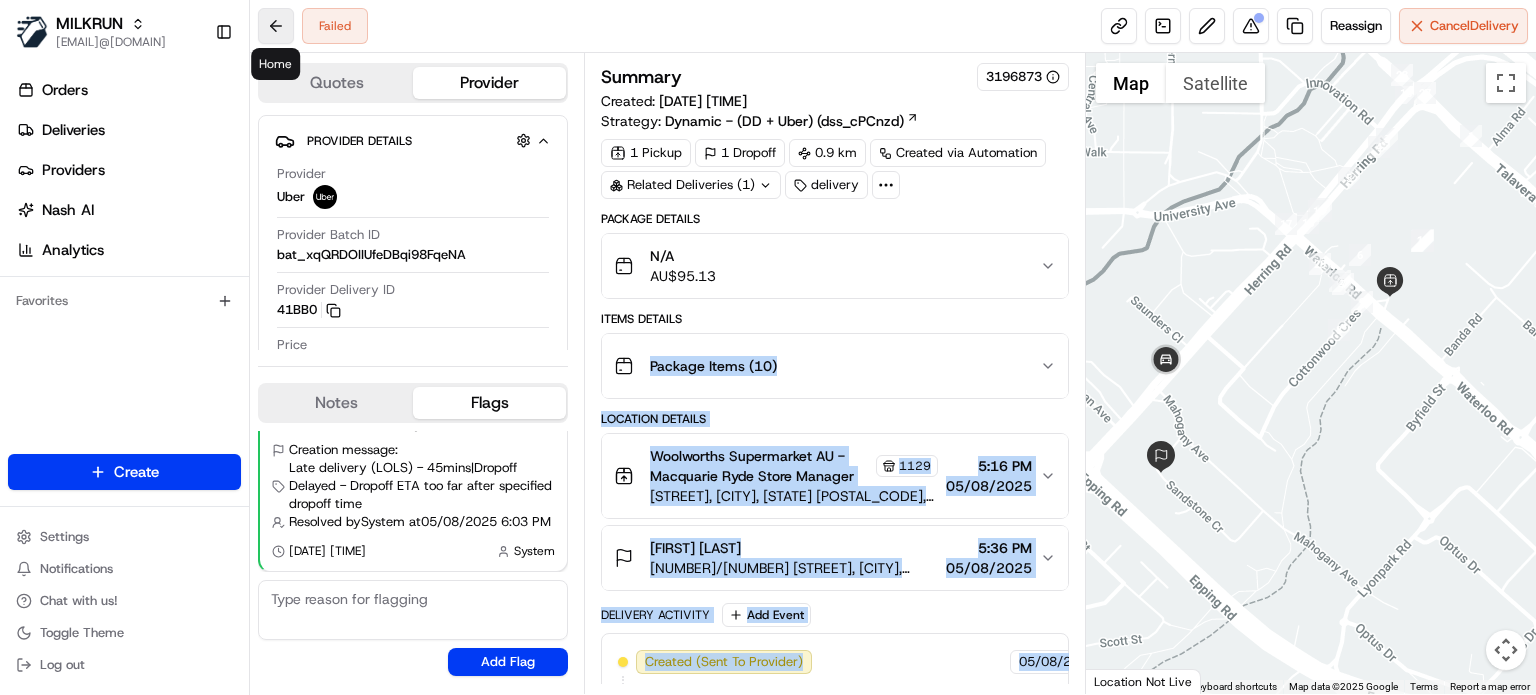 click at bounding box center (276, 26) 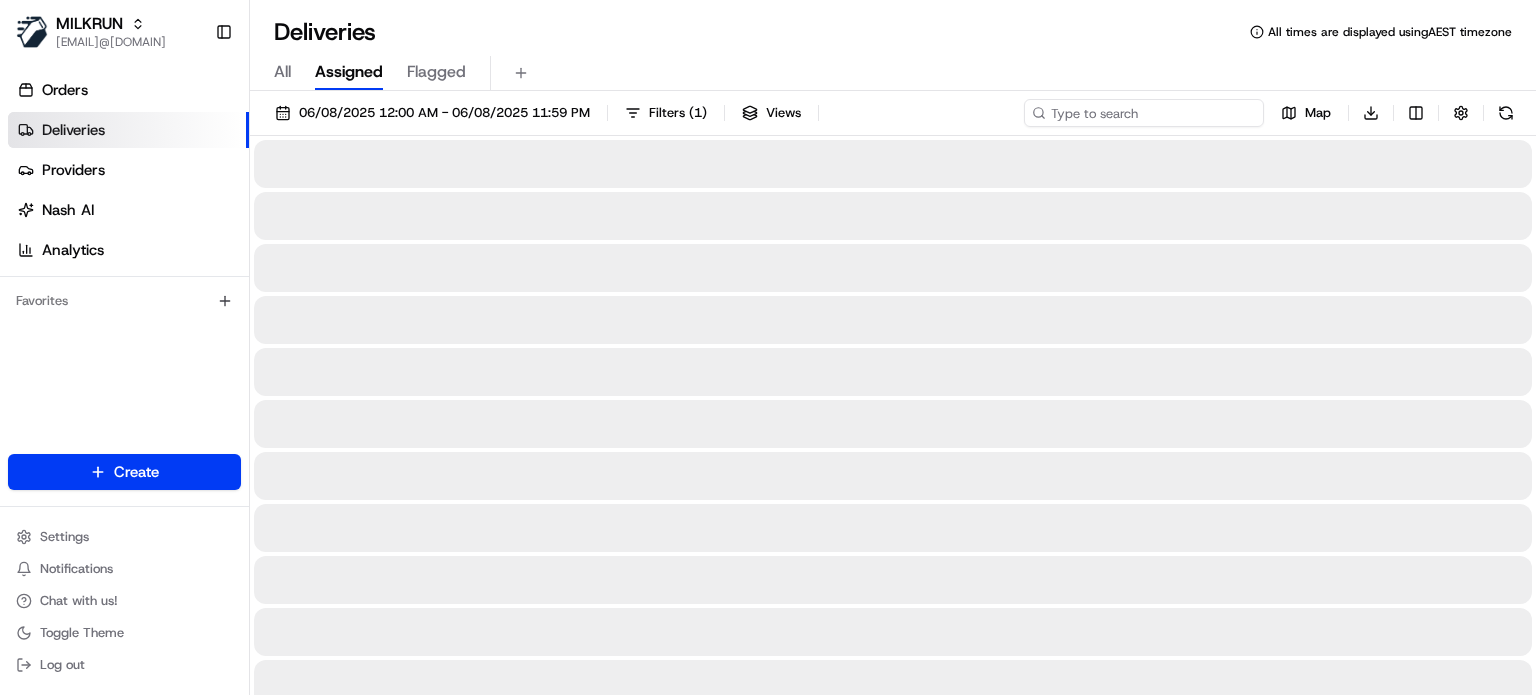click at bounding box center (1144, 113) 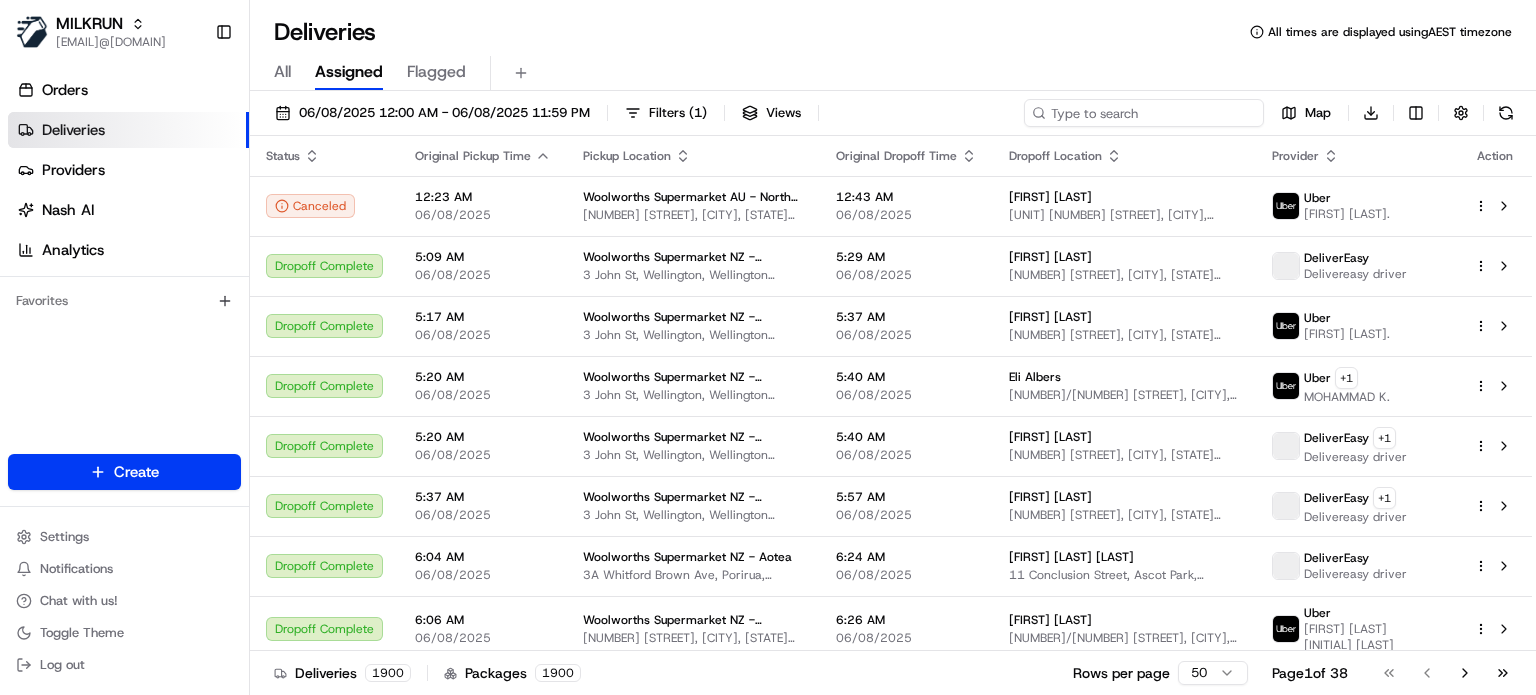 paste on "[FIRST] [LAST]" 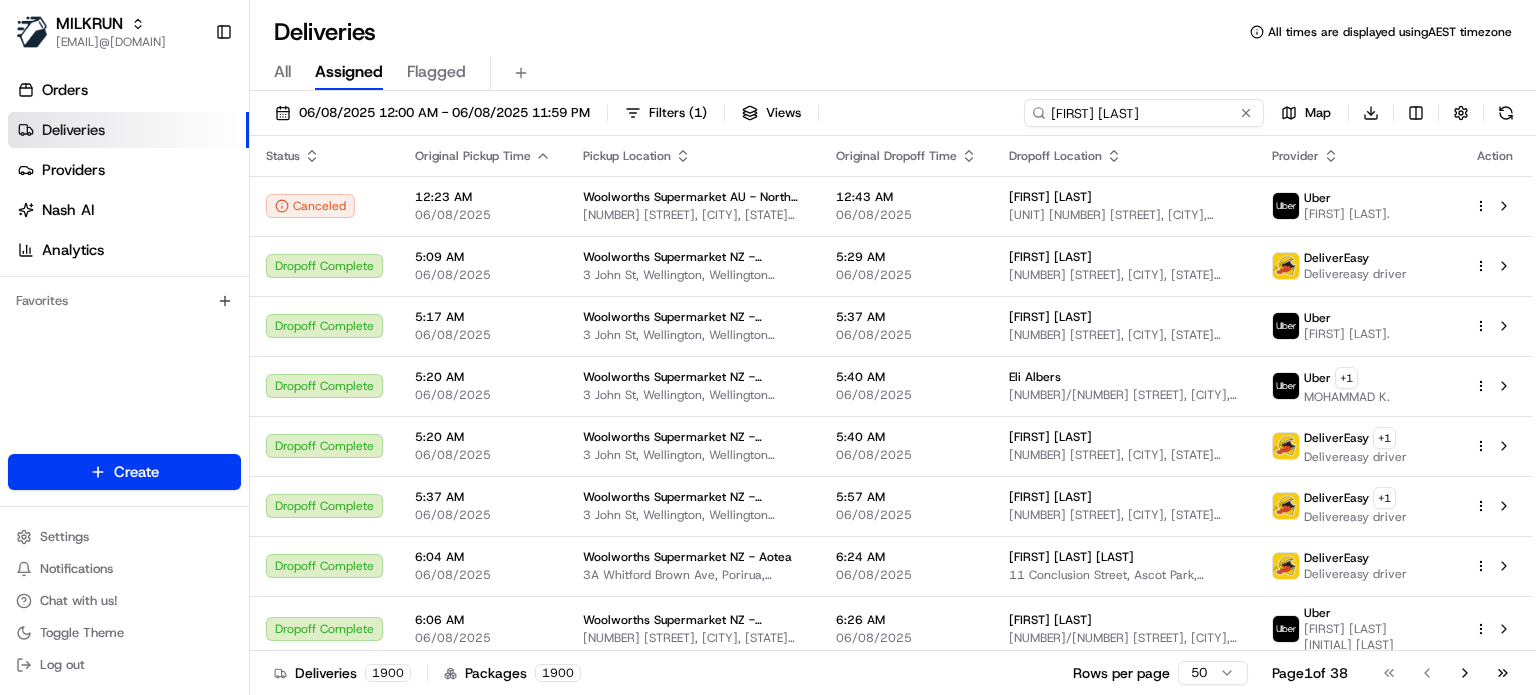 type on "[FIRST] [LAST]" 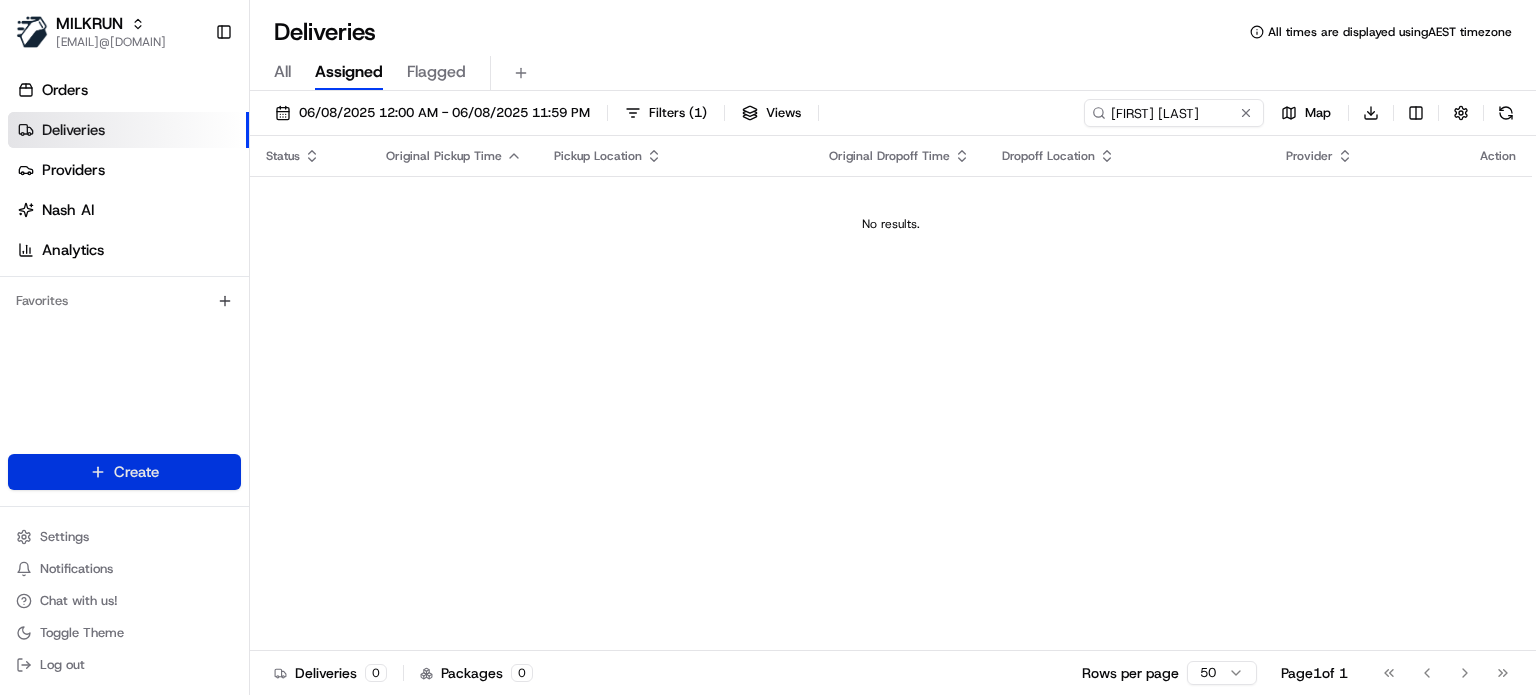 click on "MILKRUN [EMAIL] Toggle Sidebar Orders Deliveries Providers Nash AI Analytics Favorites Main Menu Members & Organization Organization Users Roles Preferences Customization Tracking Orchestration Automations Dispatch Strategy Locations Pickup Locations Dropoff Locations AI Support Call Agent Billing Billing Refund Requests Integrations Notification Triggers Webhooks API Keys Request Logs Create Settings Notifications Chat with us! Toggle Theme Log out Deliveries All times are displayed using AEST timezone All Assigned Flagged [DATE] [TIME] - [DATE] [TIME] Filters ( 1 ) Views [FIRST] [LAST] Map Download Status Original Pickup Time Pickup Location Original Dropoff Time Dropoff Location Provider Action No results. Deliveries 0 Packages 0 Rows per page 50 Page 1 of 1 Go to first page Go to previous page Go to next page Go to last page Create Create" at bounding box center (768, 347) 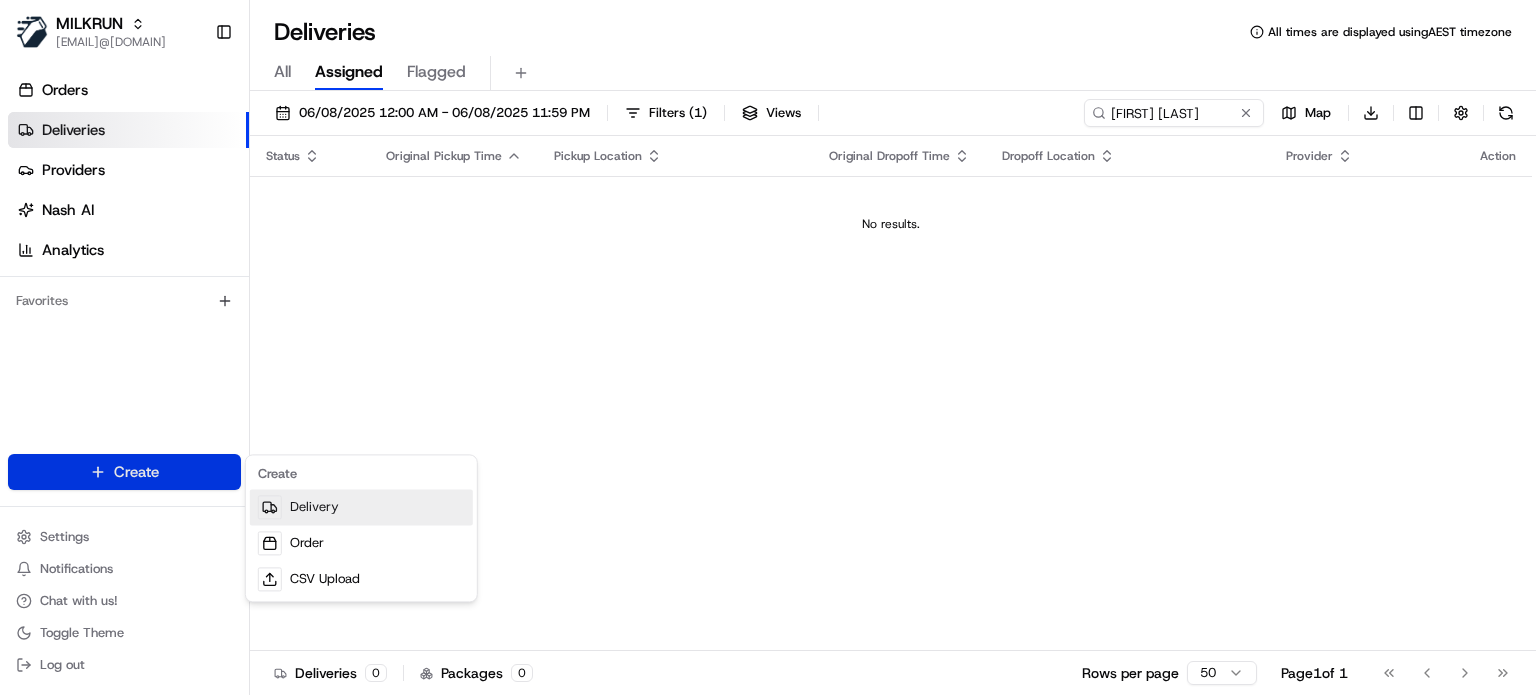 click on "Delivery" at bounding box center (361, 507) 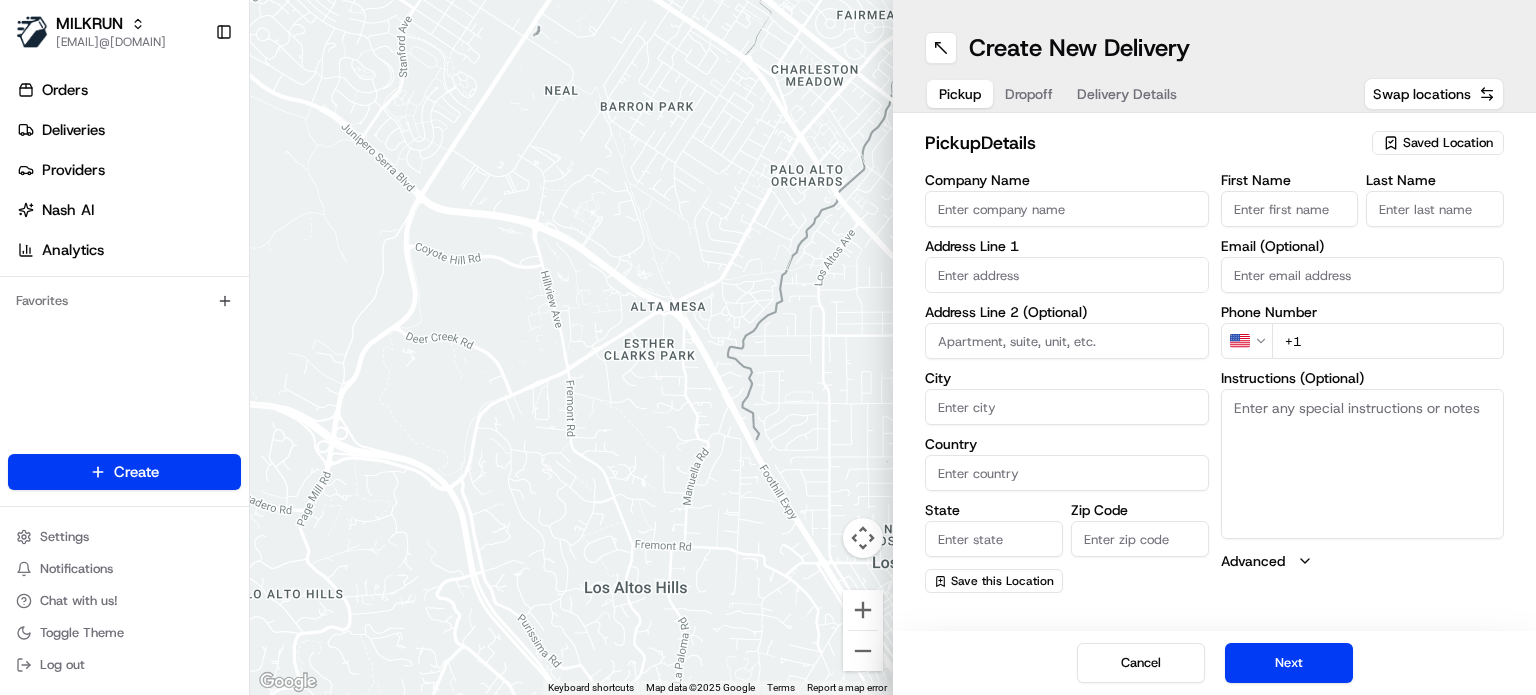 click on "Saved Location" at bounding box center (1438, 143) 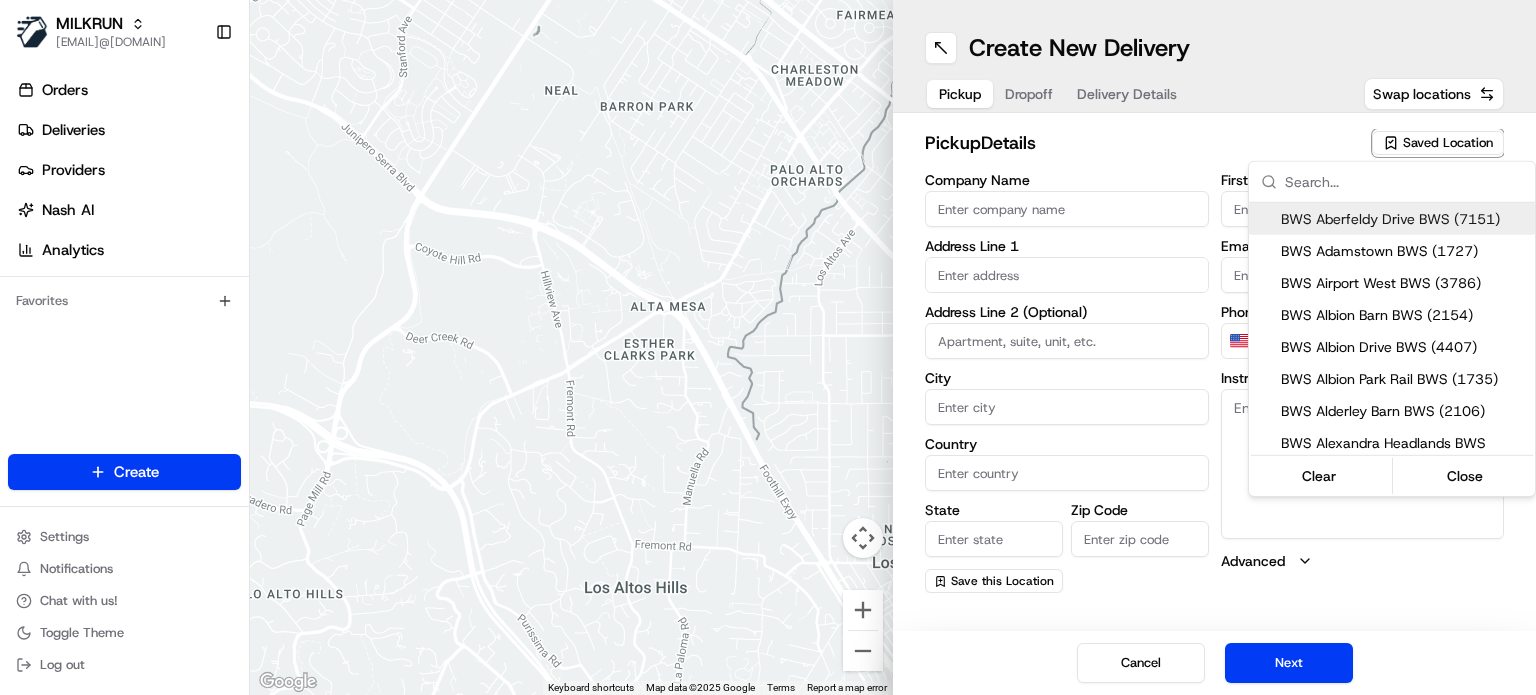 click on "MILKRUN [EMAIL] Toggle Sidebar Orders Deliveries Providers Nash AI Analytics Favorites Main Menu Members & Organization Organization Users Roles Preferences Customization Tracking Orchestration Automations Dispatch Strategy Locations Pickup Locations Dropoff Locations AI Support Call Agent Billing Billing Refund Requests Integrations Notification Triggers Webhooks API Keys Request Logs Create Settings Notifications Chat with us! Toggle Theme Log out ← Move left → Move right ↑ Move up ↓ Move down + Zoom in - Zoom out Home Jump left by 75% End Jump right by 75% Page Up Jump up by 75% Page Down Jump down by 75% Keyboard shortcuts Map Data Map data ©2025 Google Map data ©2025 Google 500 m Click to toggle between metric and imperial units Terms Report a map error Create New Delivery Pickup Dropoff Delivery Details Swap locations pickup Details Saved Location Company Name Address Line 1 Address Line 2 (Optional) City Country State Zip Code Save this Location US +1" at bounding box center (768, 347) 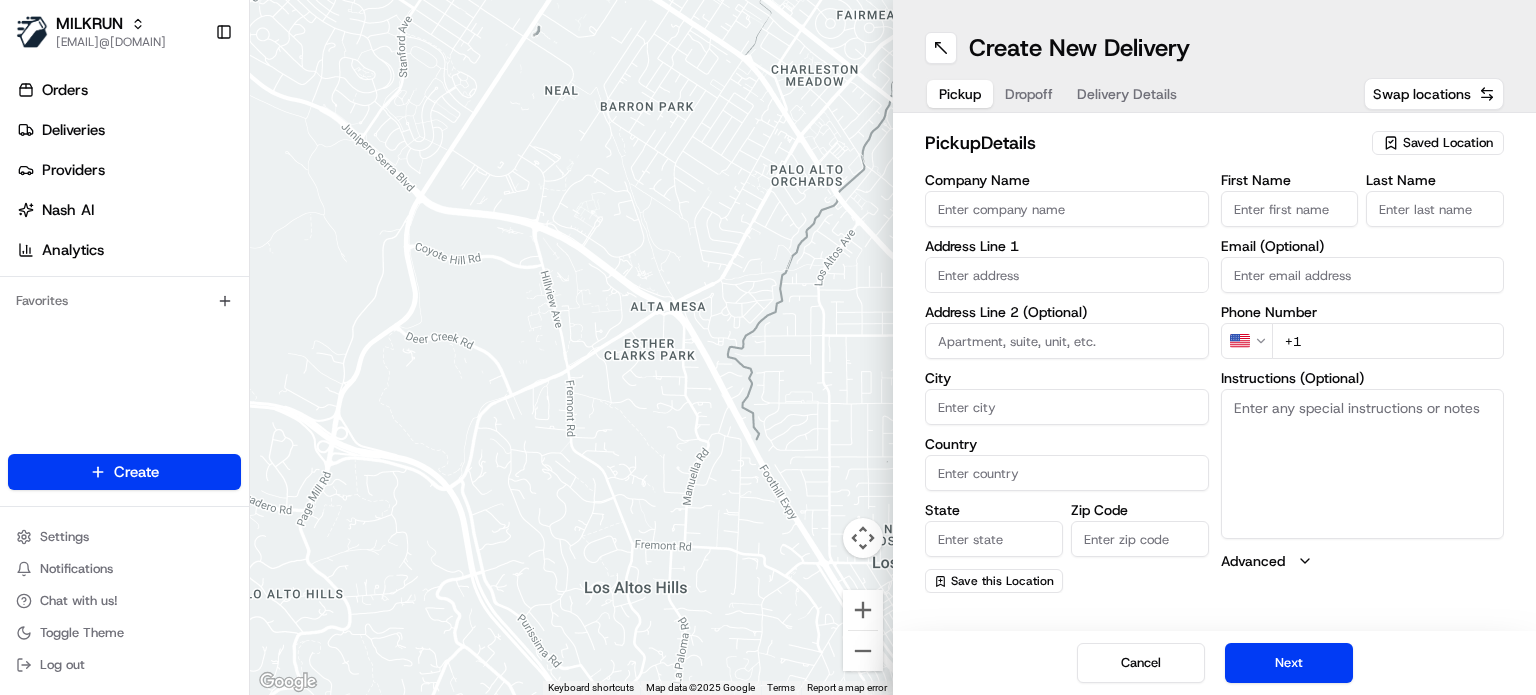click on "Saved Location" at bounding box center (1448, 143) 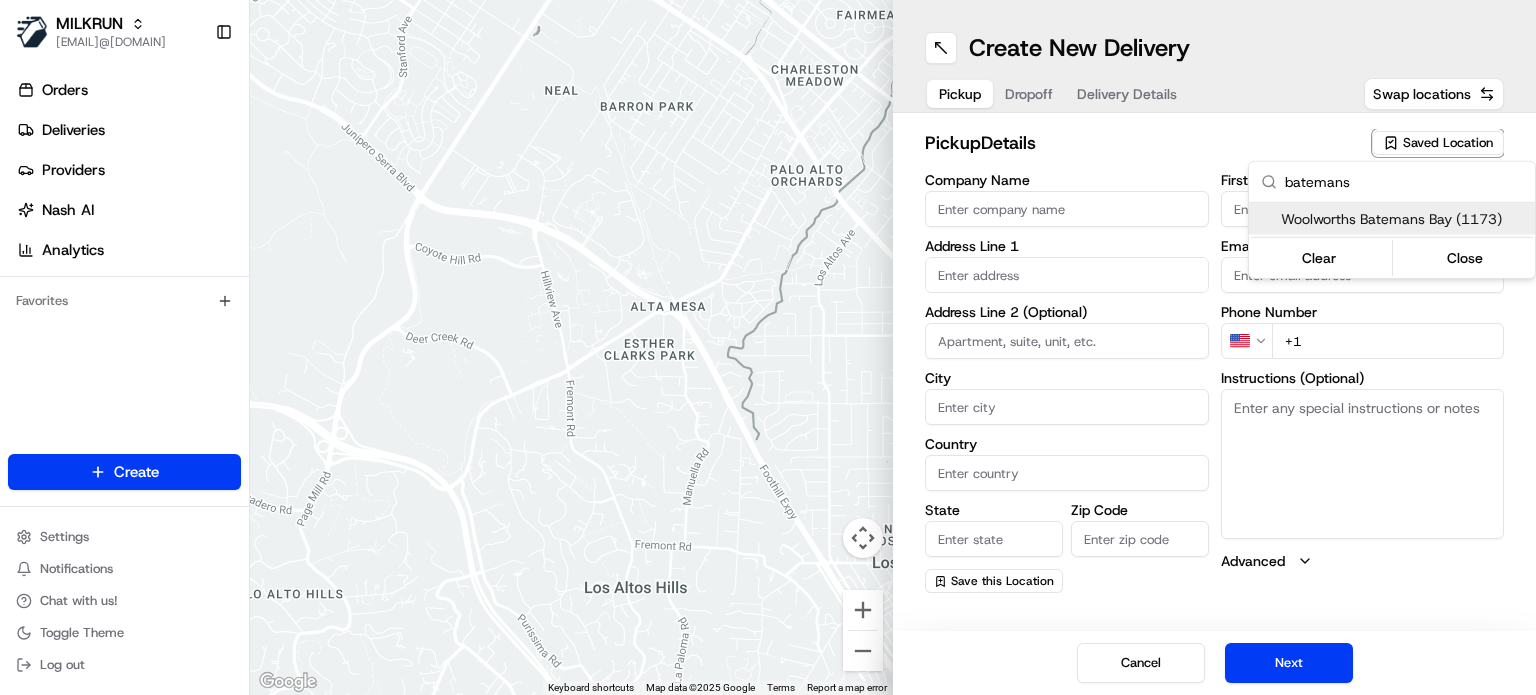 type on "batemans" 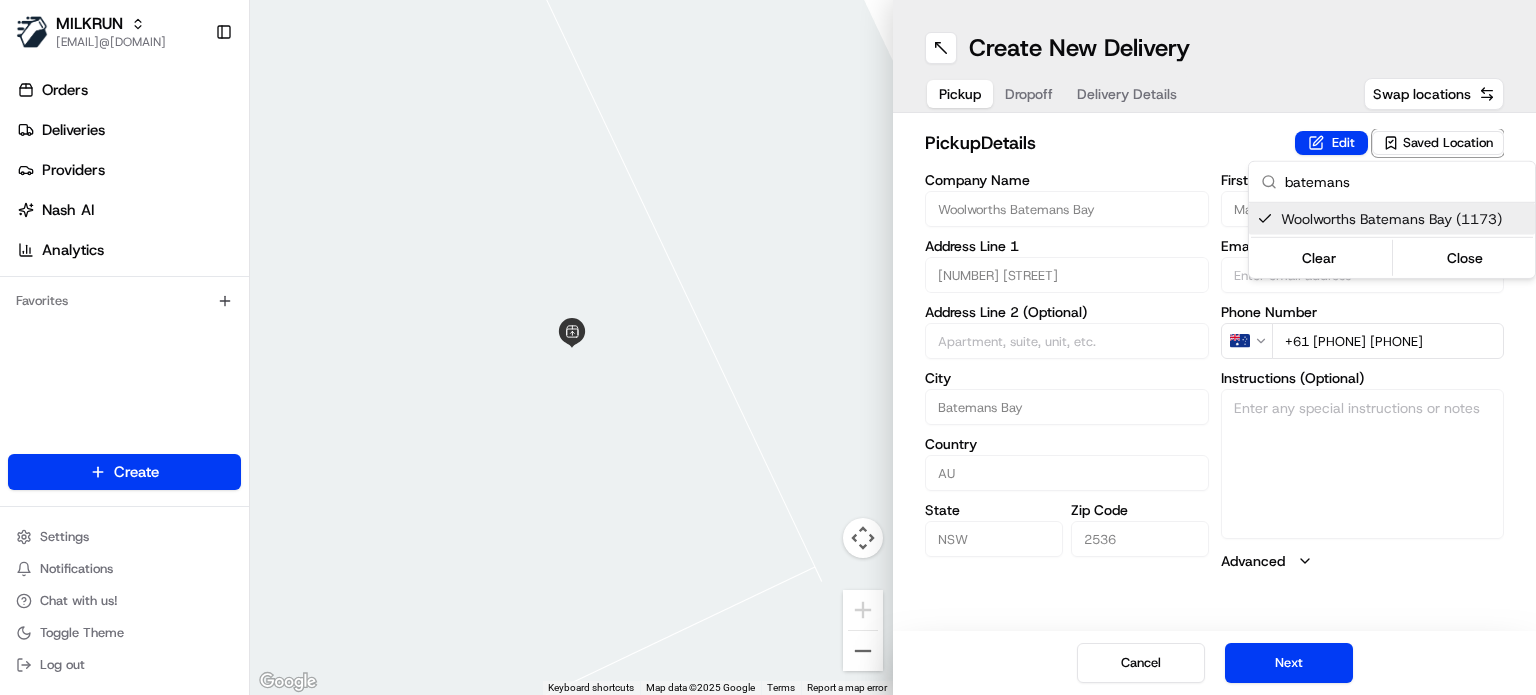 click on "MILKRUN [EMAIL] Toggle Sidebar Orders Deliveries Providers Nash AI Analytics Favorites Main Menu Members & Organization Organization Users Roles Preferences Customization Tracking Orchestration Automations Dispatch Strategy Locations Pickup Locations Dropoff Locations AI Support Call Agent Billing Billing Refund Requests Integrations Notification Triggers Webhooks API Keys Request Logs Create Settings Notifications Chat with us! Toggle Theme Log out ← Move left → Move right ↑ Move up ↓ Move down + Zoom in - Zoom out Home Jump left by 75% End Jump right by 75% Page Up Jump up by 75% Page Down Jump down by 75% Keyboard shortcuts Map Data Map data ©2025 Google Map data ©2025 Google 2 m Click to toggle between metric and imperial units Terms Report a map error Create New Delivery Pickup Dropoff Delivery Details Swap locations pickup Details Edit Saved Location Company Name Woolworths Batemans Bay Address Line 1 9 - 13 Clyde St Address Line 2 (Optional) City AU" at bounding box center [768, 347] 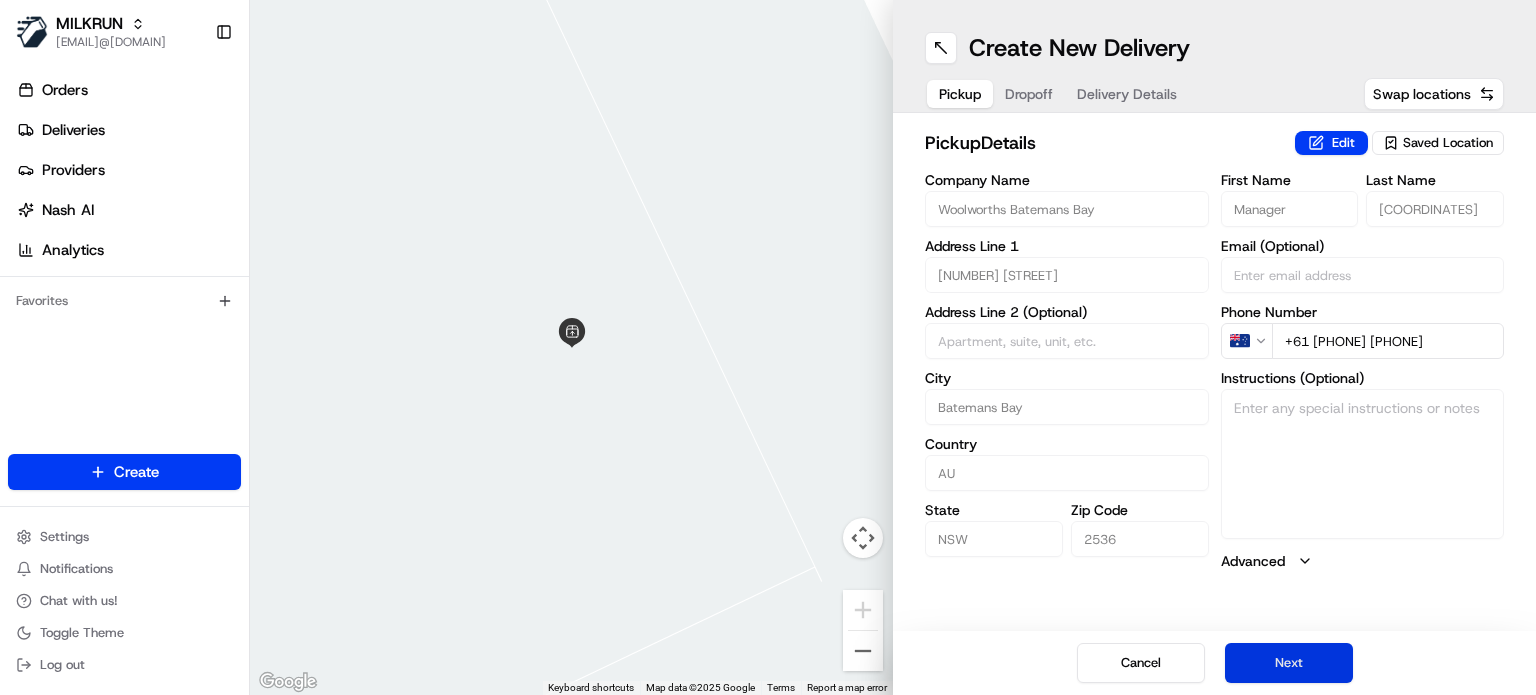 click on "Next" at bounding box center [1289, 663] 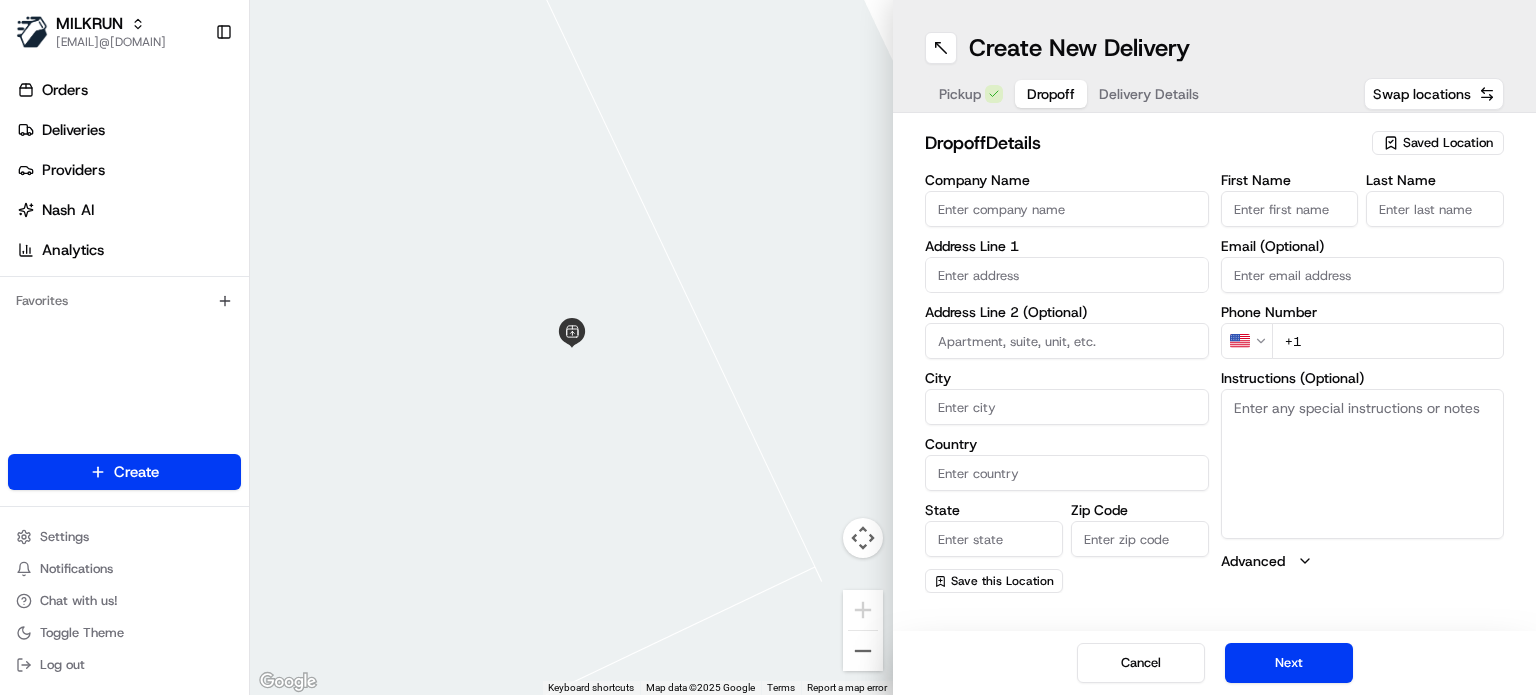 click on "First Name" at bounding box center [1290, 209] 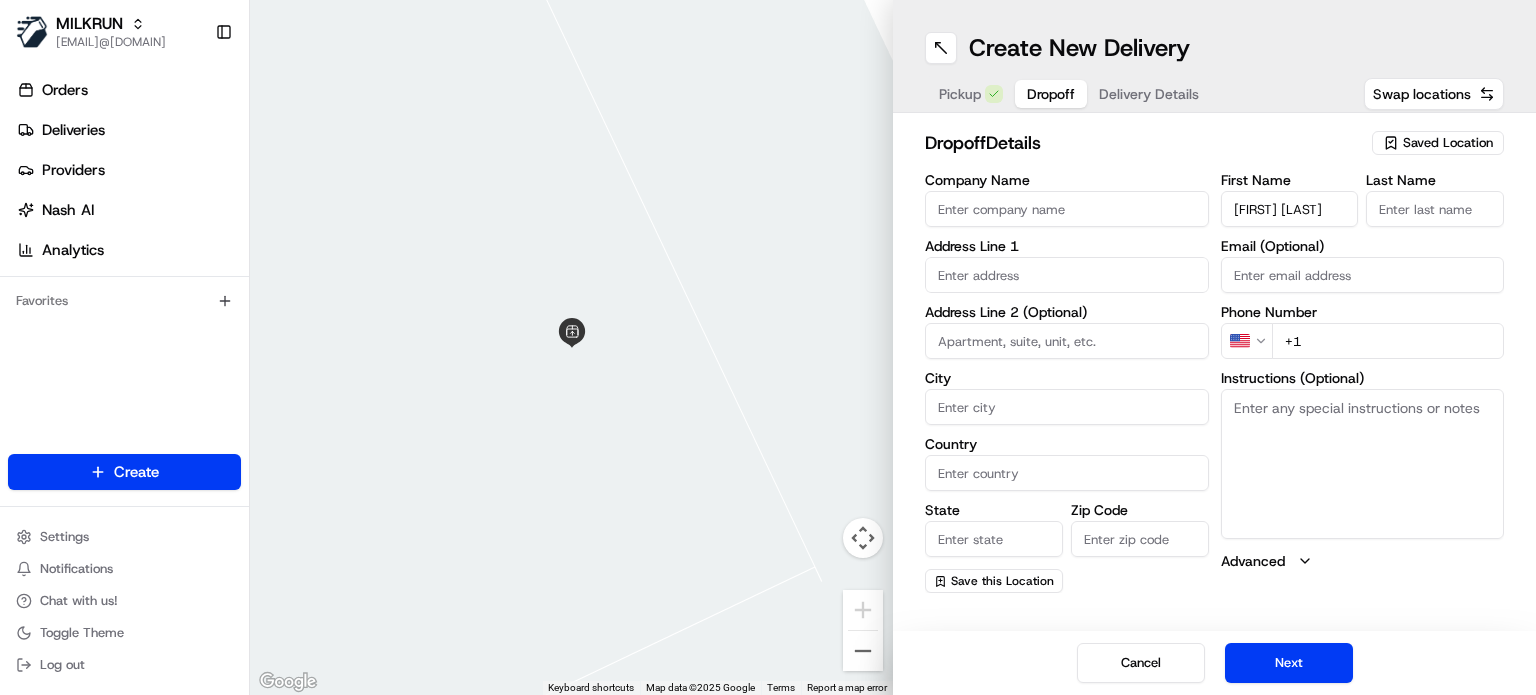 drag, startPoint x: 1276, startPoint y: 209, endPoint x: 1535, endPoint y: 220, distance: 259.2335 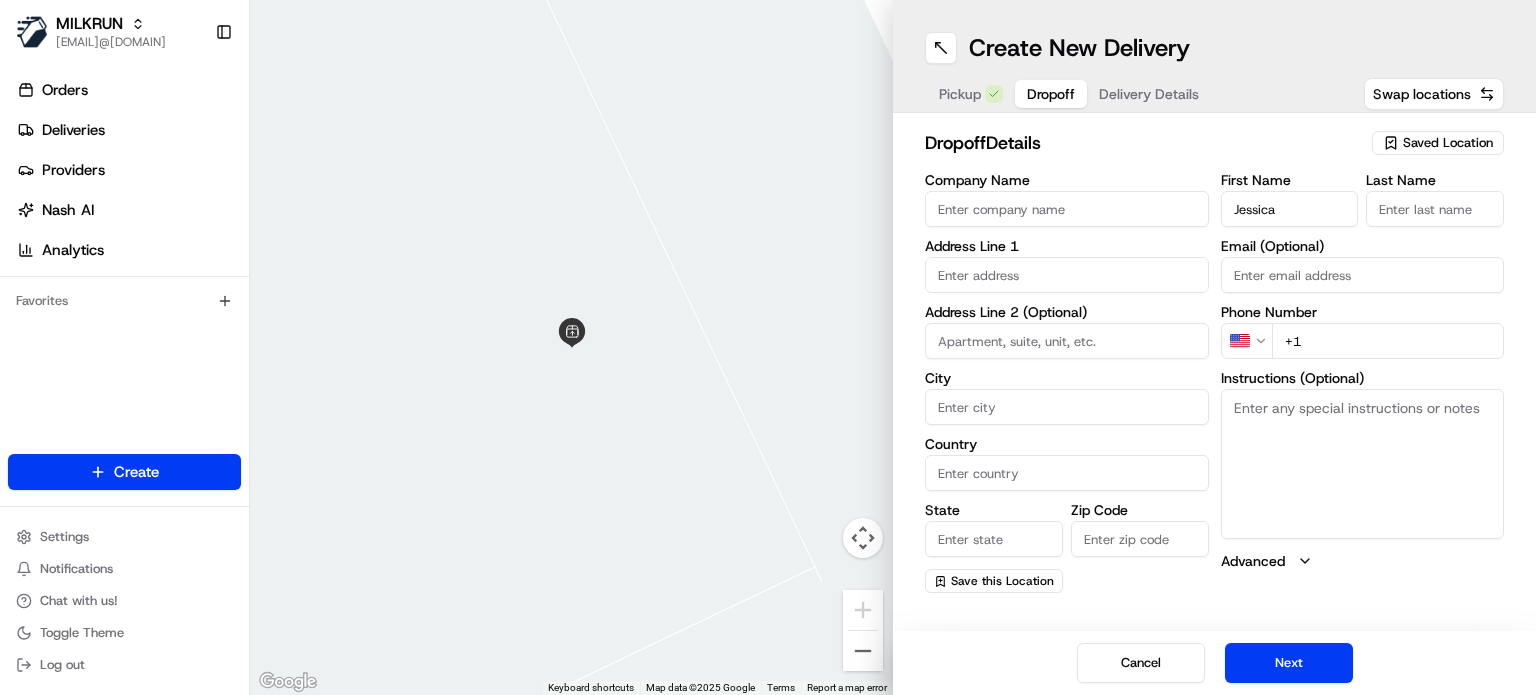 type on "Jessica" 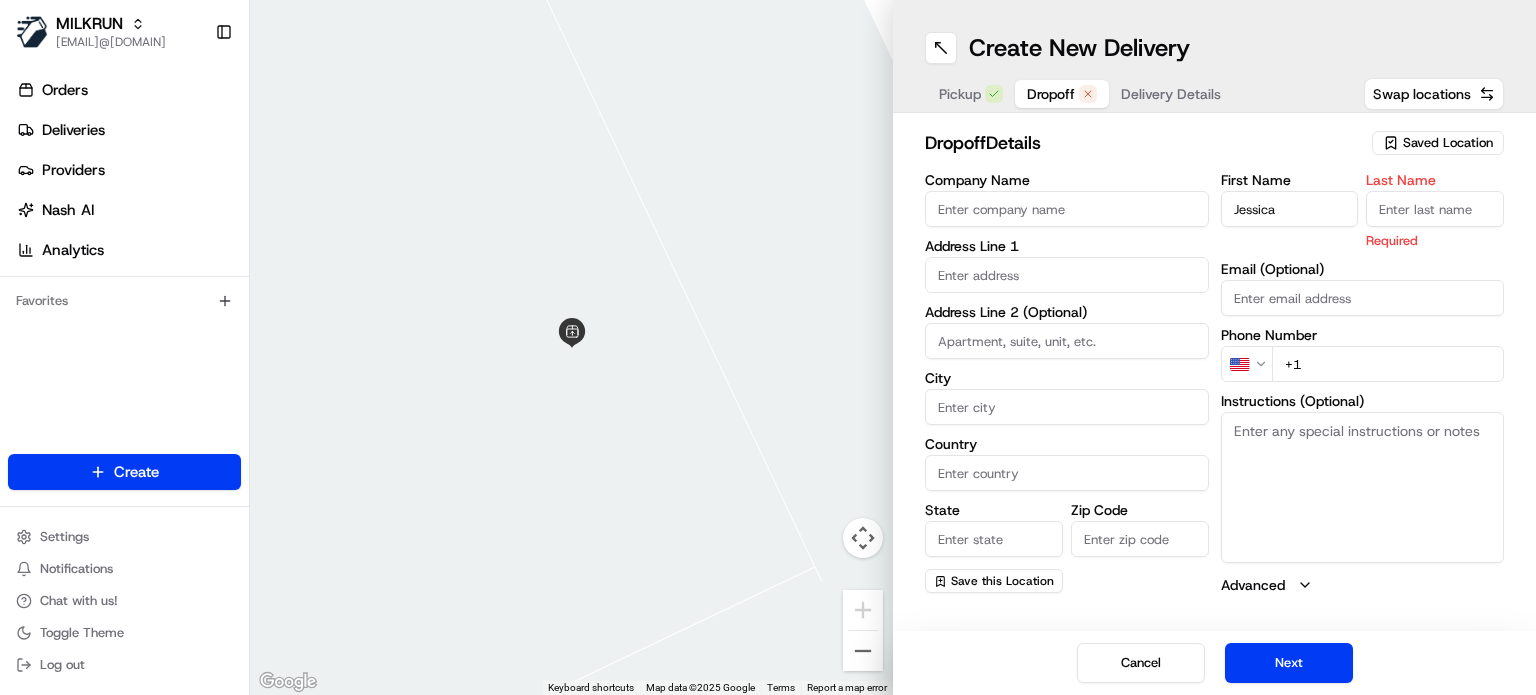 paste on "[FIRST] [LAST]" 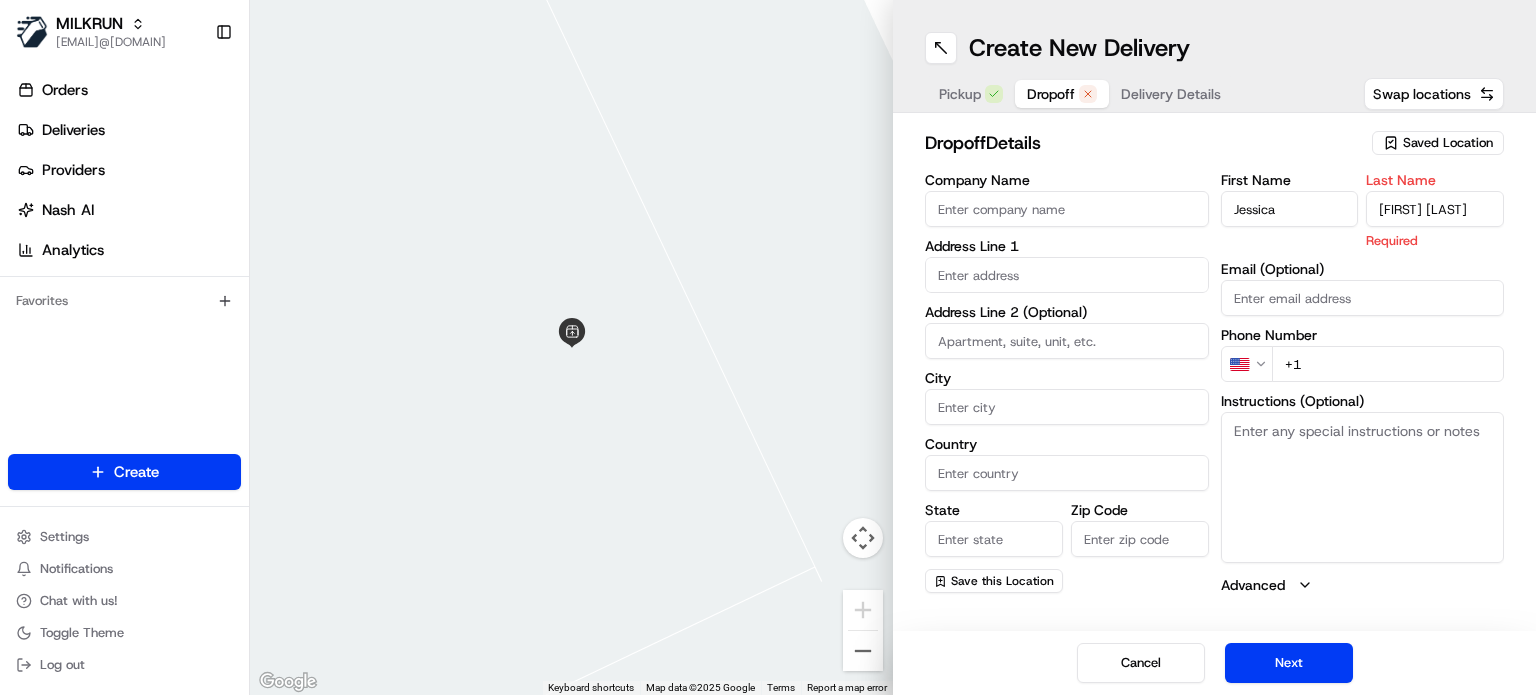 drag, startPoint x: 1428, startPoint y: 208, endPoint x: 1243, endPoint y: 249, distance: 189.48878 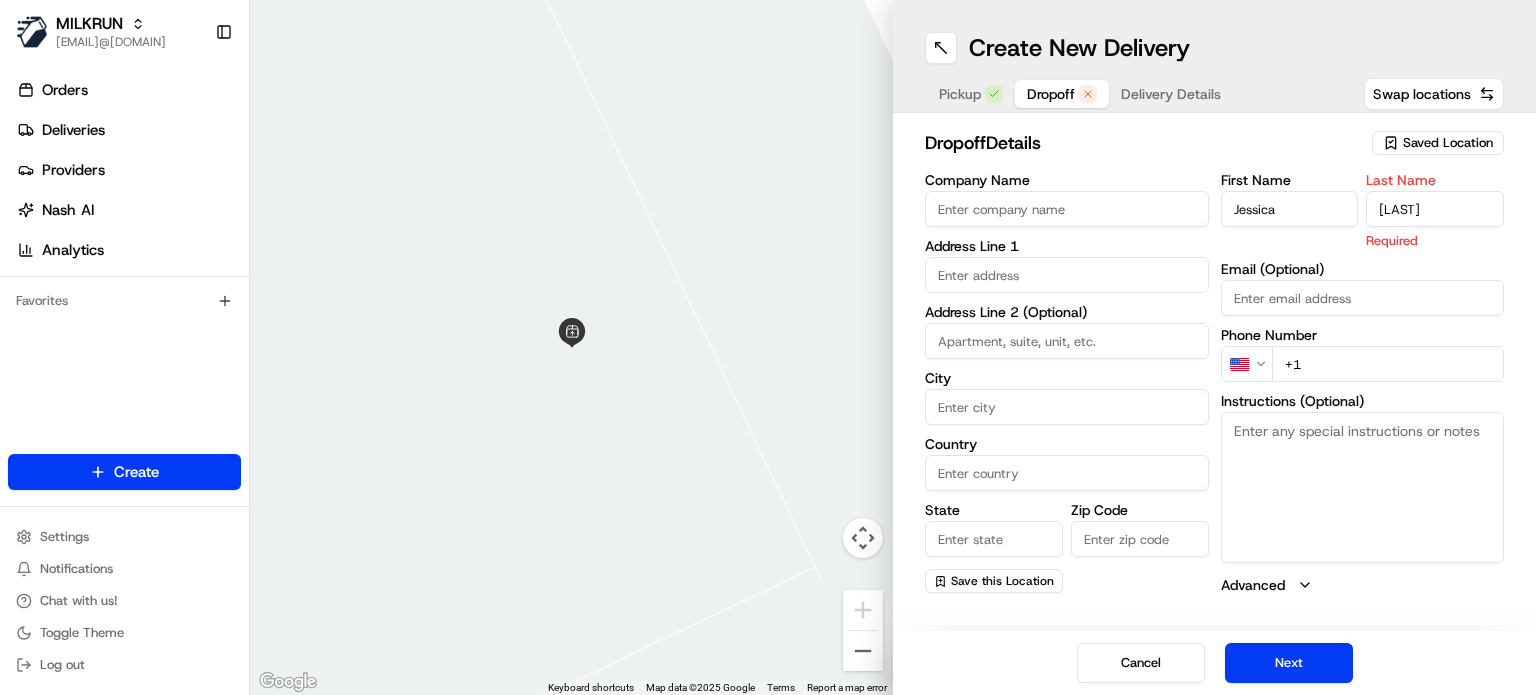 type on "[LAST]" 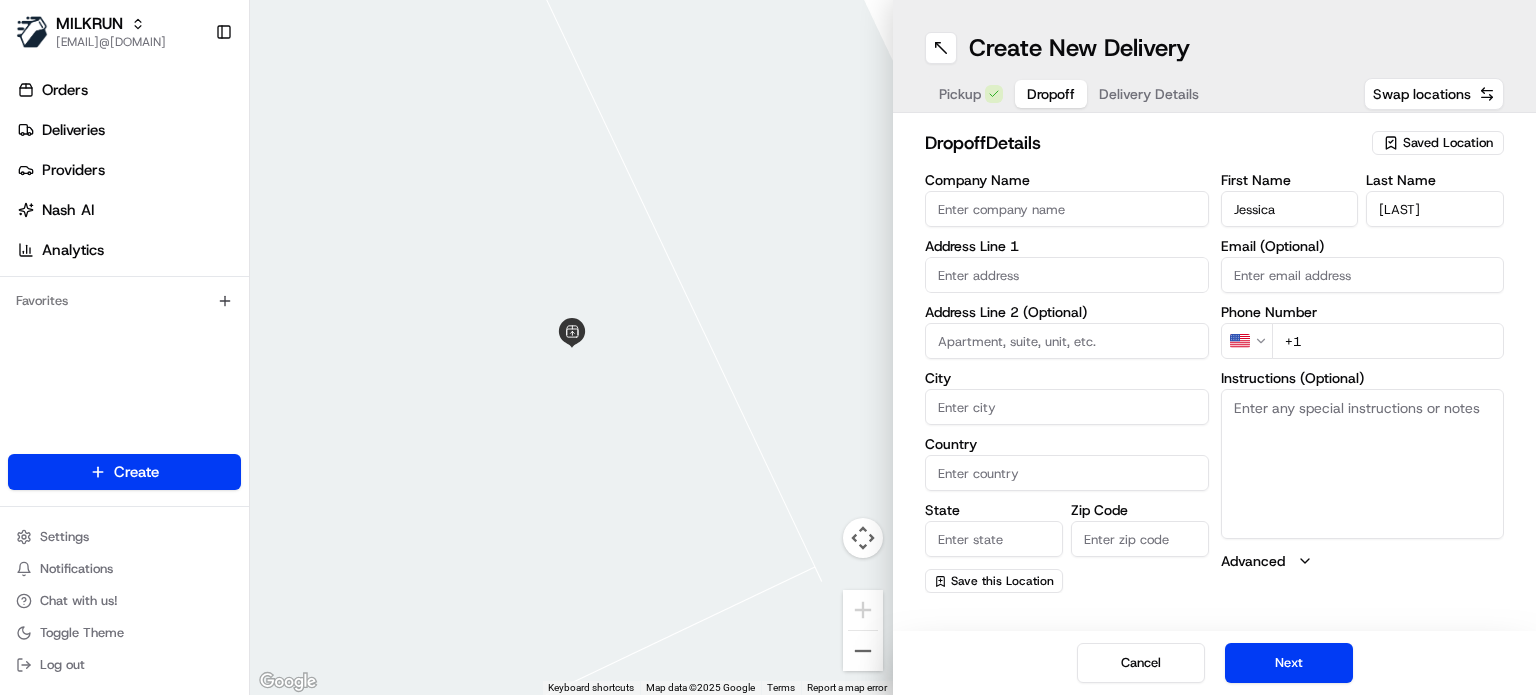 drag, startPoint x: 1340, startPoint y: 338, endPoint x: 1176, endPoint y: 364, distance: 166.04819 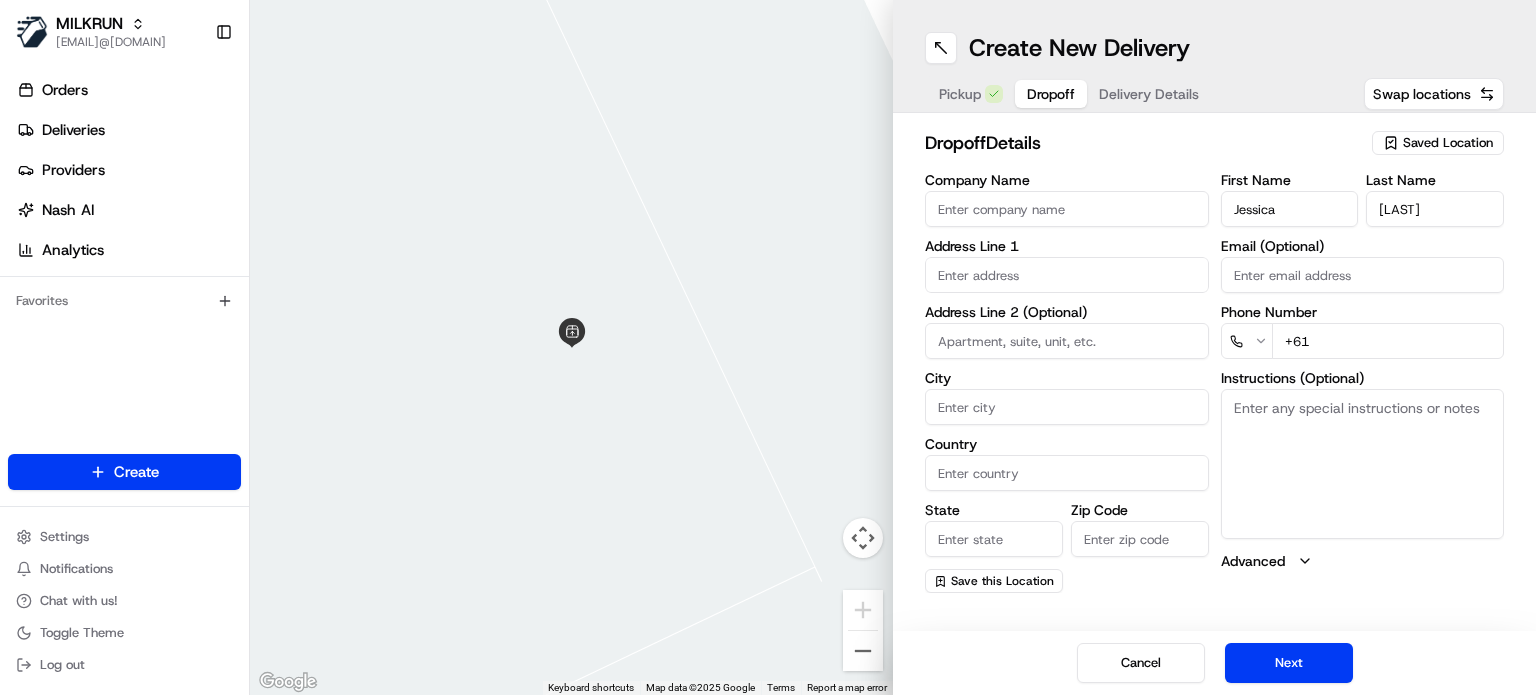 paste on "[NUMBER] [NUMBER] [NUMBER]" 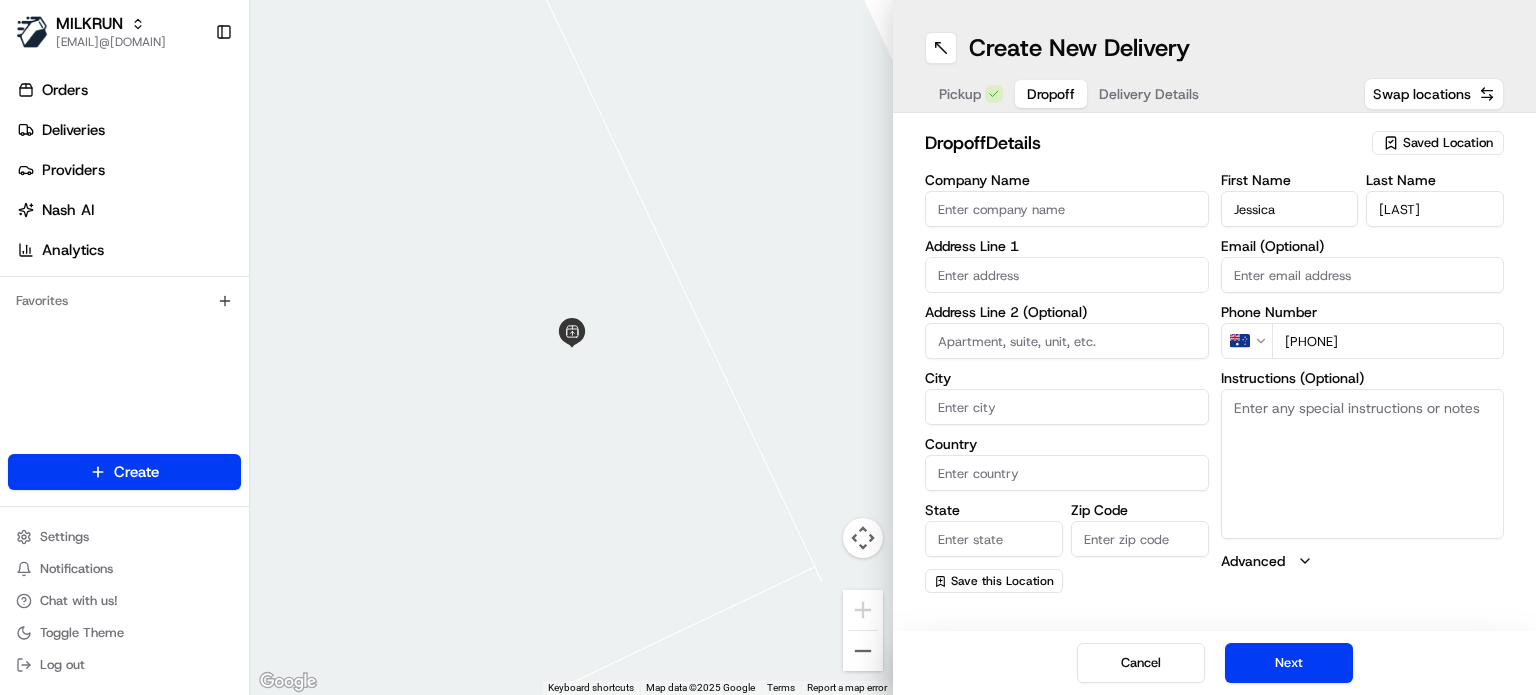 type on "[PHONE]" 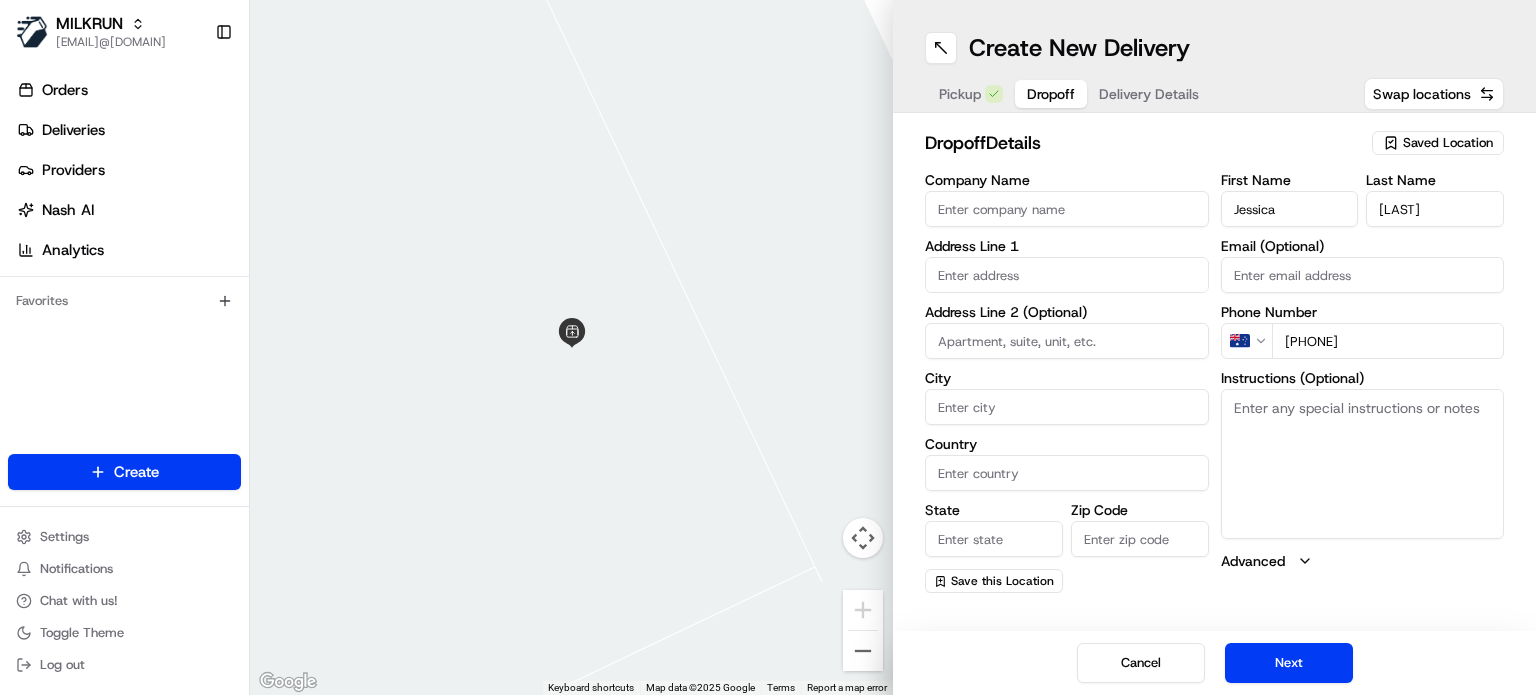 click at bounding box center [1067, 275] 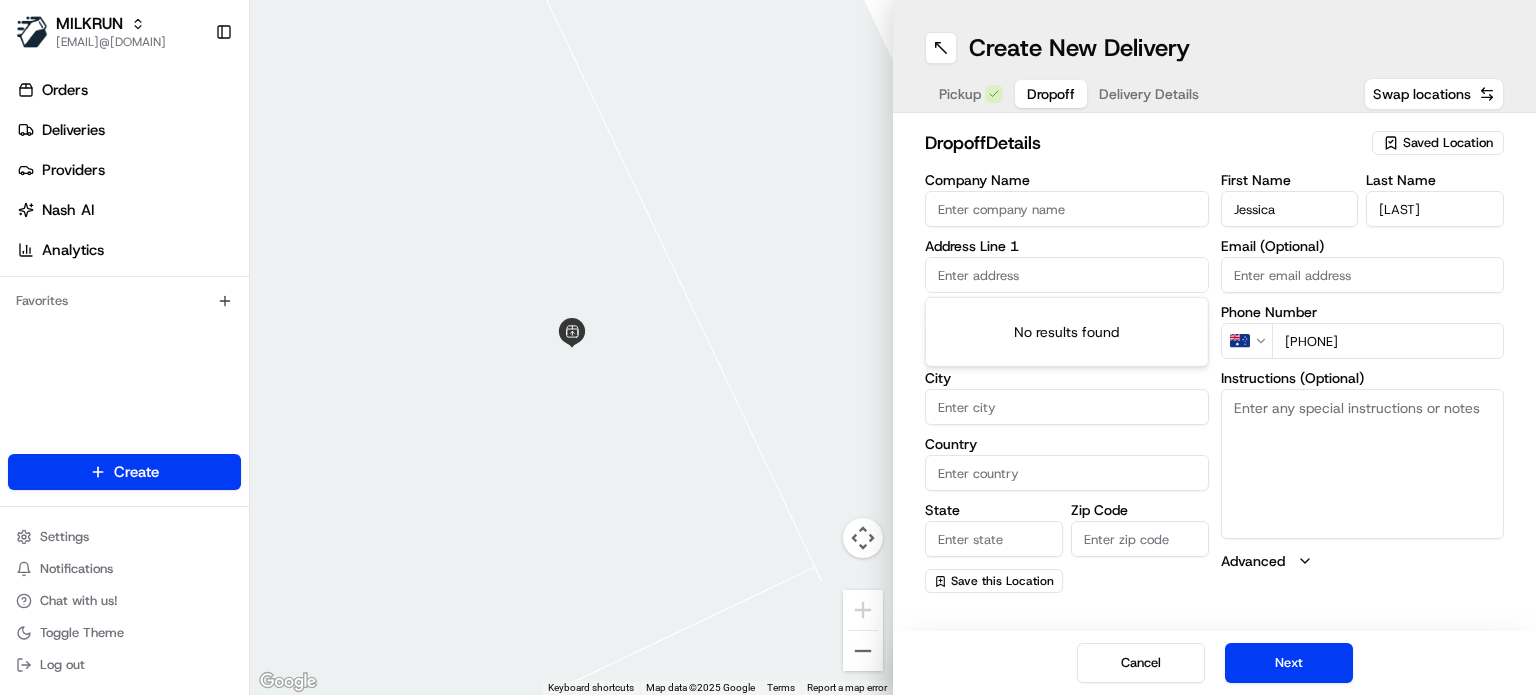 paste on "[NUMBER] [STREET], [CITY] [STATE] [POSTALCODE], [COUNTRY]" 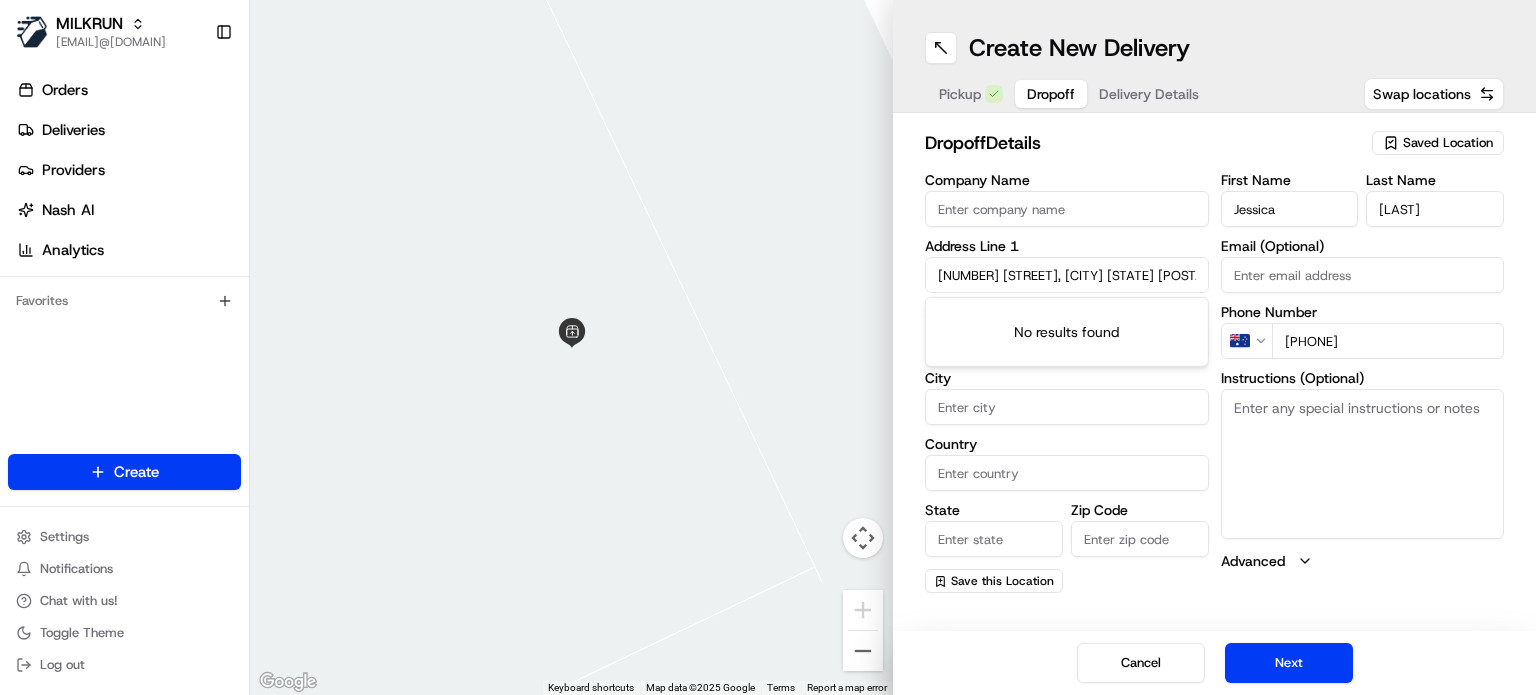 scroll, scrollTop: 0, scrollLeft: 52, axis: horizontal 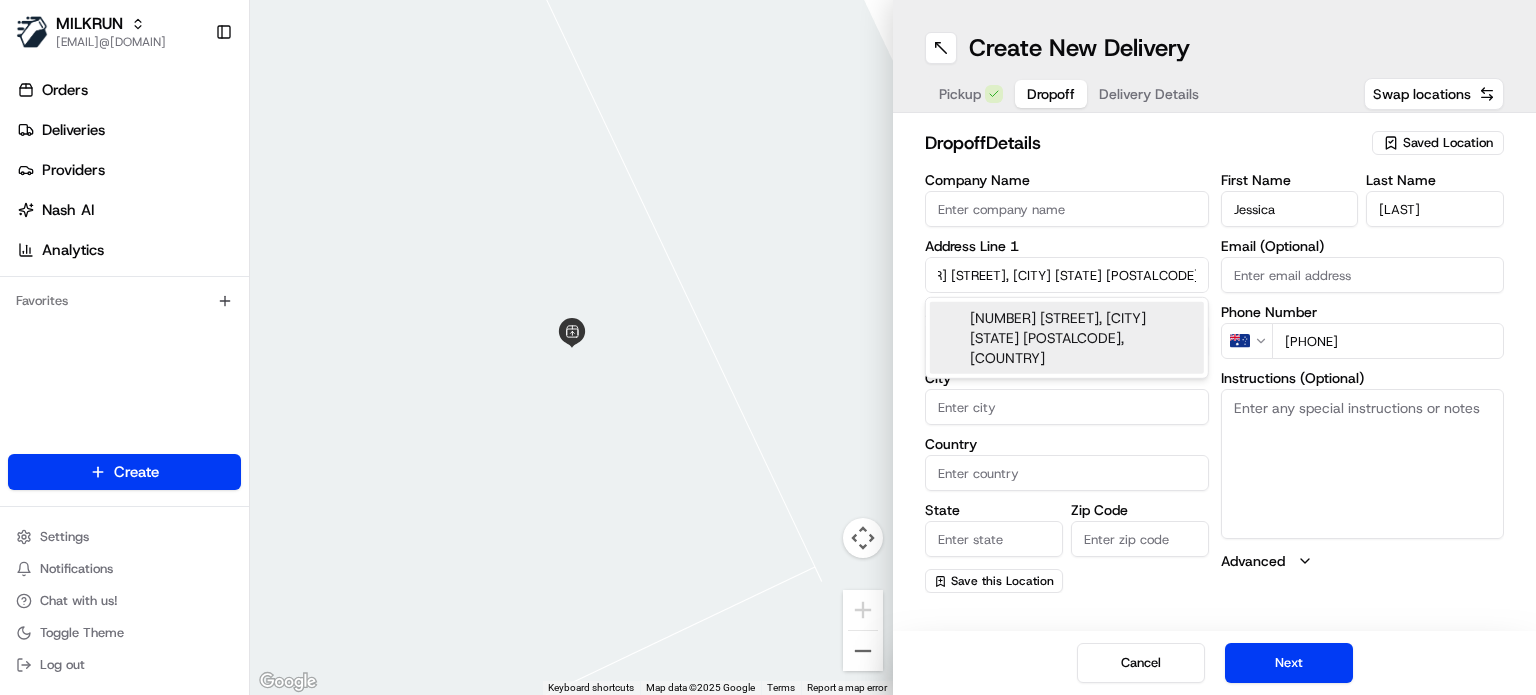 click on "[NUMBER] [STREET], [CITY] [STATE] [POSTALCODE], [COUNTRY]" at bounding box center (1067, 338) 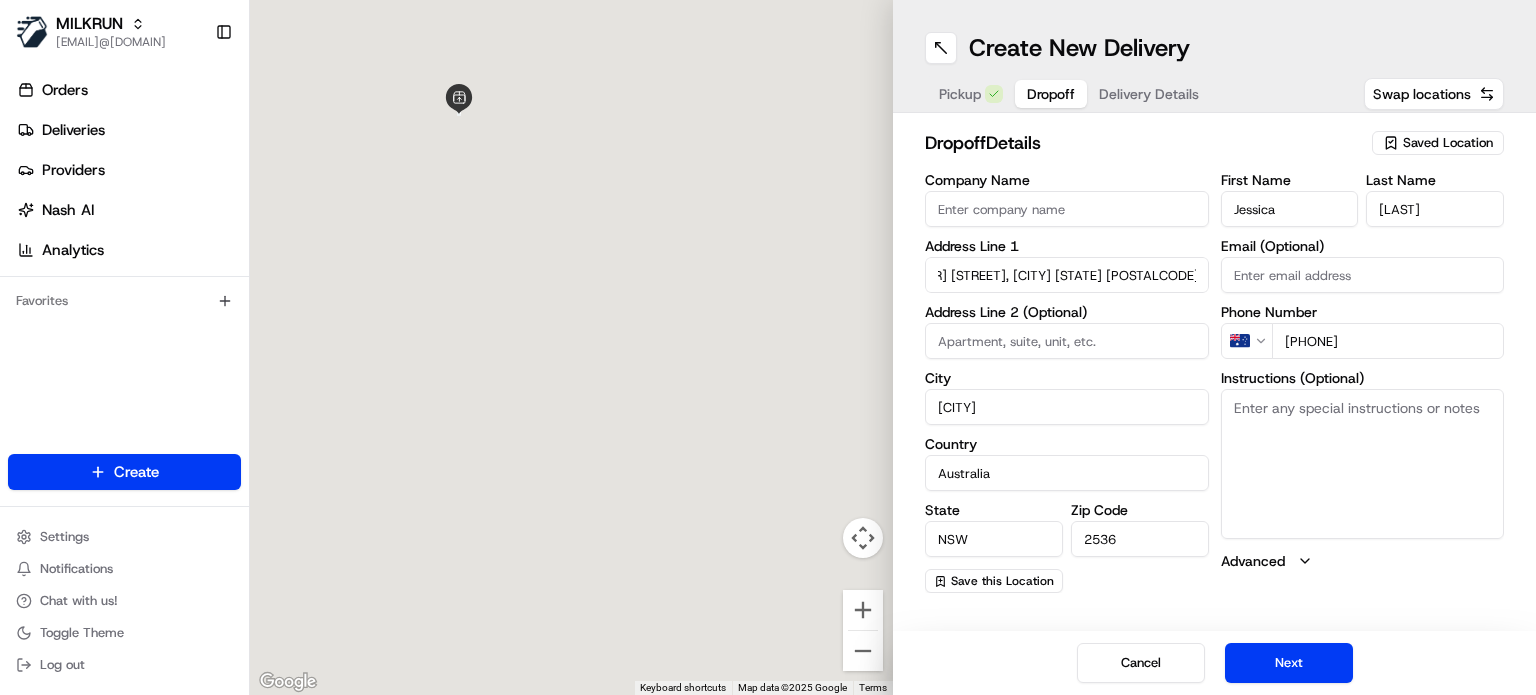 type on "[NUMBER] [STREET]" 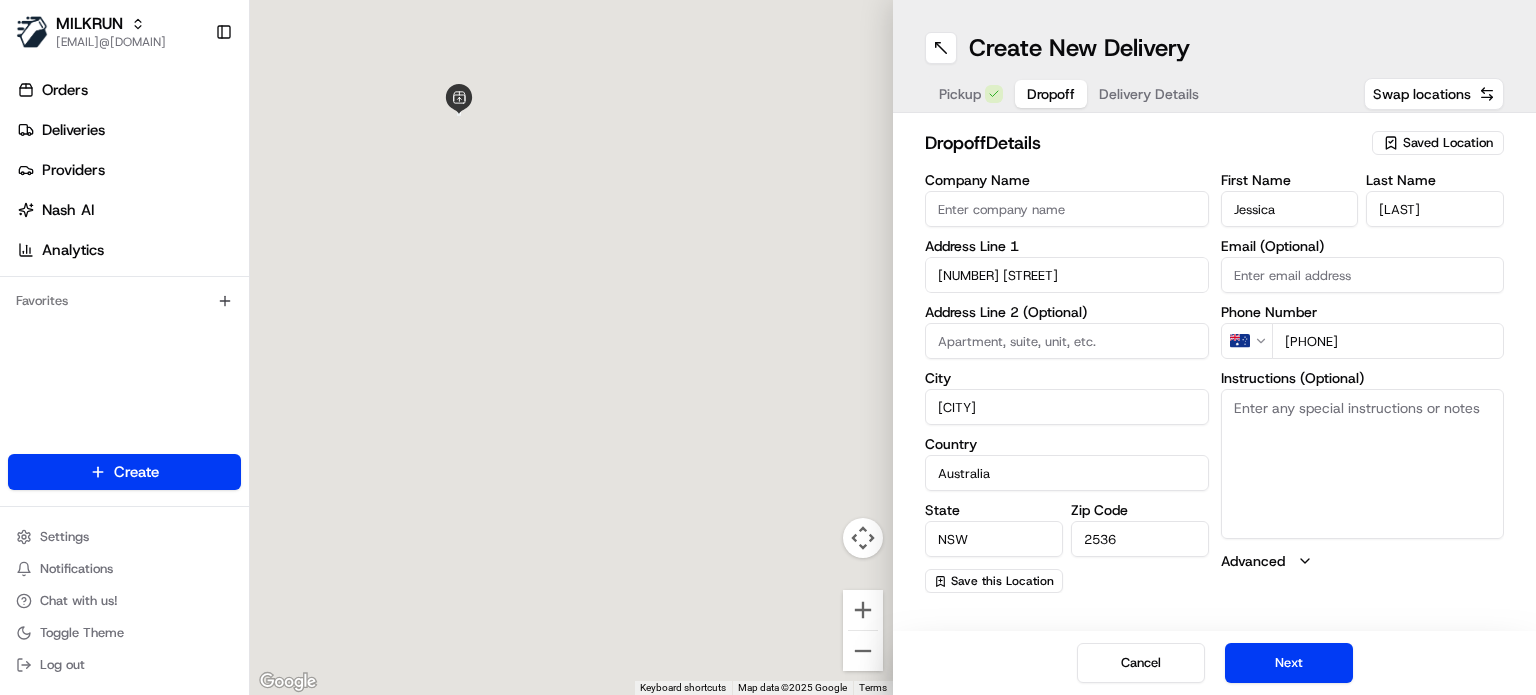 scroll, scrollTop: 0, scrollLeft: 0, axis: both 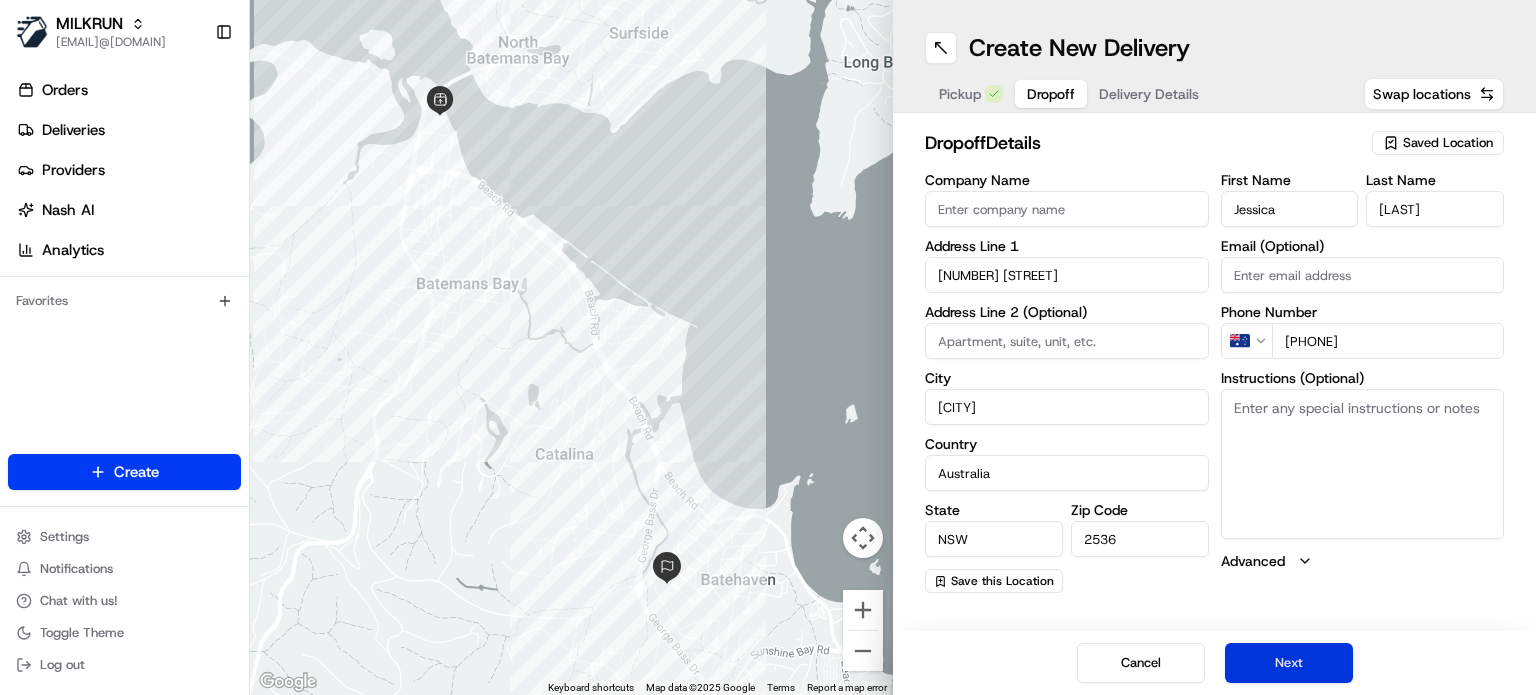 click on "Next" at bounding box center [1289, 663] 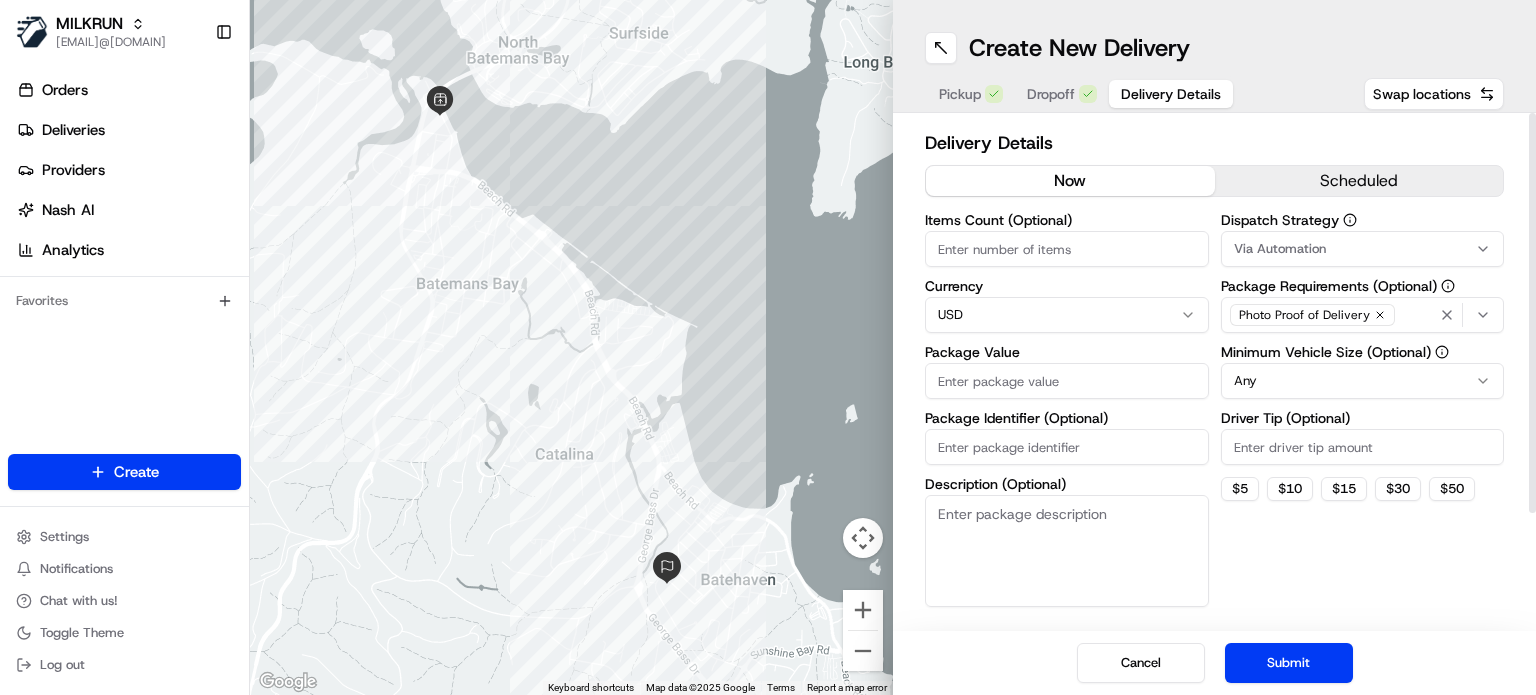 click on "MILKRUN [EMAIL] Toggle Sidebar Orders Deliveries Providers Nash AI Analytics Favorites Main Menu Members & Organization Organization Users Roles Preferences Customization Tracking Orchestration Automations Dispatch Strategy Locations Pickup Locations Dropoff Locations AI Support Call Agent Billing Billing Refund Requests Integrations Notification Triggers Webhooks API Keys Request Logs Create Settings Notifications Chat with us! Toggle Theme Log out ← Move left → Move right ↑ Move up ↓ Move down + Zoom in - Zoom out Home Jump left by 75% End Jump right by 75% Page Up Jump up by 75% Page Down Jump down by 75% Keyboard shortcuts Map Data Map data ©2025 Google Map data ©2025 Google 500 m Click to toggle between metric and imperial units Terms Report a map error Create New Delivery Pickup Dropoff Delivery Details Swap locations Delivery Details now scheduled Items Count (Optional) Currency USD Package Value Package Identifier (Optional) Description (Optional) Any" at bounding box center [768, 347] 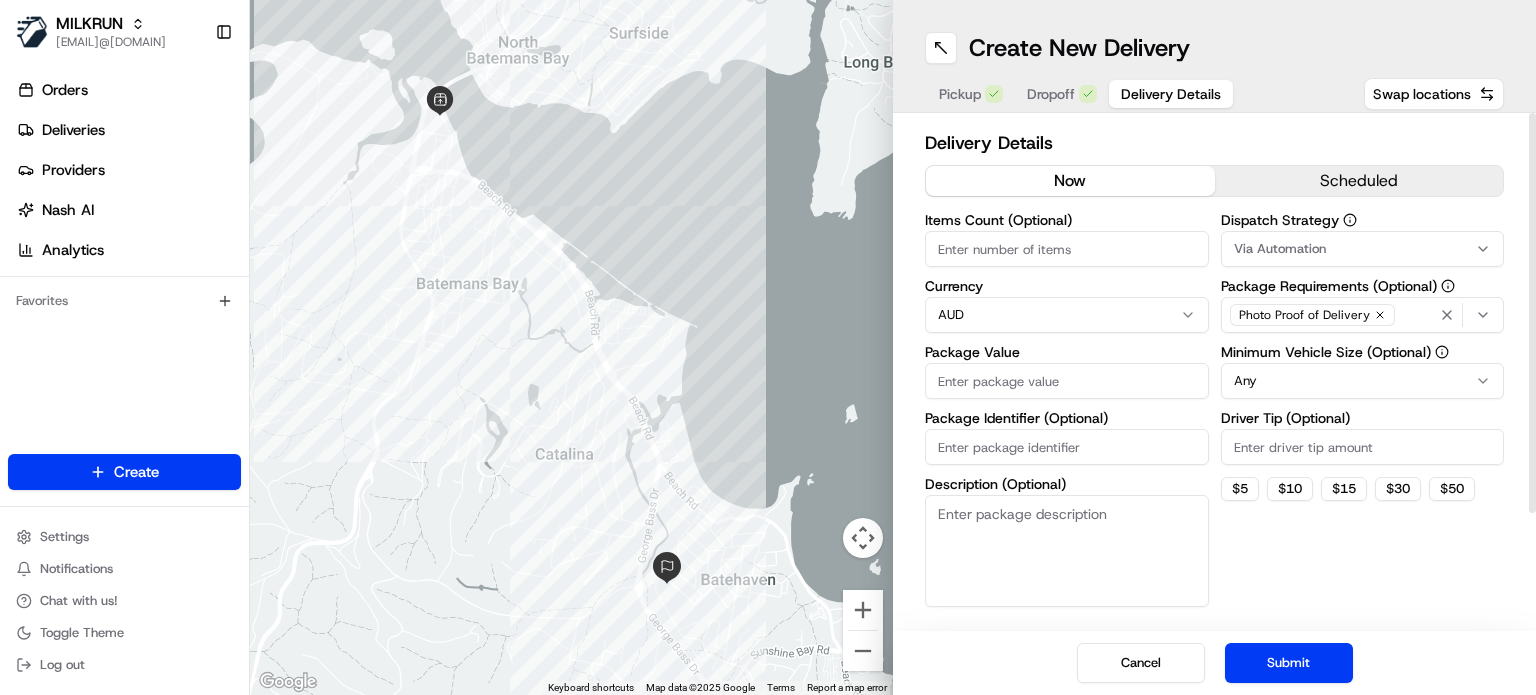 click on "Package Value" at bounding box center [1067, 381] 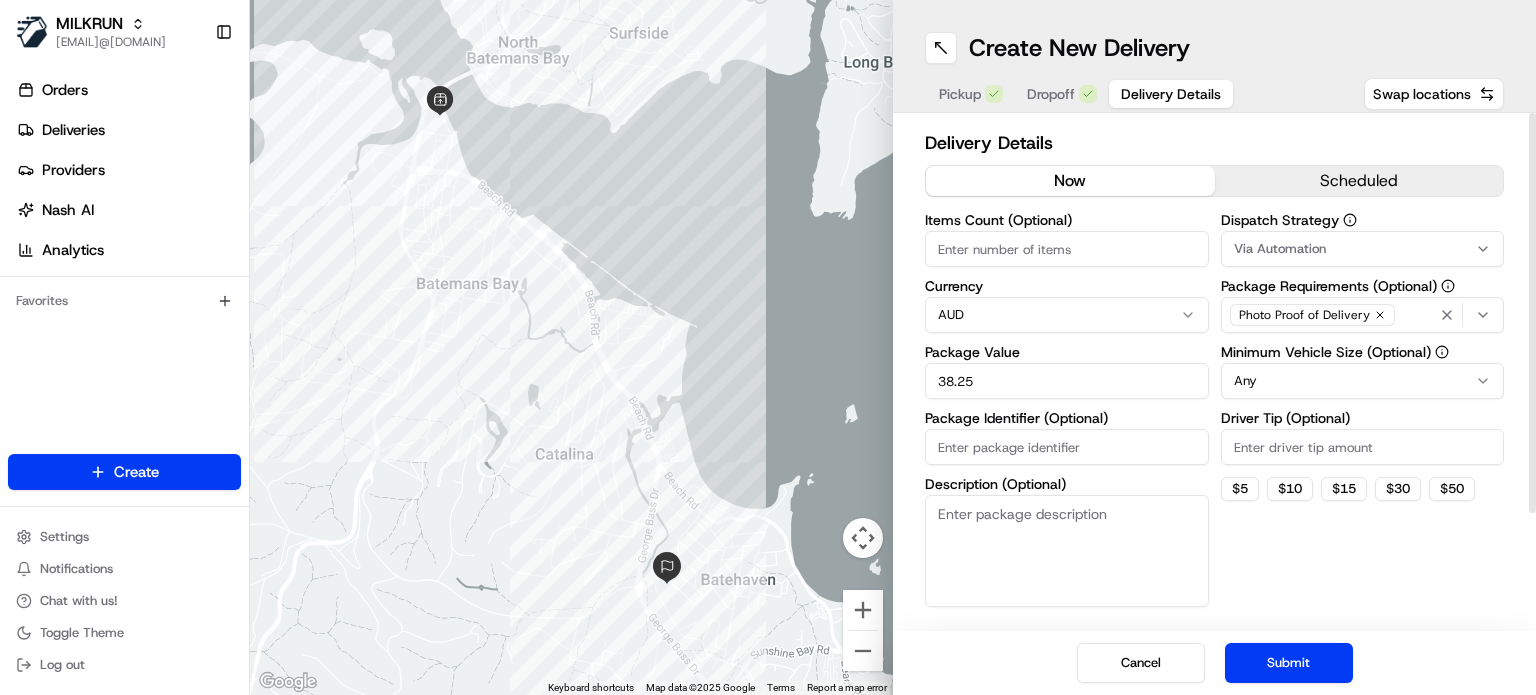 type on "38.25" 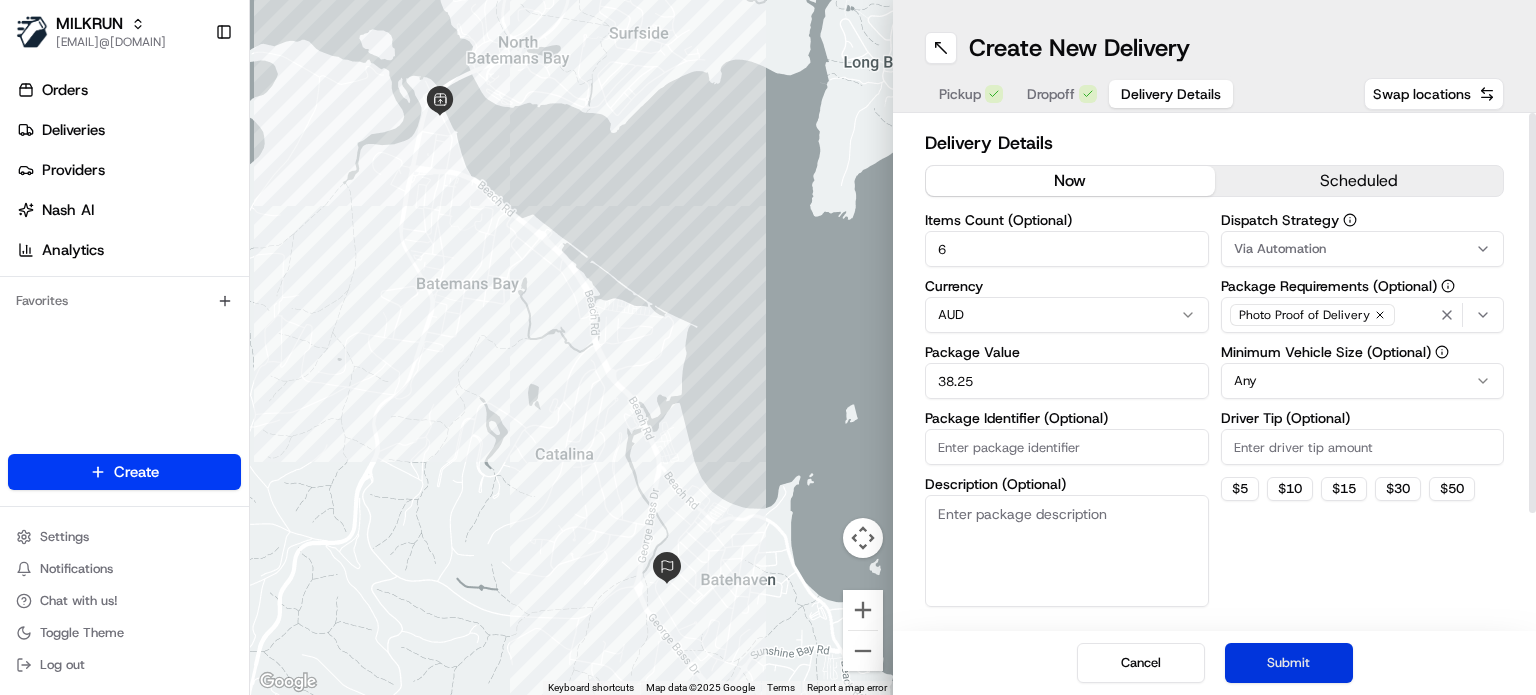 type on "6" 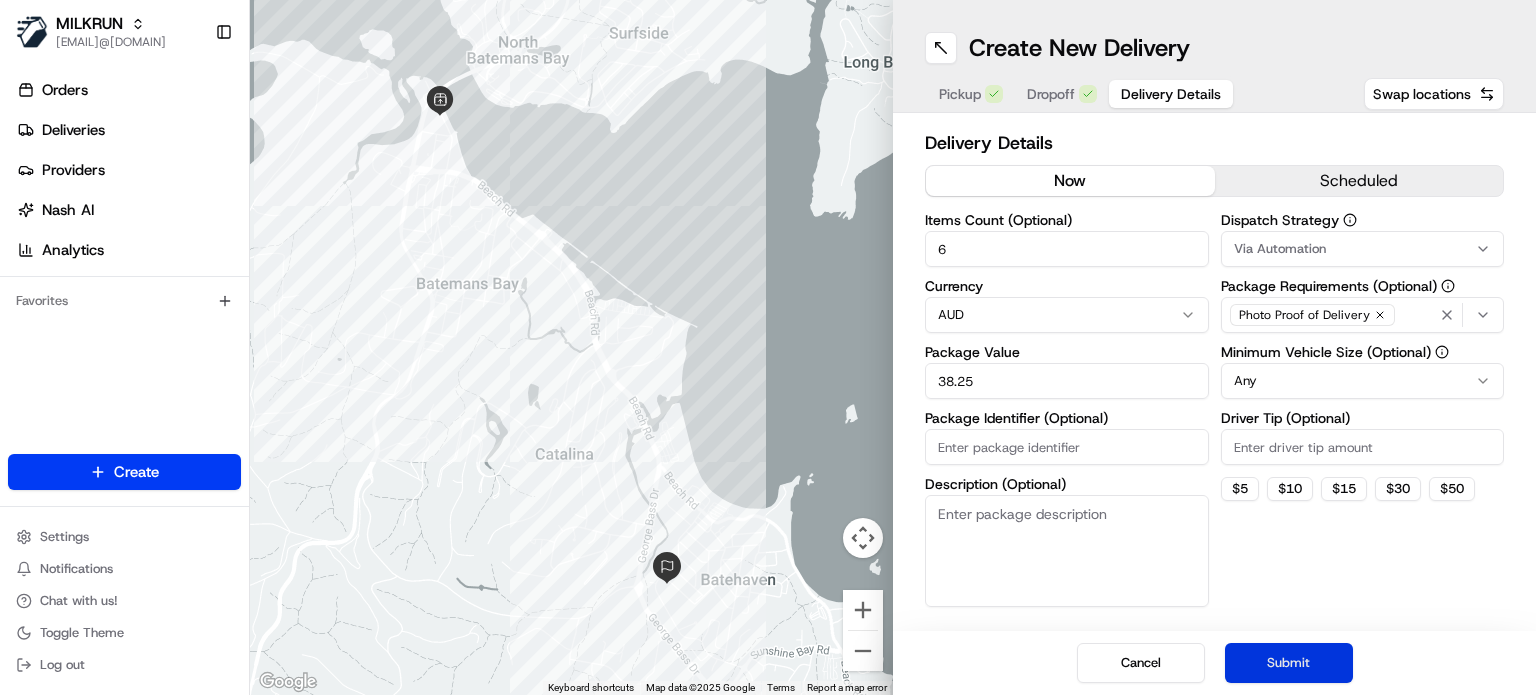 click on "Submit" at bounding box center (1289, 663) 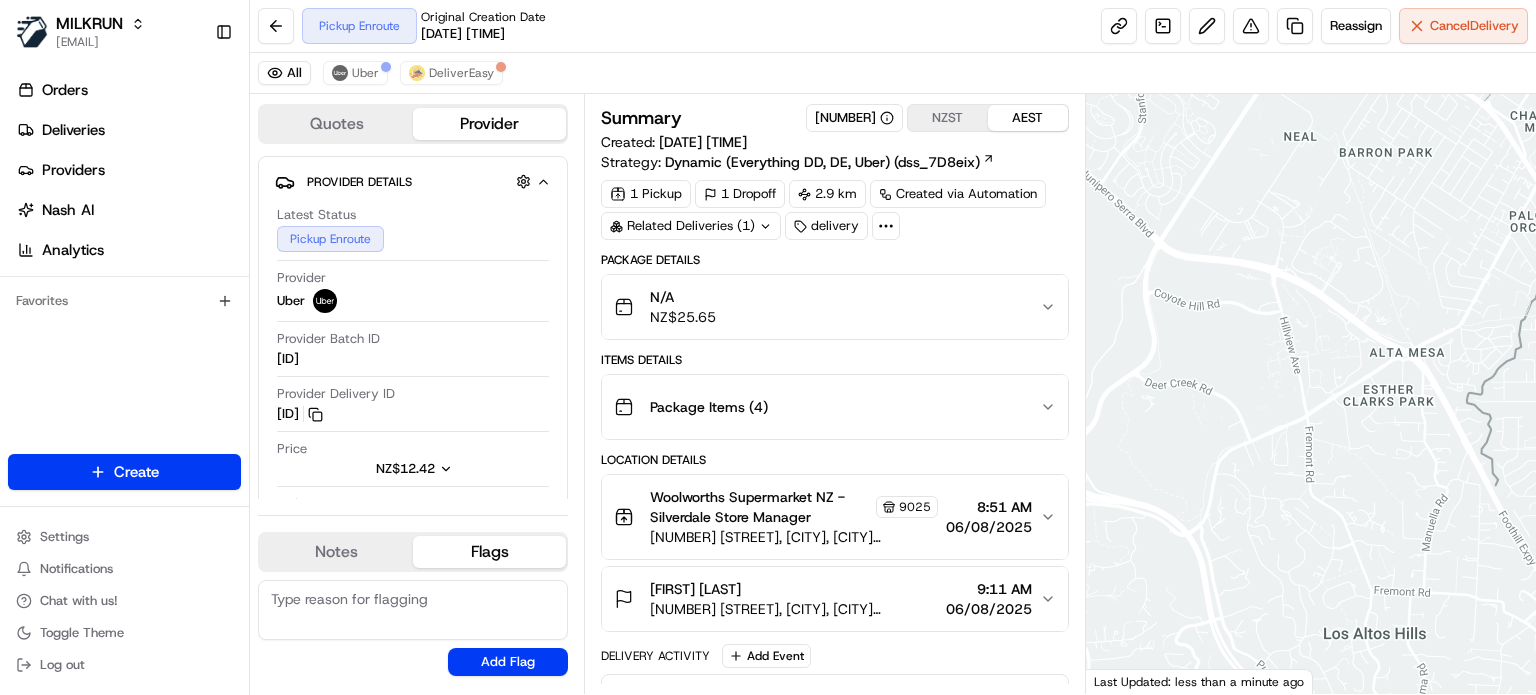 scroll, scrollTop: 0, scrollLeft: 0, axis: both 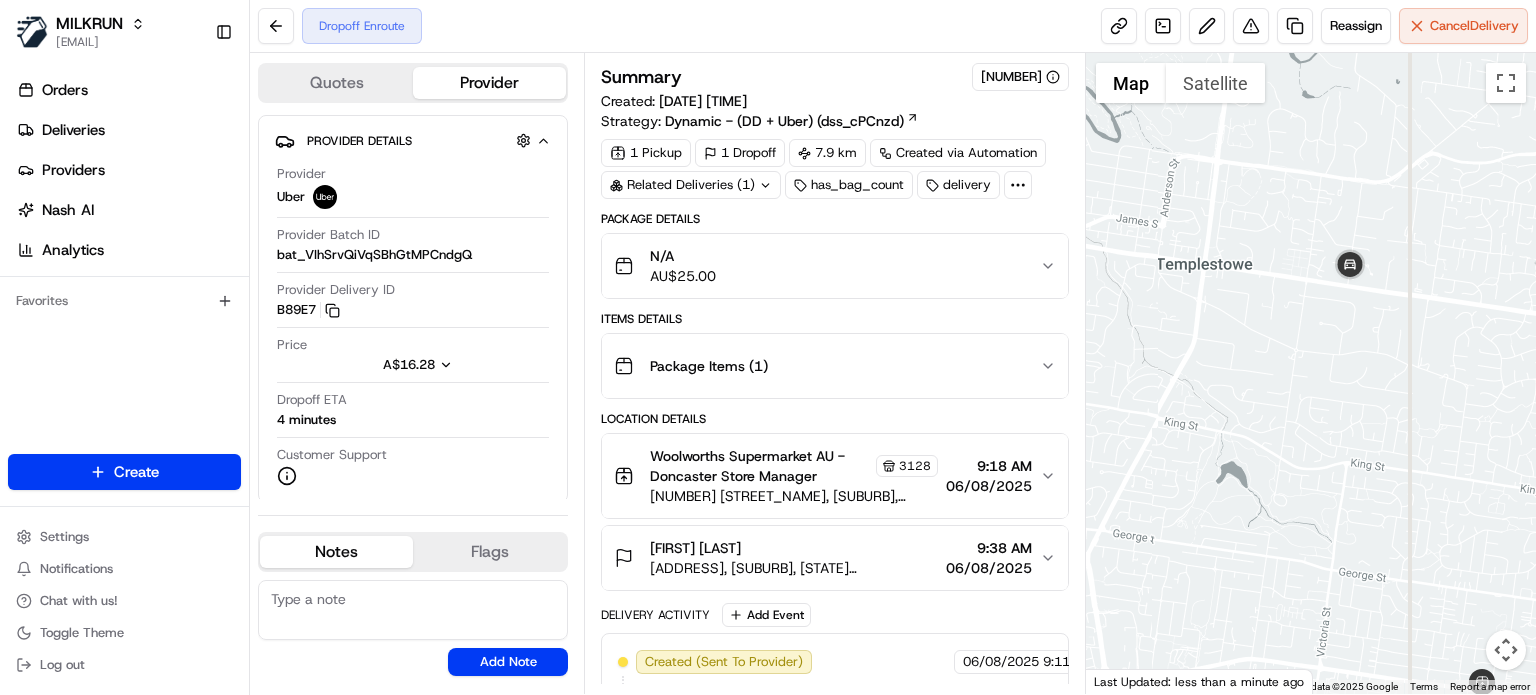 drag, startPoint x: 1434, startPoint y: 303, endPoint x: 1283, endPoint y: 260, distance: 157.00319 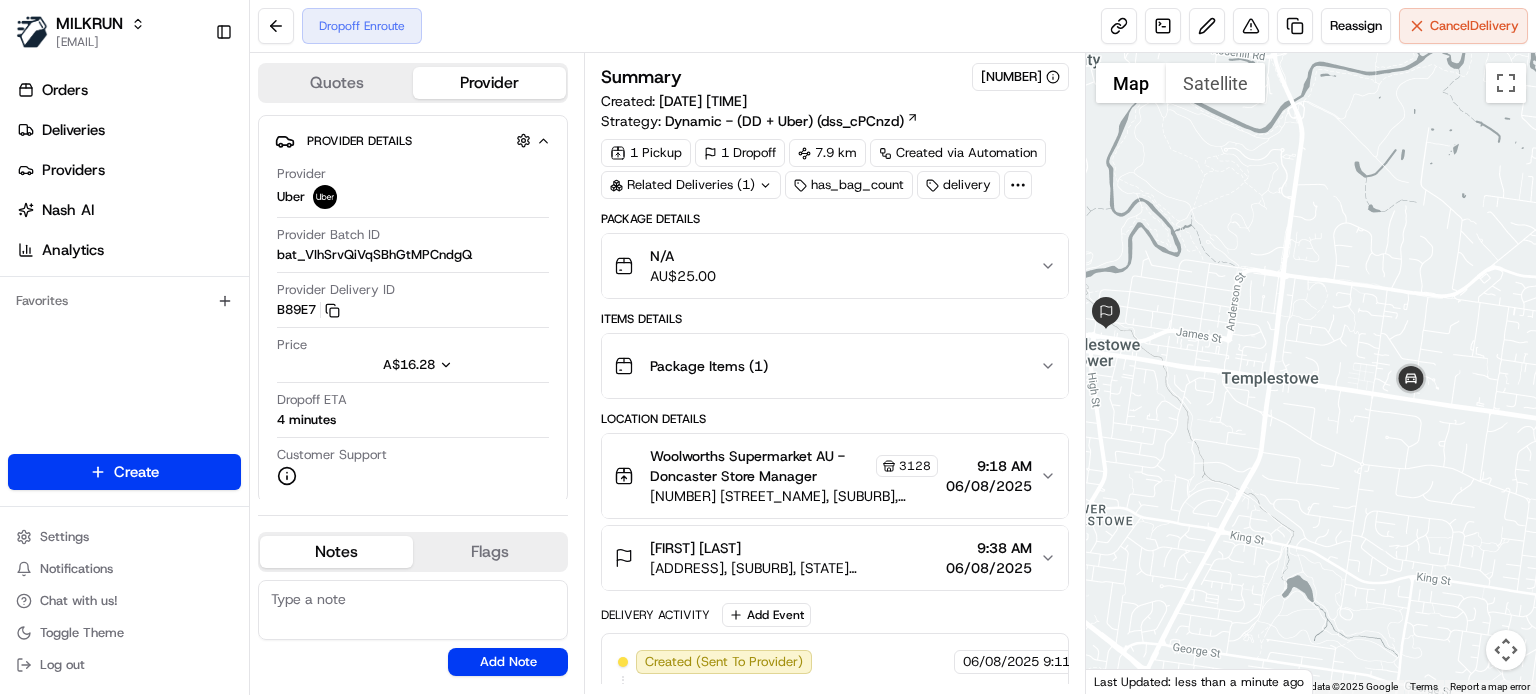 drag, startPoint x: 1194, startPoint y: 321, endPoint x: 1412, endPoint y: 482, distance: 271.0074 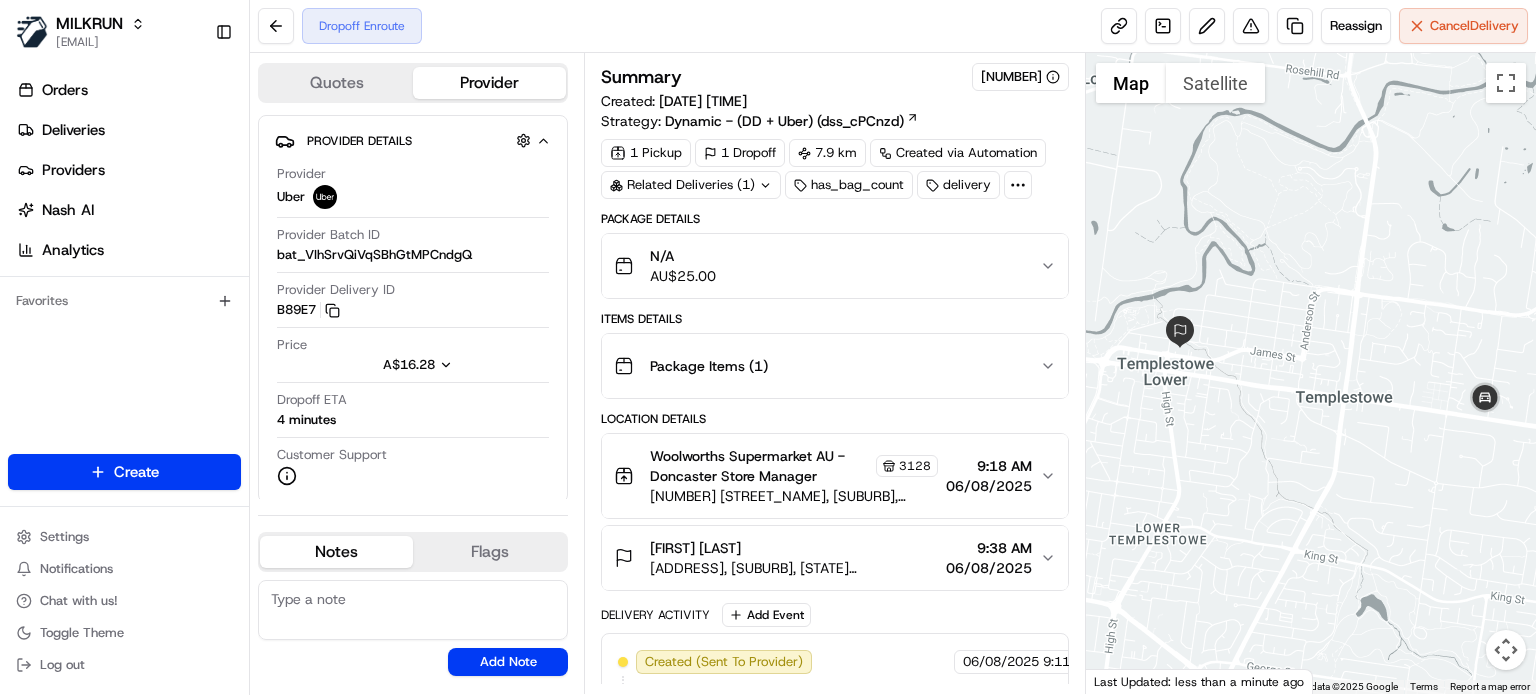 drag, startPoint x: 1158, startPoint y: 325, endPoint x: 1232, endPoint y: 342, distance: 75.9276 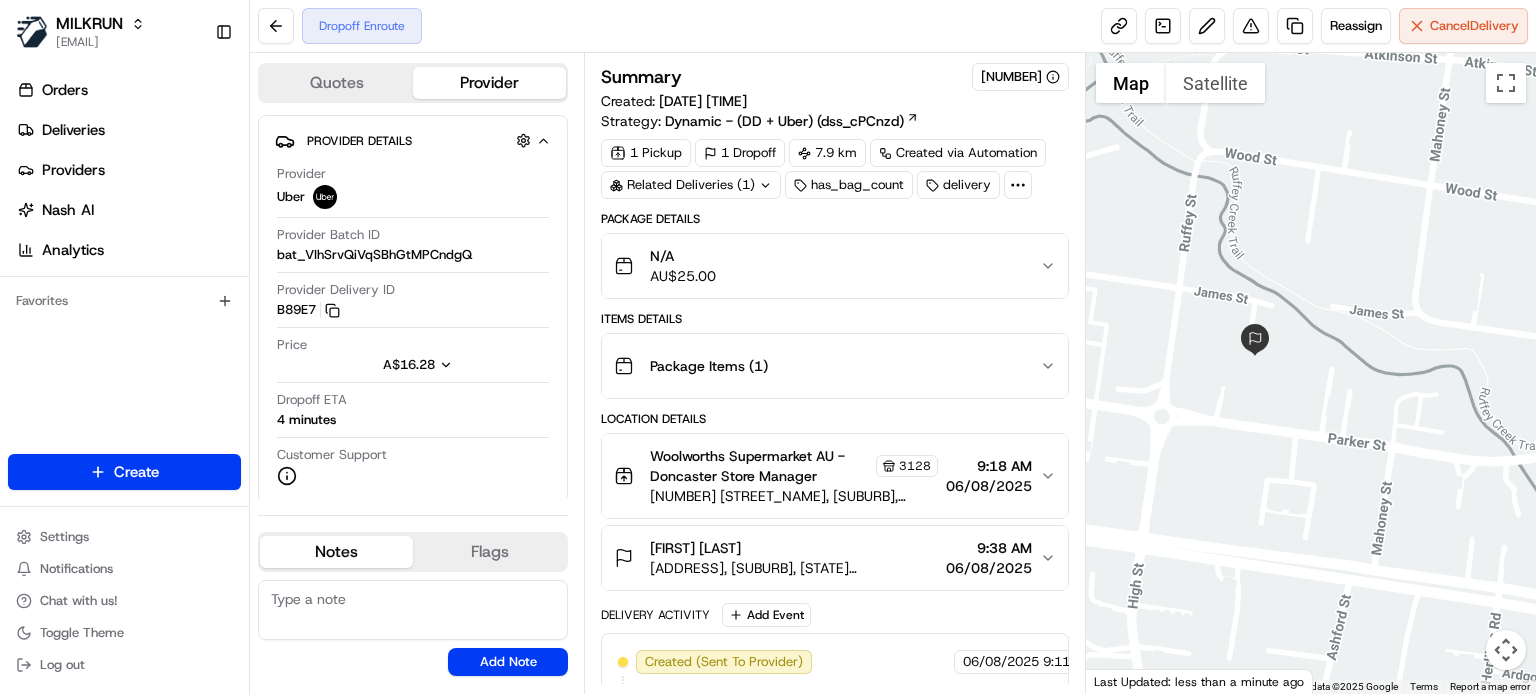 drag, startPoint x: 1192, startPoint y: 377, endPoint x: 1294, endPoint y: 330, distance: 112.30761 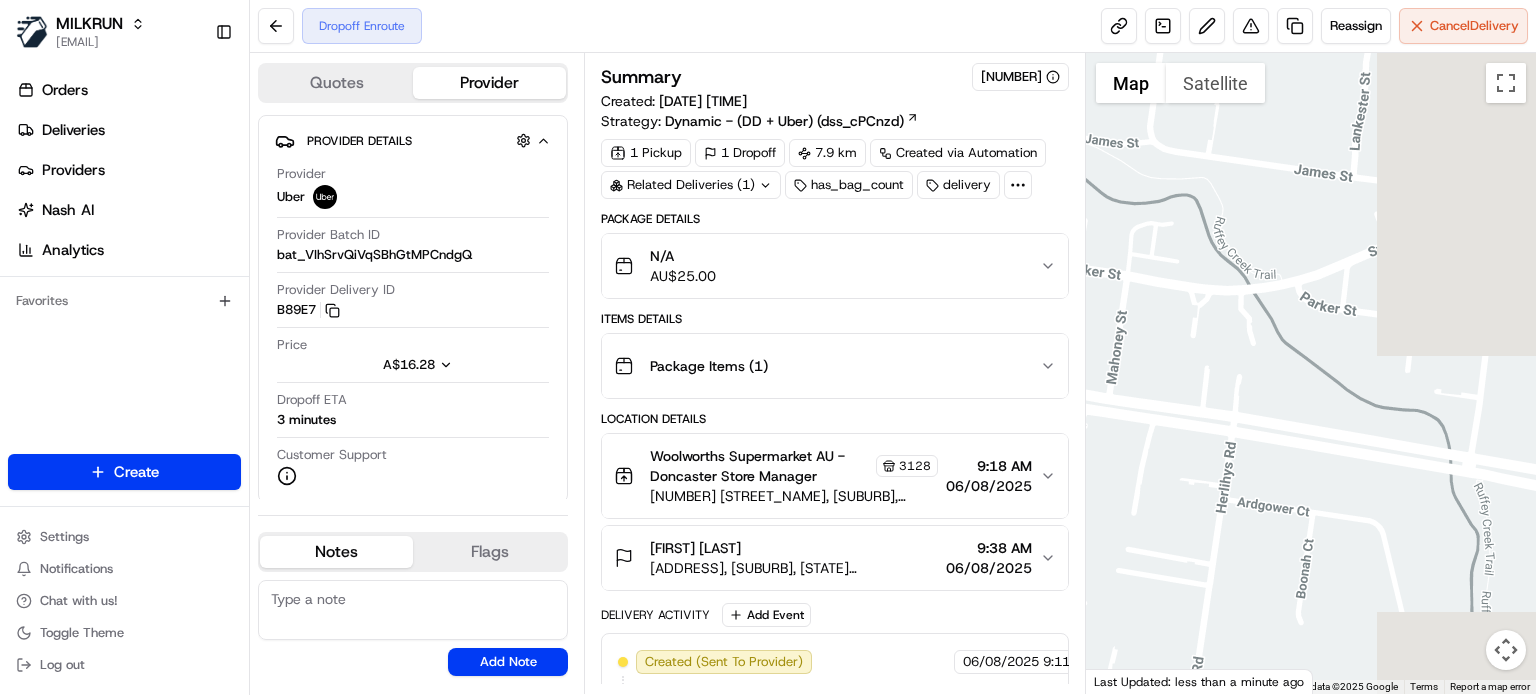 drag, startPoint x: 1308, startPoint y: 347, endPoint x: 1040, endPoint y: 175, distance: 318.44623 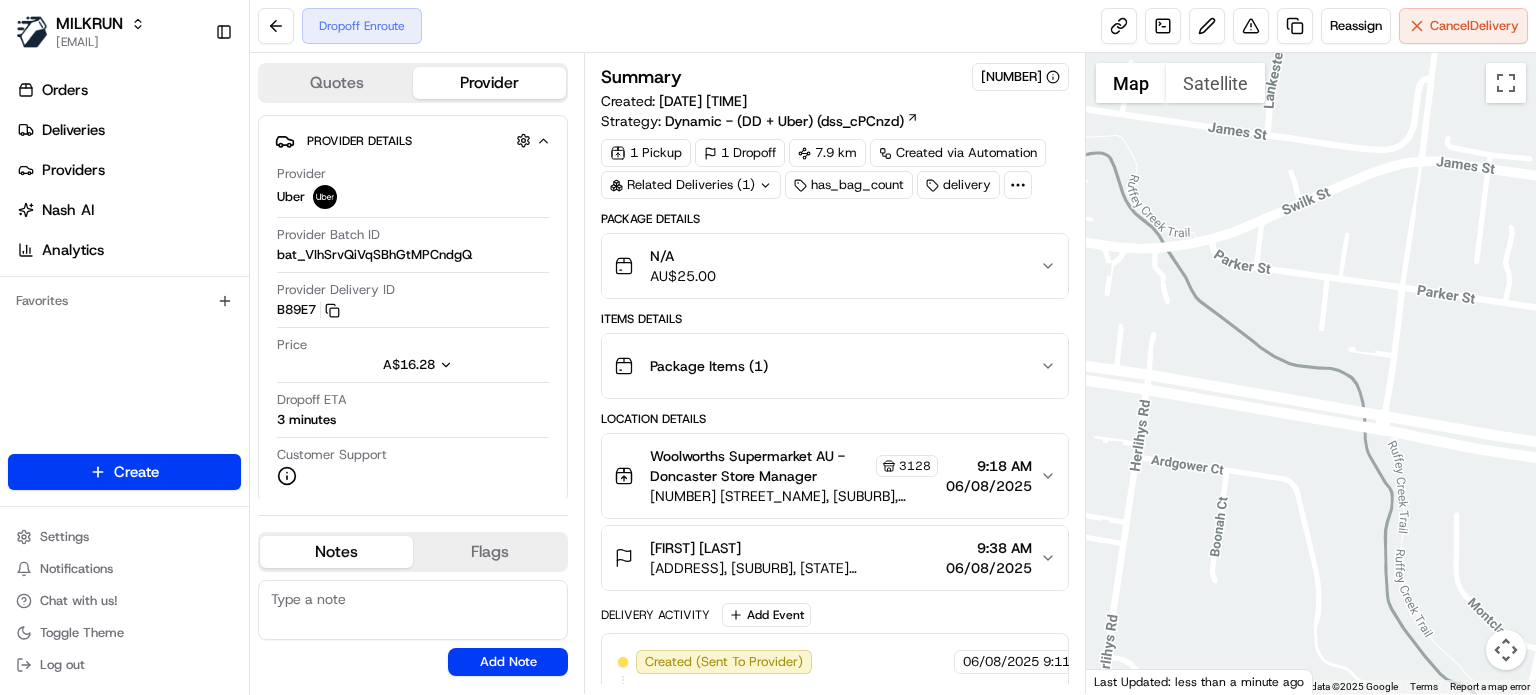 drag, startPoint x: 1376, startPoint y: 332, endPoint x: 1088, endPoint y: 165, distance: 332.9159 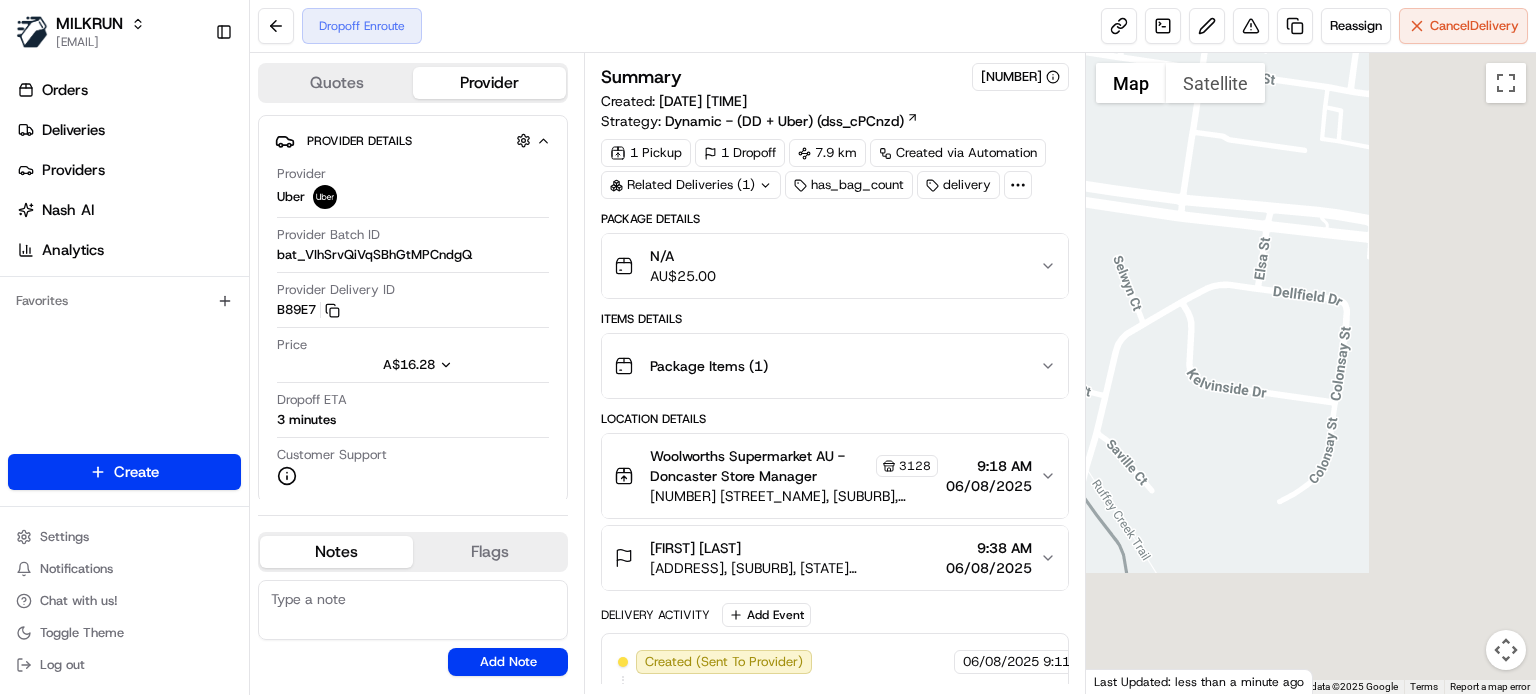 drag, startPoint x: 1459, startPoint y: 343, endPoint x: 1204, endPoint y: 204, distance: 290.42383 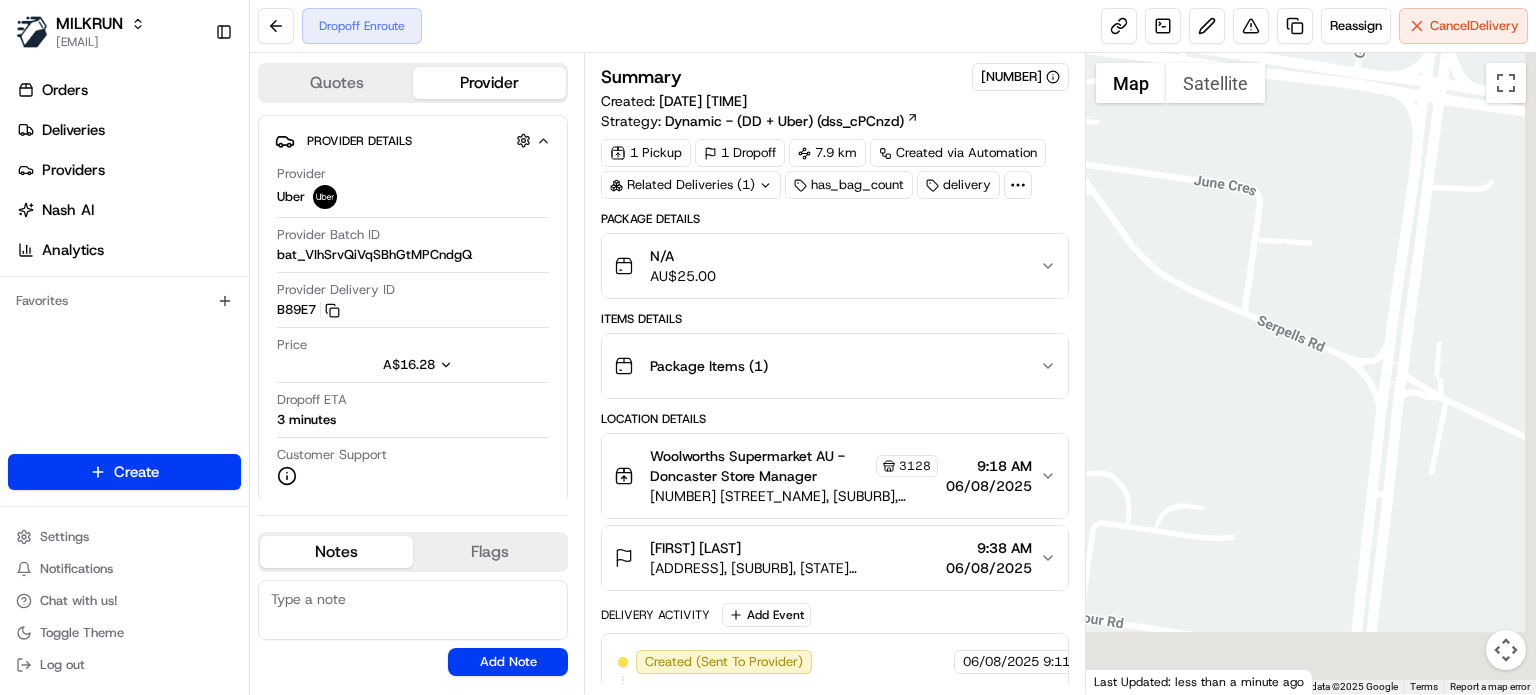 drag, startPoint x: 1498, startPoint y: 383, endPoint x: 1157, endPoint y: 227, distance: 374.98932 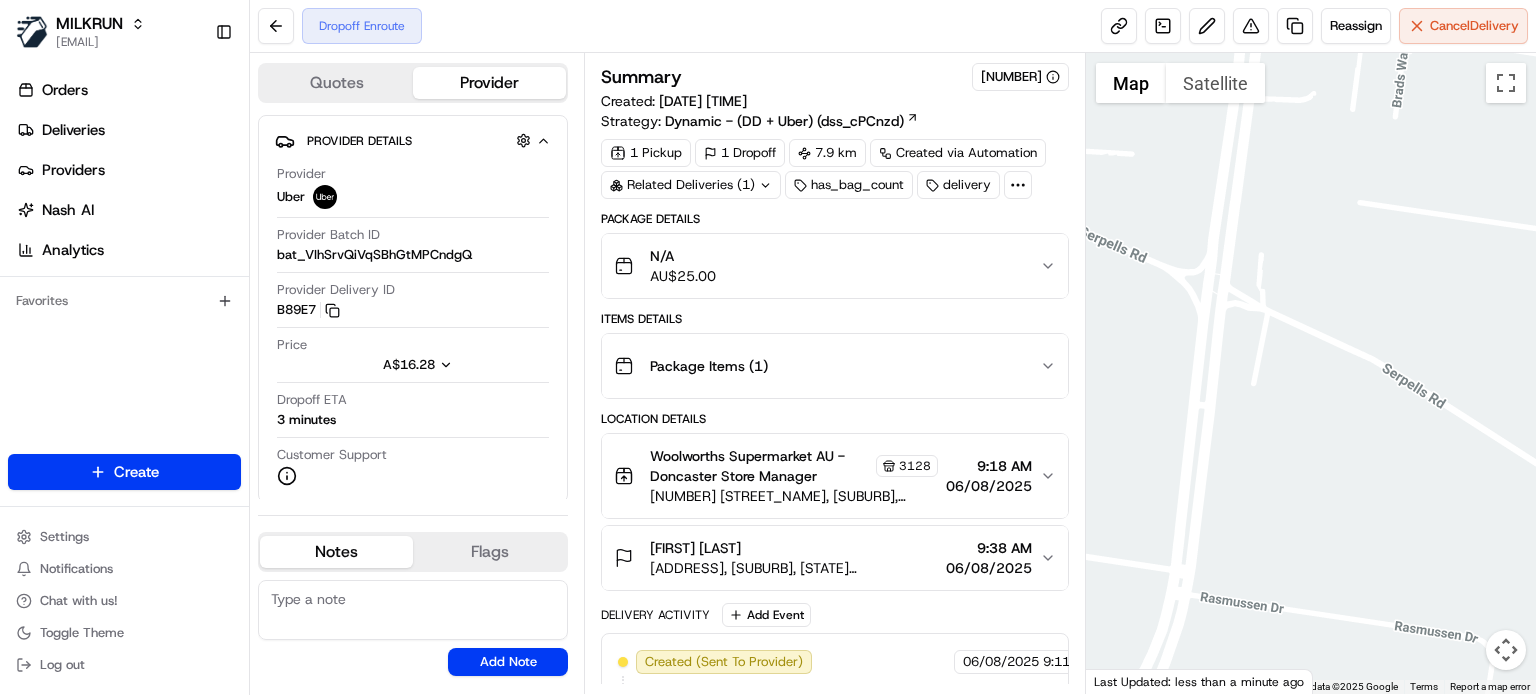 drag, startPoint x: 1436, startPoint y: 430, endPoint x: 1304, endPoint y: 359, distance: 149.88329 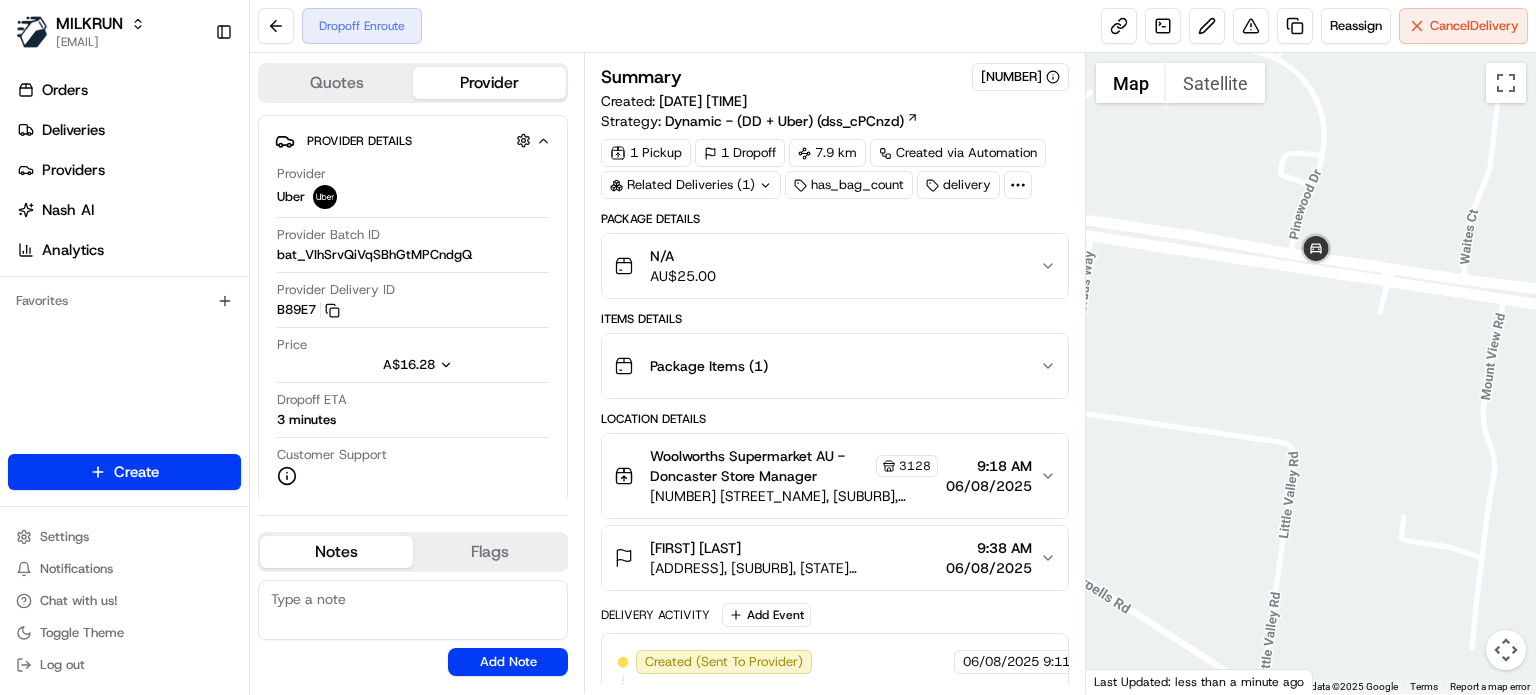 drag, startPoint x: 1360, startPoint y: 247, endPoint x: 1330, endPoint y: 188, distance: 66.189125 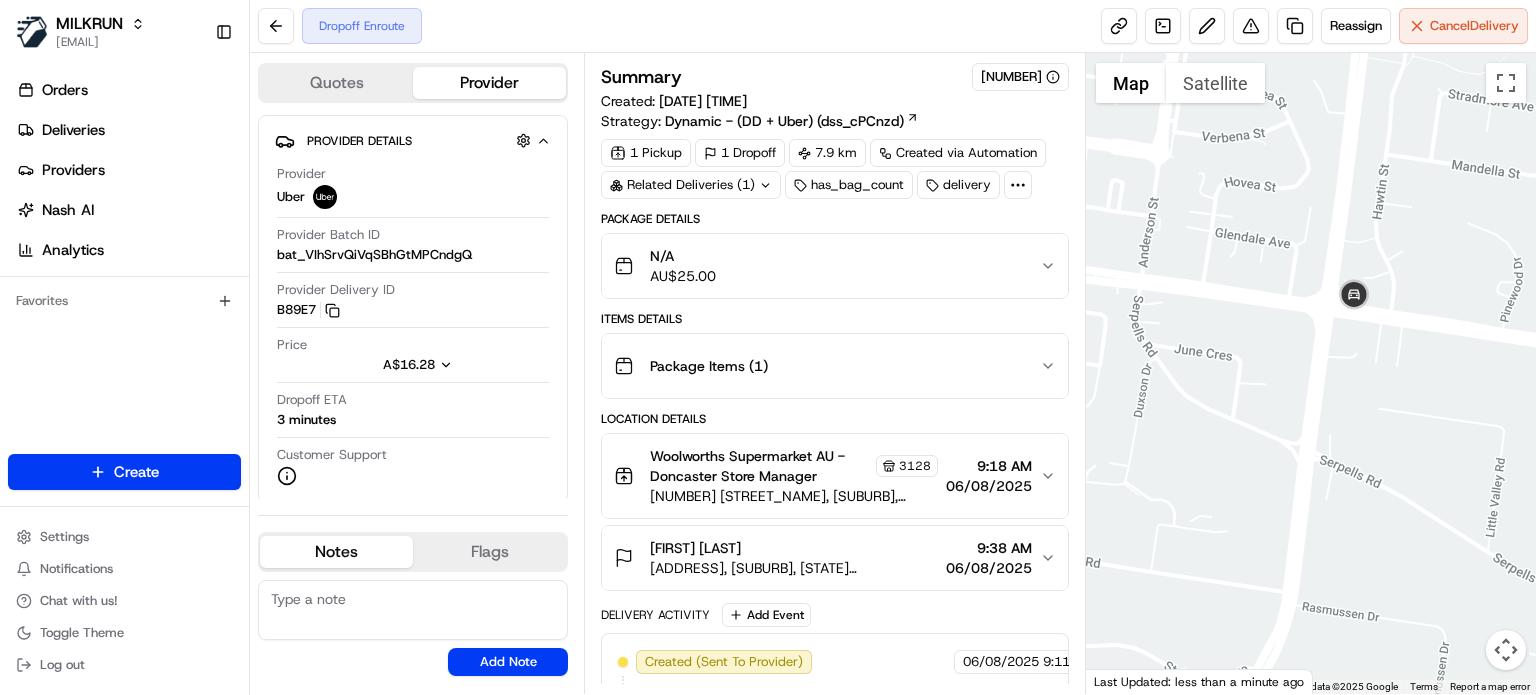 drag, startPoint x: 1199, startPoint y: 278, endPoint x: 1371, endPoint y: 343, distance: 183.87224 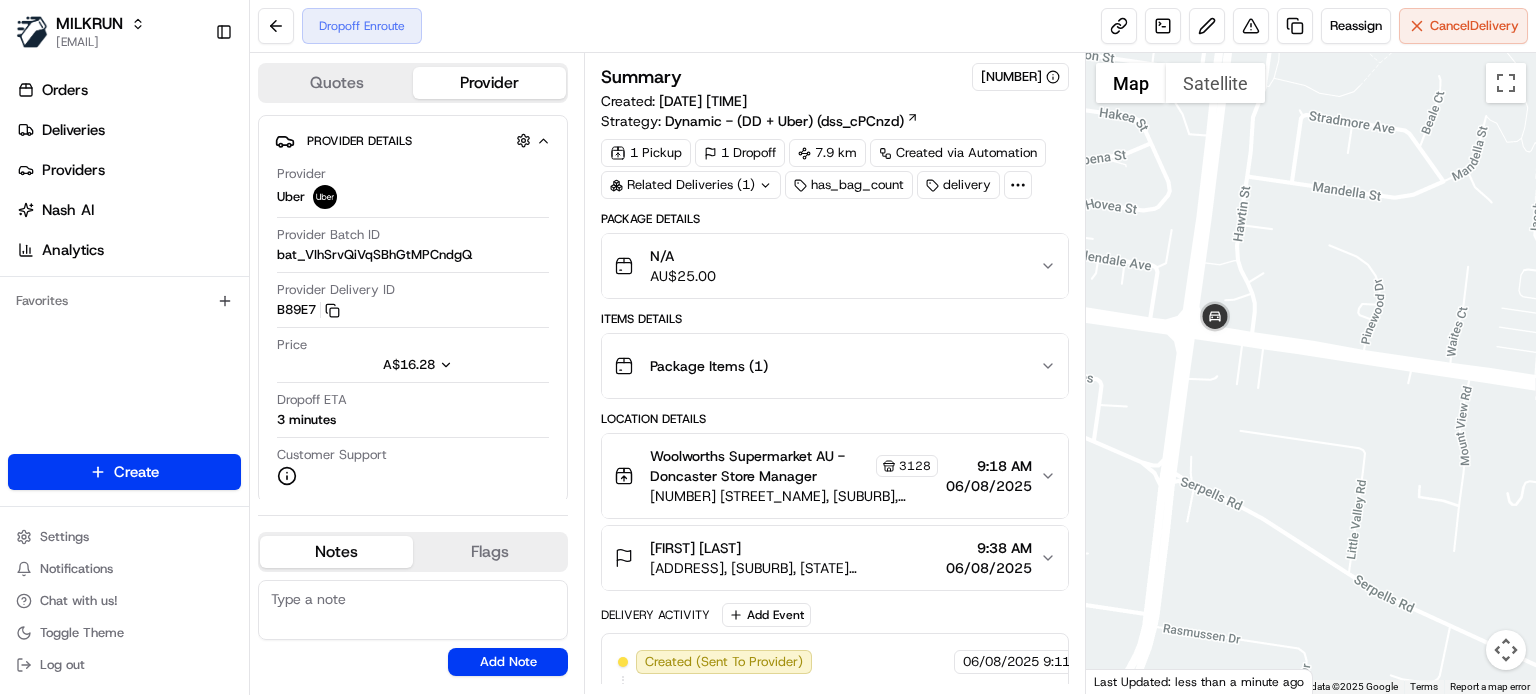 drag, startPoint x: 1376, startPoint y: 350, endPoint x: 1234, endPoint y: 371, distance: 143.54442 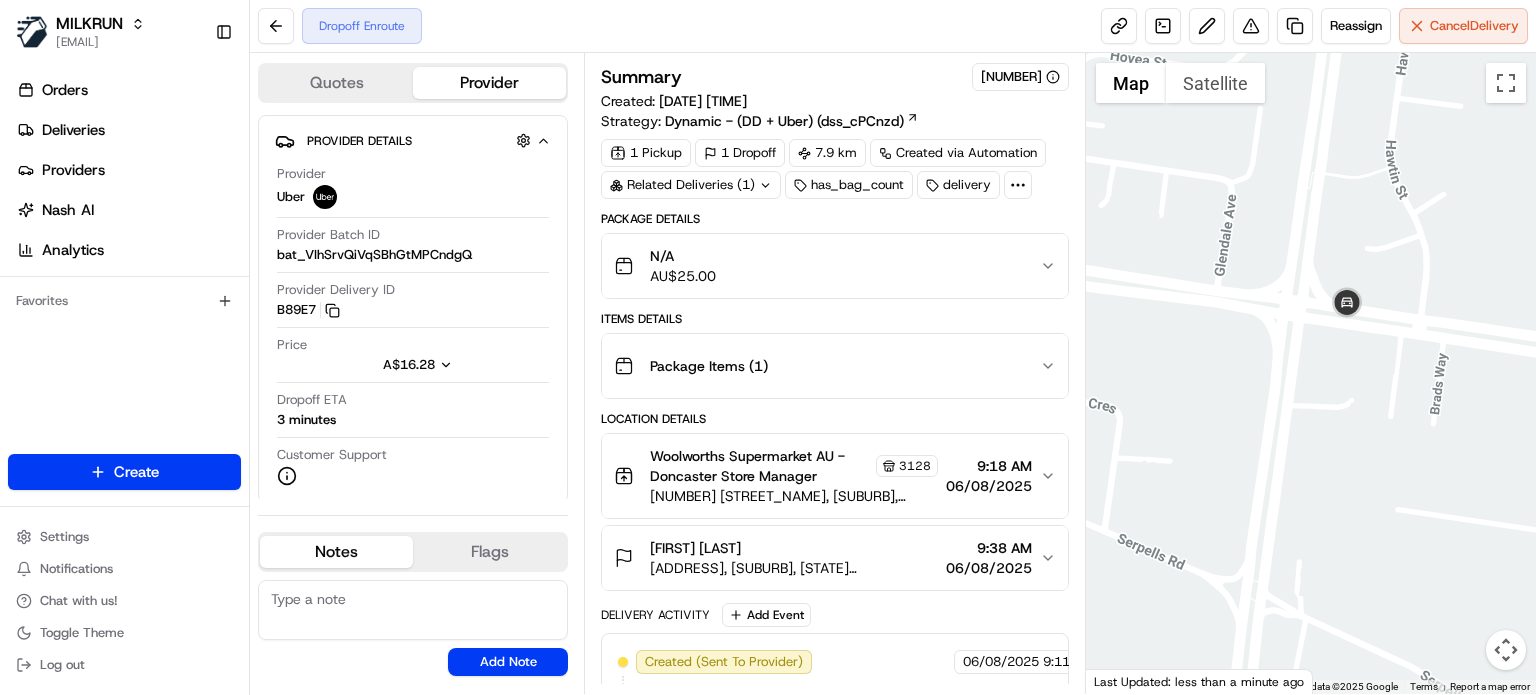 drag, startPoint x: 1376, startPoint y: 344, endPoint x: 1535, endPoint y: 363, distance: 160.1312 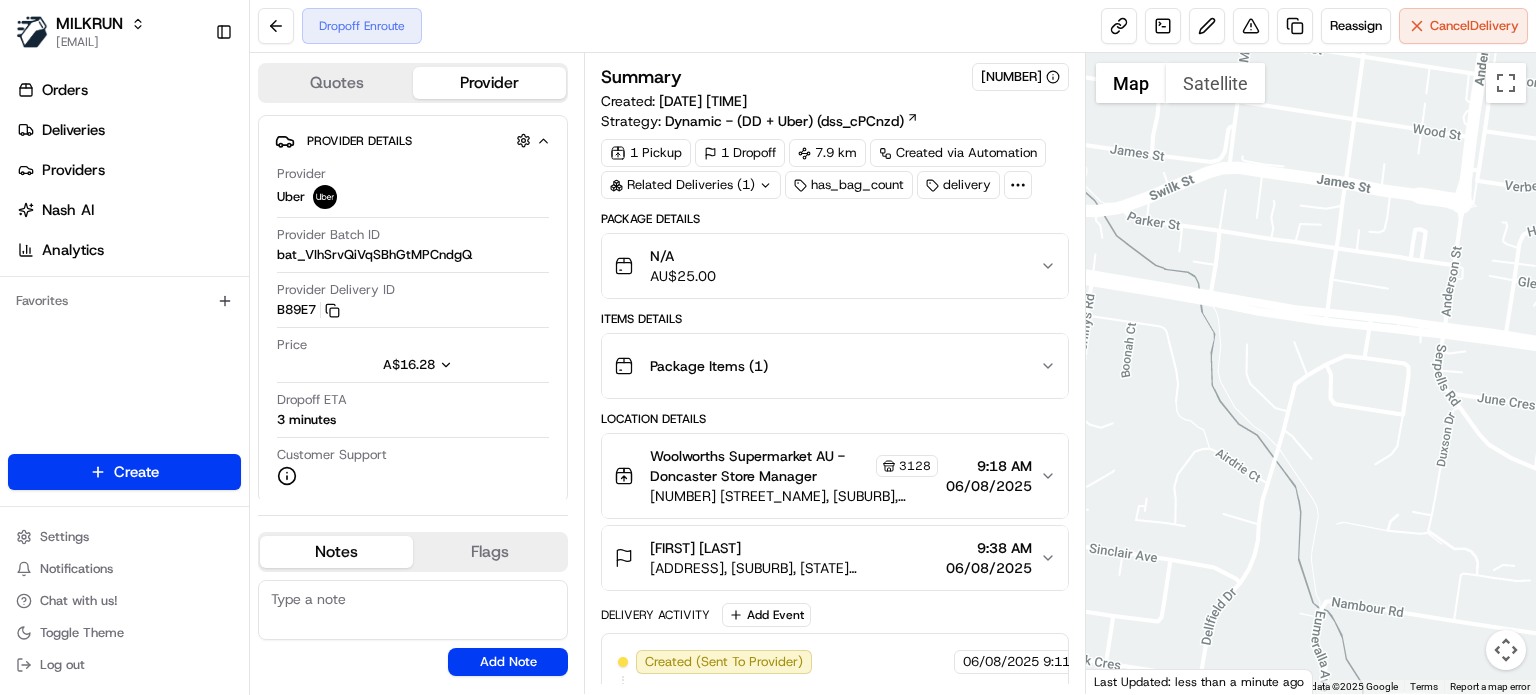 drag, startPoint x: 1237, startPoint y: 332, endPoint x: 1535, endPoint y: 349, distance: 298.4845 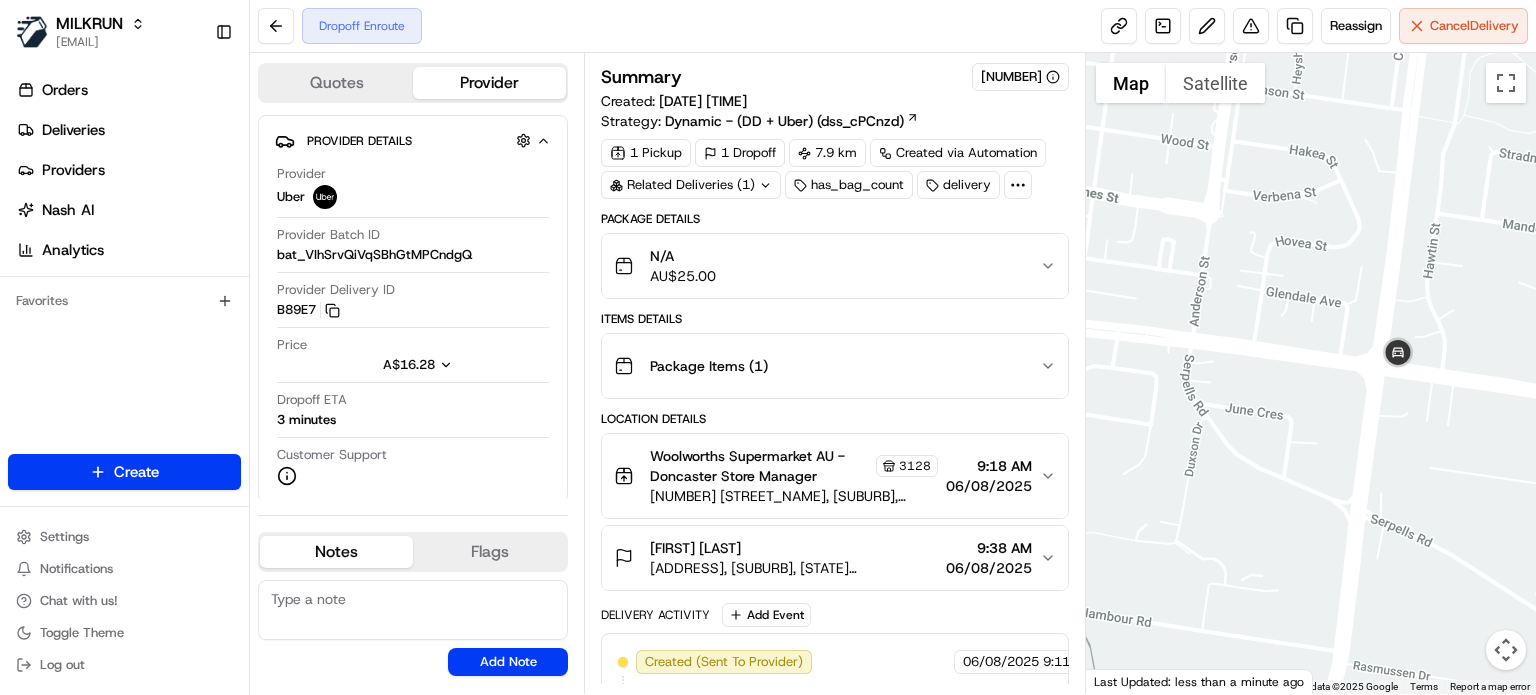 drag, startPoint x: 1284, startPoint y: 317, endPoint x: 1036, endPoint y: 327, distance: 248.20154 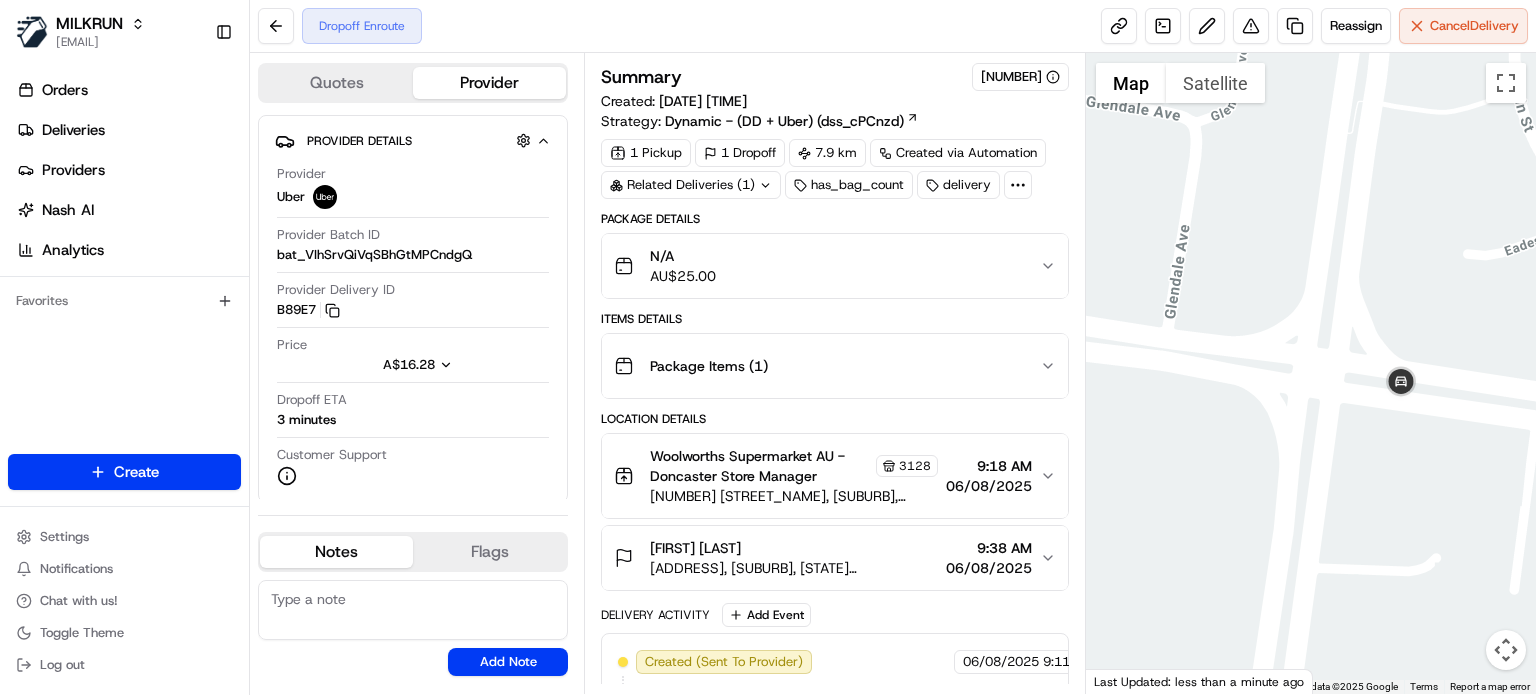 drag, startPoint x: 1309, startPoint y: 340, endPoint x: 656, endPoint y: 240, distance: 660.6126 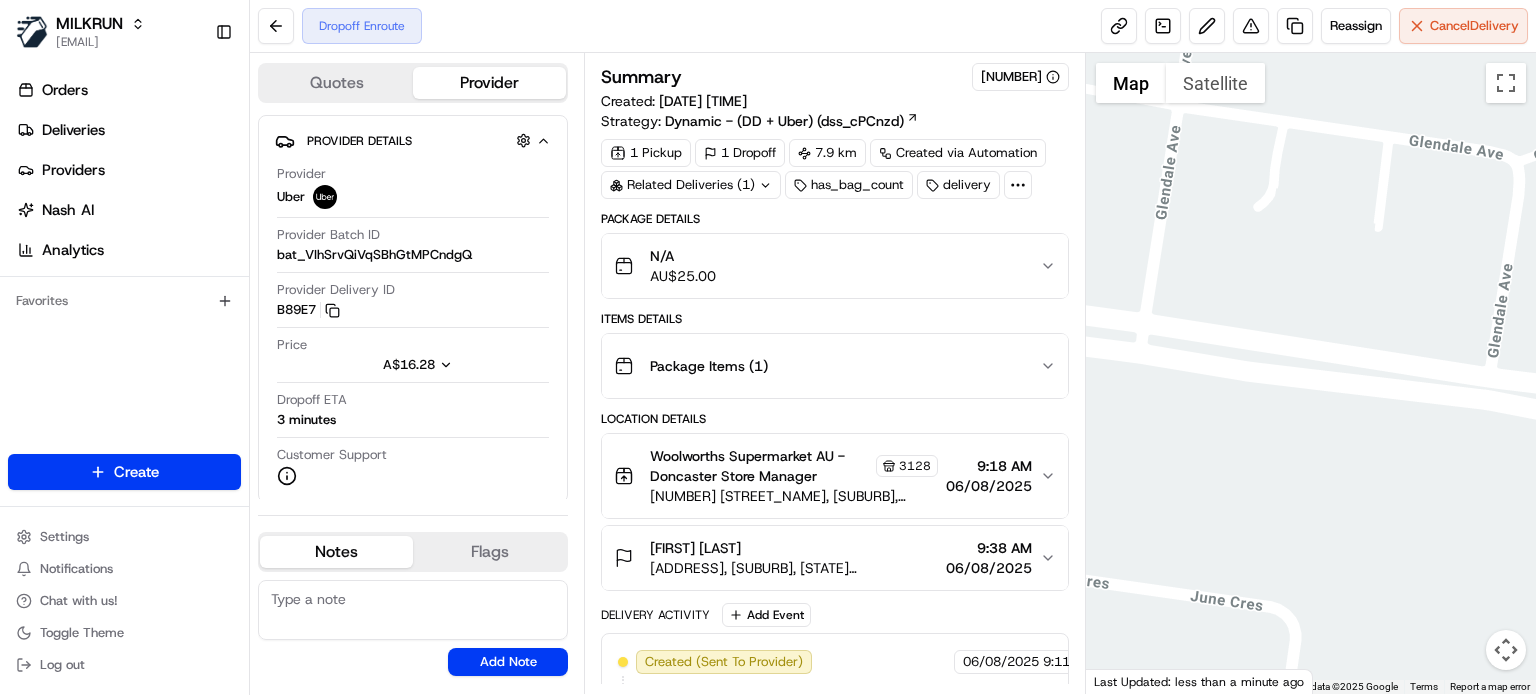 drag, startPoint x: 1207, startPoint y: 321, endPoint x: 1535, endPoint y: 359, distance: 330.19388 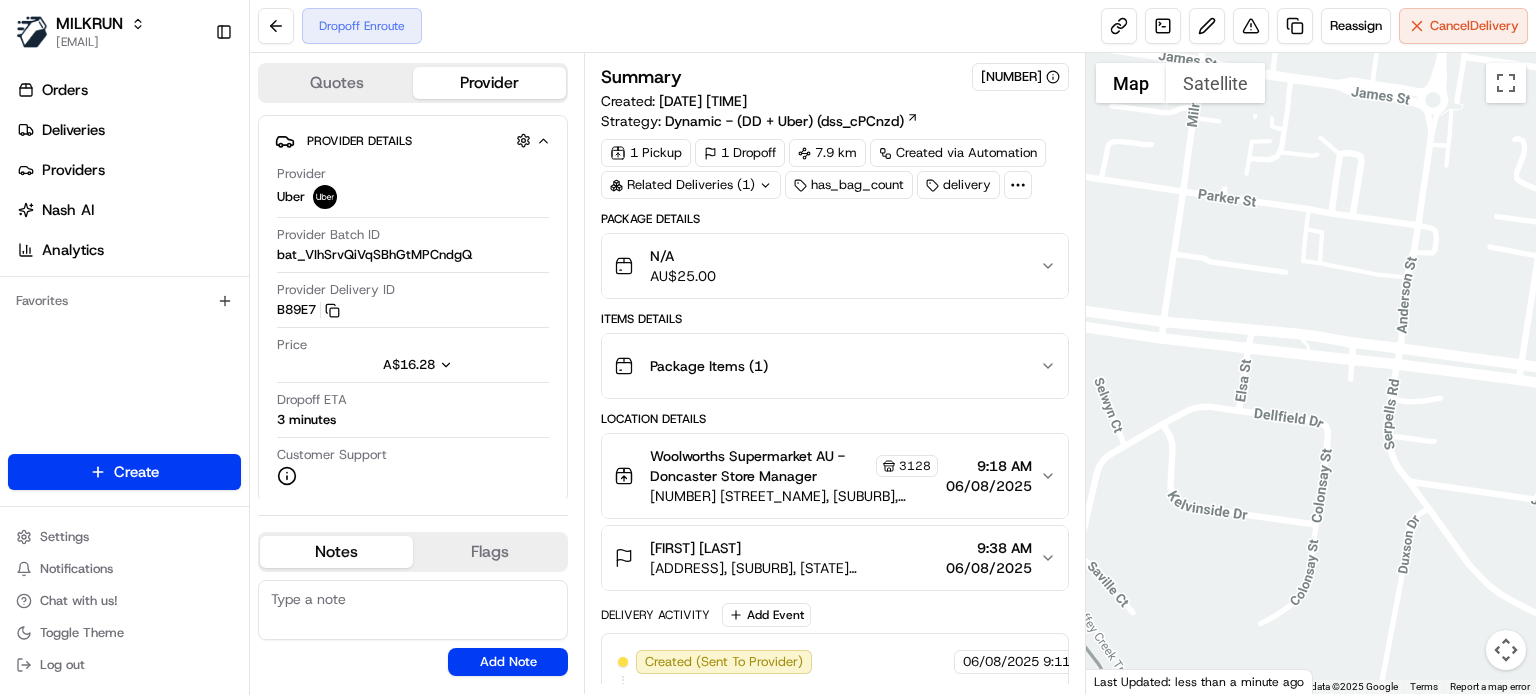 drag, startPoint x: 1235, startPoint y: 329, endPoint x: 1535, endPoint y: 355, distance: 301.12457 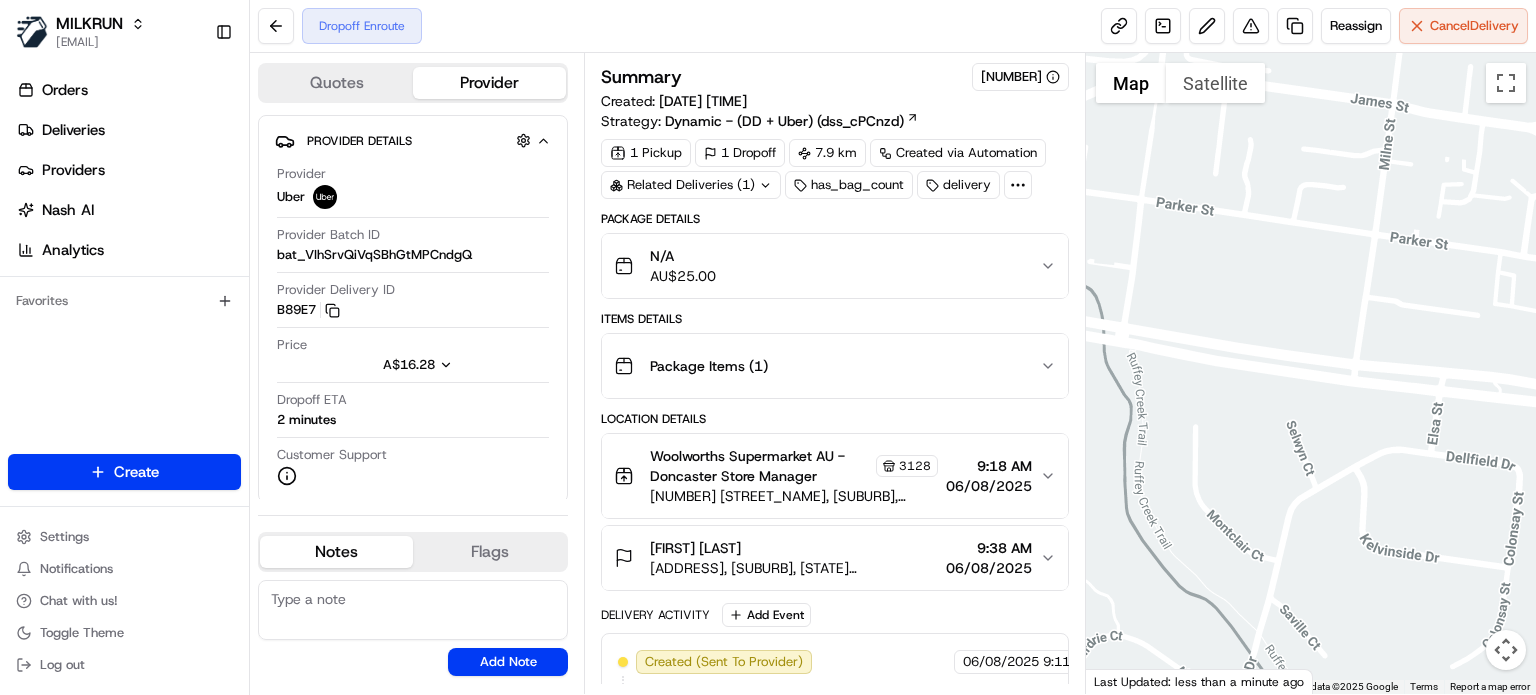 drag, startPoint x: 1336, startPoint y: 293, endPoint x: 1493, endPoint y: 327, distance: 160.63934 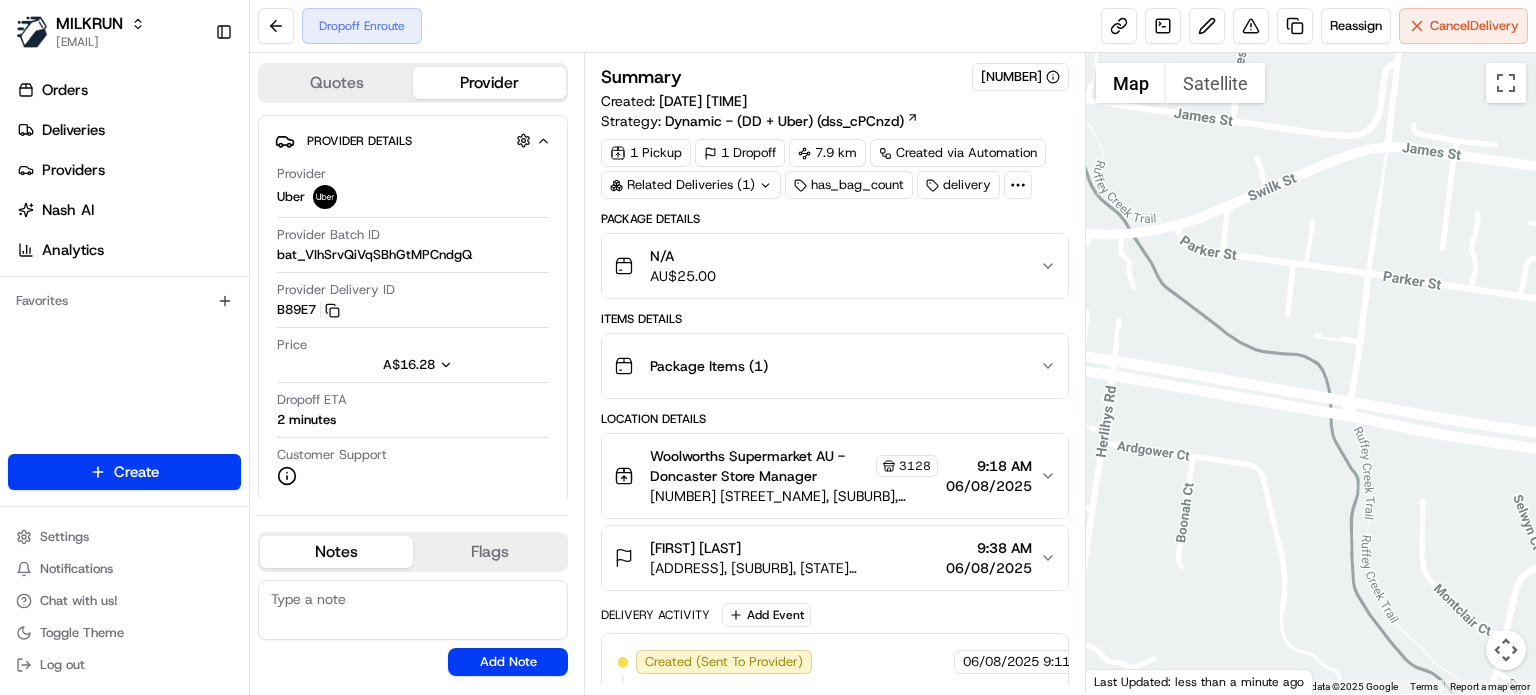 drag, startPoint x: 1249, startPoint y: 277, endPoint x: 1479, endPoint y: 351, distance: 241.61125 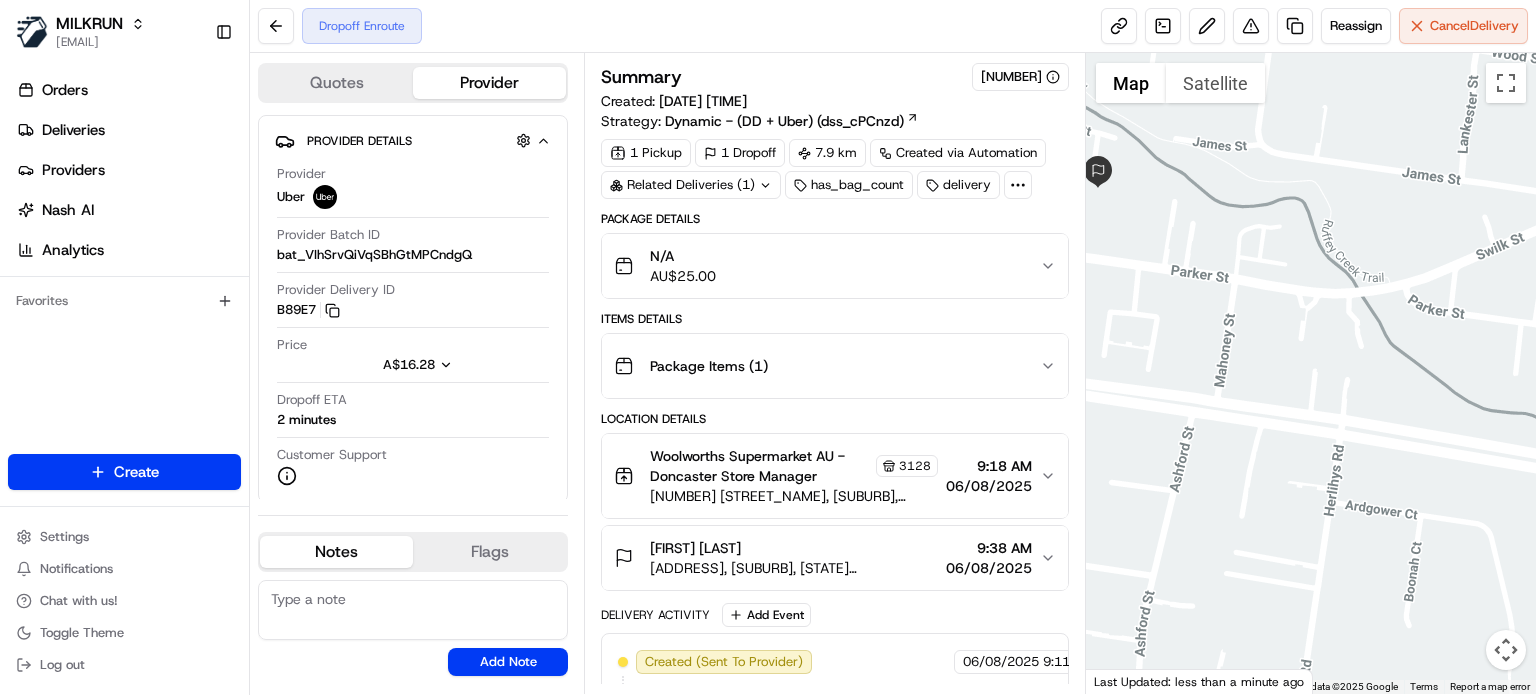 drag, startPoint x: 1252, startPoint y: 327, endPoint x: 1492, endPoint y: 386, distance: 247.1457 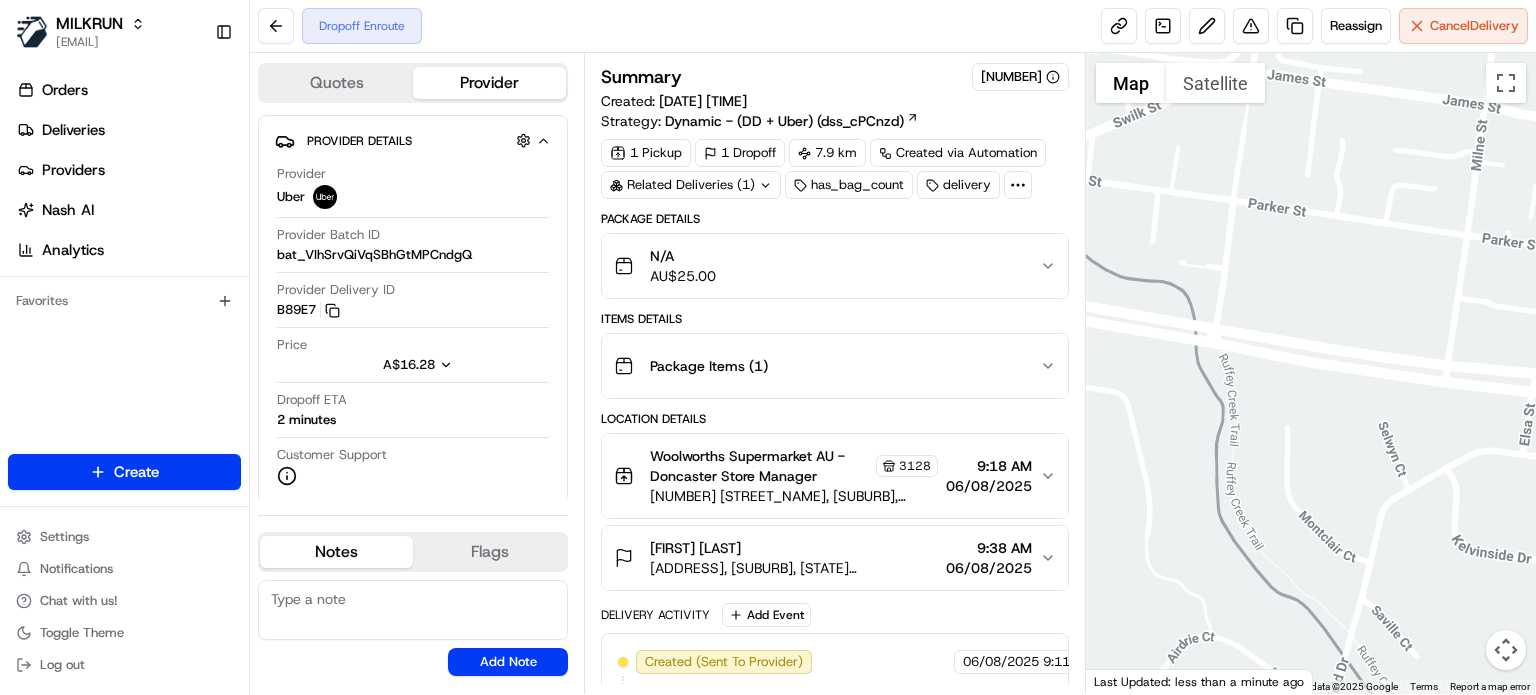 drag, startPoint x: 1254, startPoint y: 335, endPoint x: 896, endPoint y: 203, distance: 381.55997 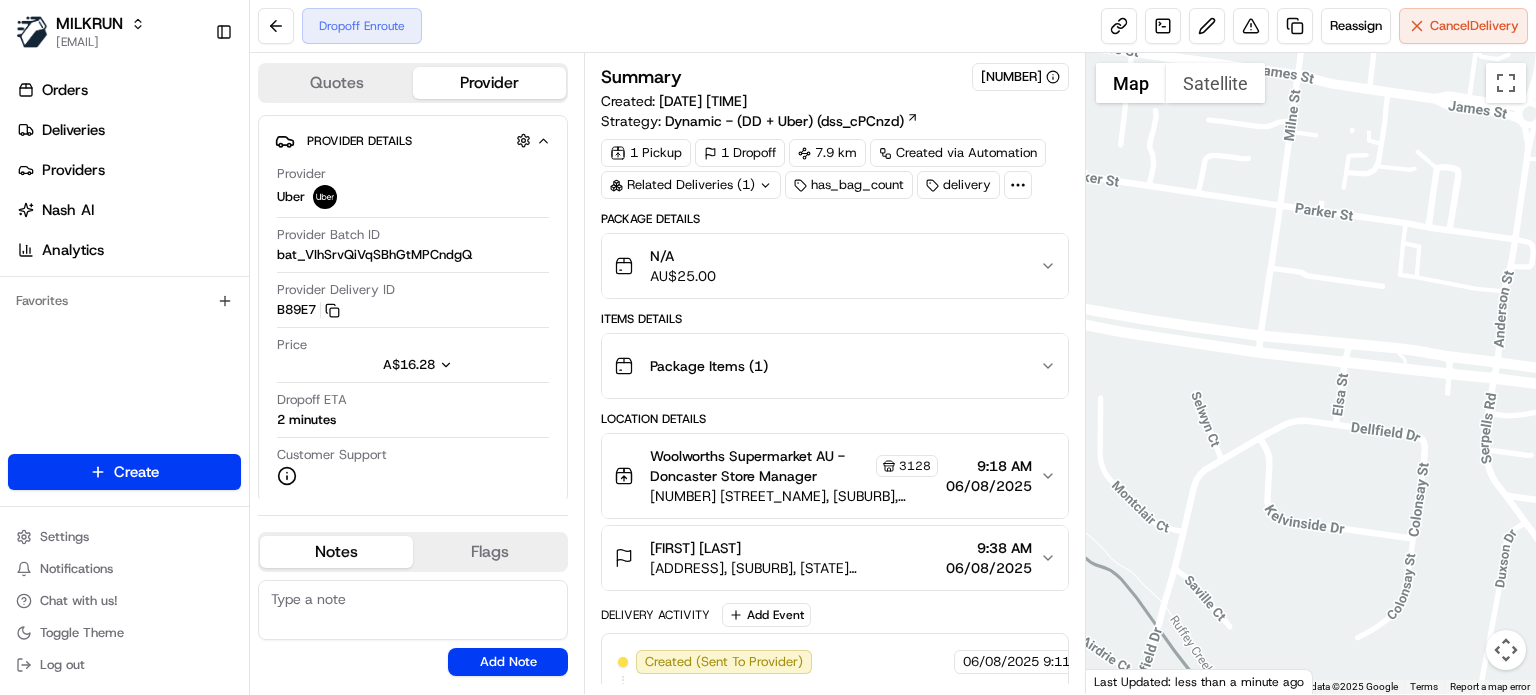 drag, startPoint x: 1310, startPoint y: 223, endPoint x: 1117, endPoint y: 193, distance: 195.31769 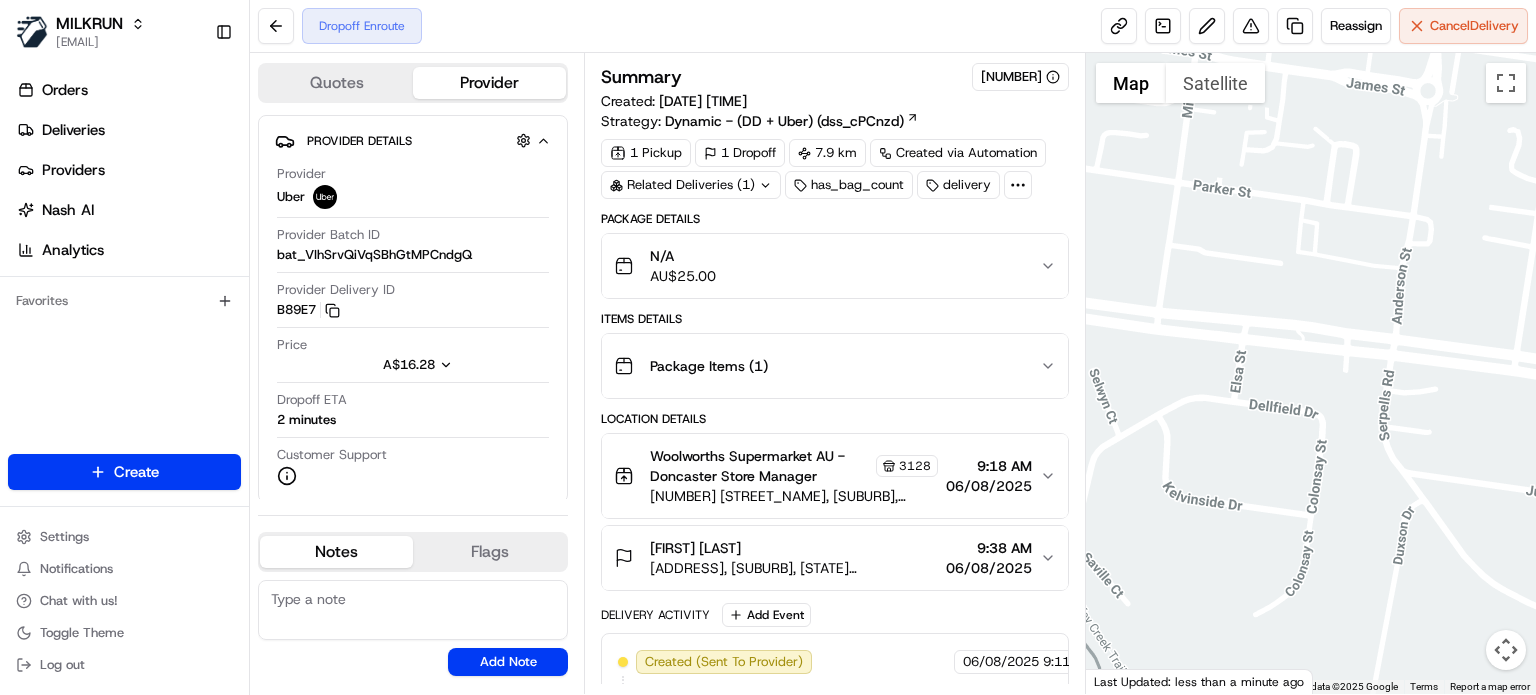 drag, startPoint x: 1380, startPoint y: 275, endPoint x: 1186, endPoint y: 241, distance: 196.95685 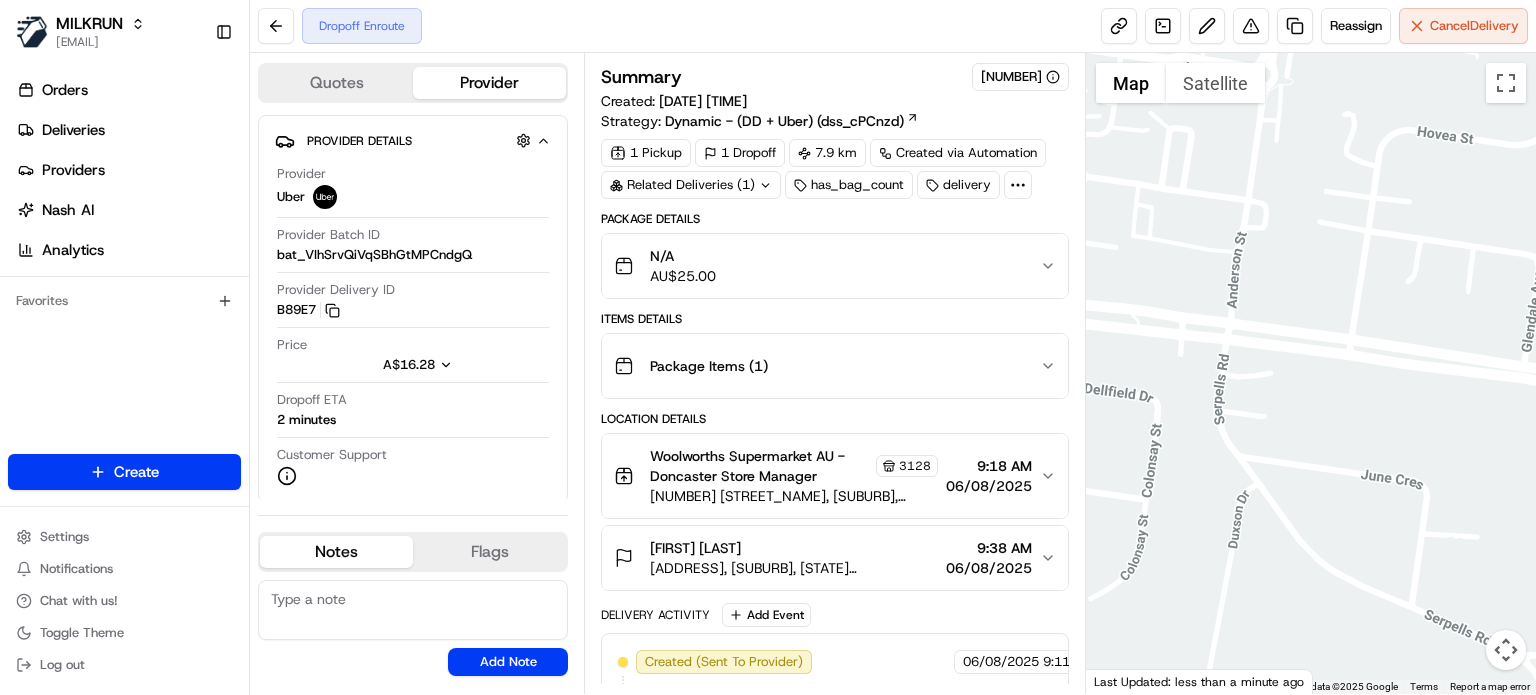 drag, startPoint x: 1400, startPoint y: 310, endPoint x: 1205, endPoint y: 291, distance: 195.92346 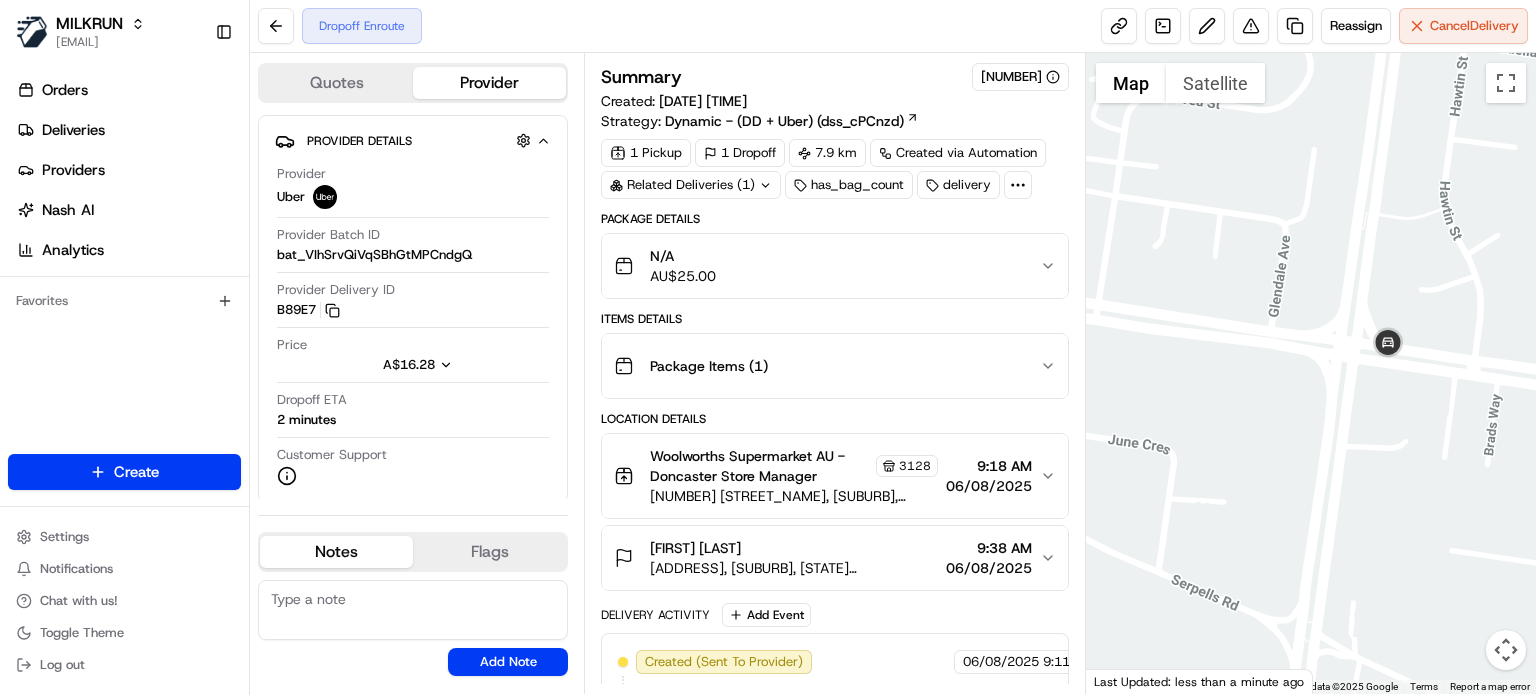 drag, startPoint x: 1423, startPoint y: 328, endPoint x: 1280, endPoint y: 307, distance: 144.53374 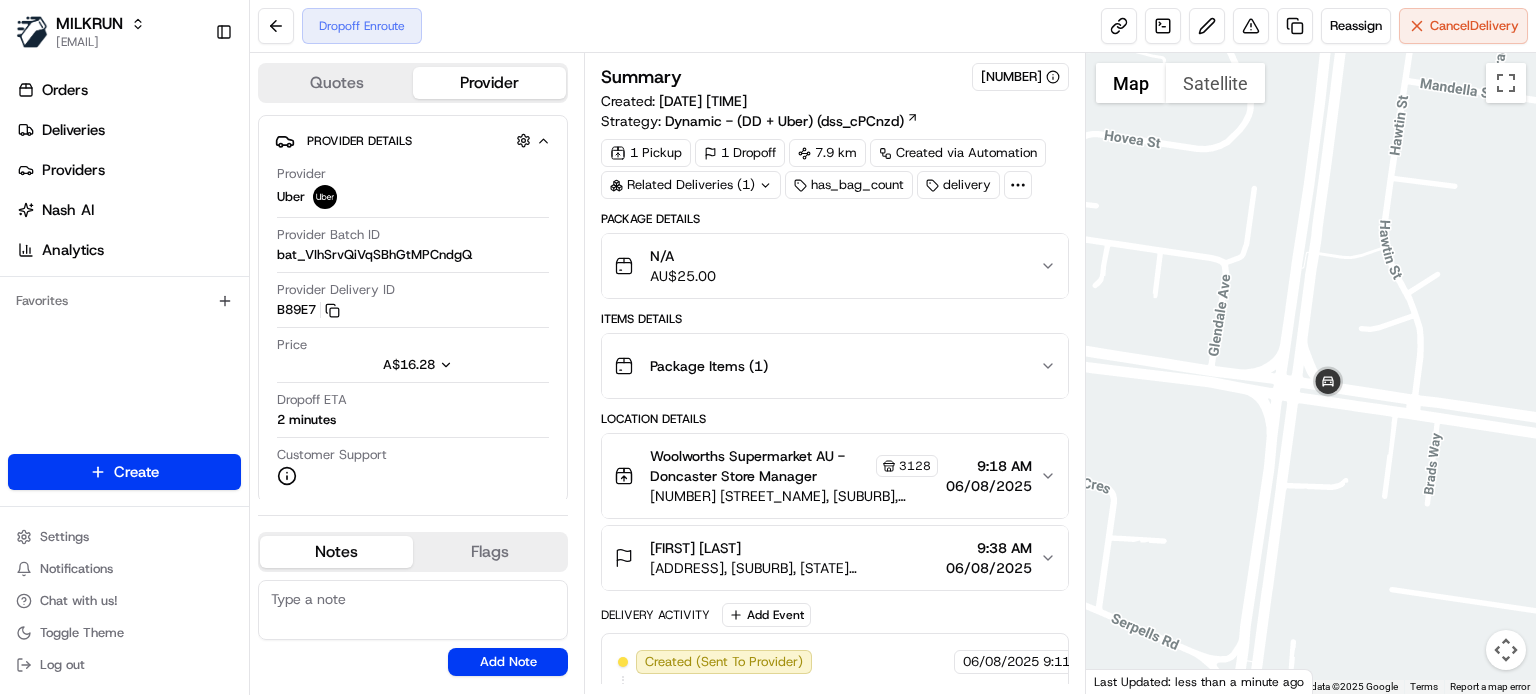 drag, startPoint x: 1279, startPoint y: 348, endPoint x: 1216, endPoint y: 389, distance: 75.16648 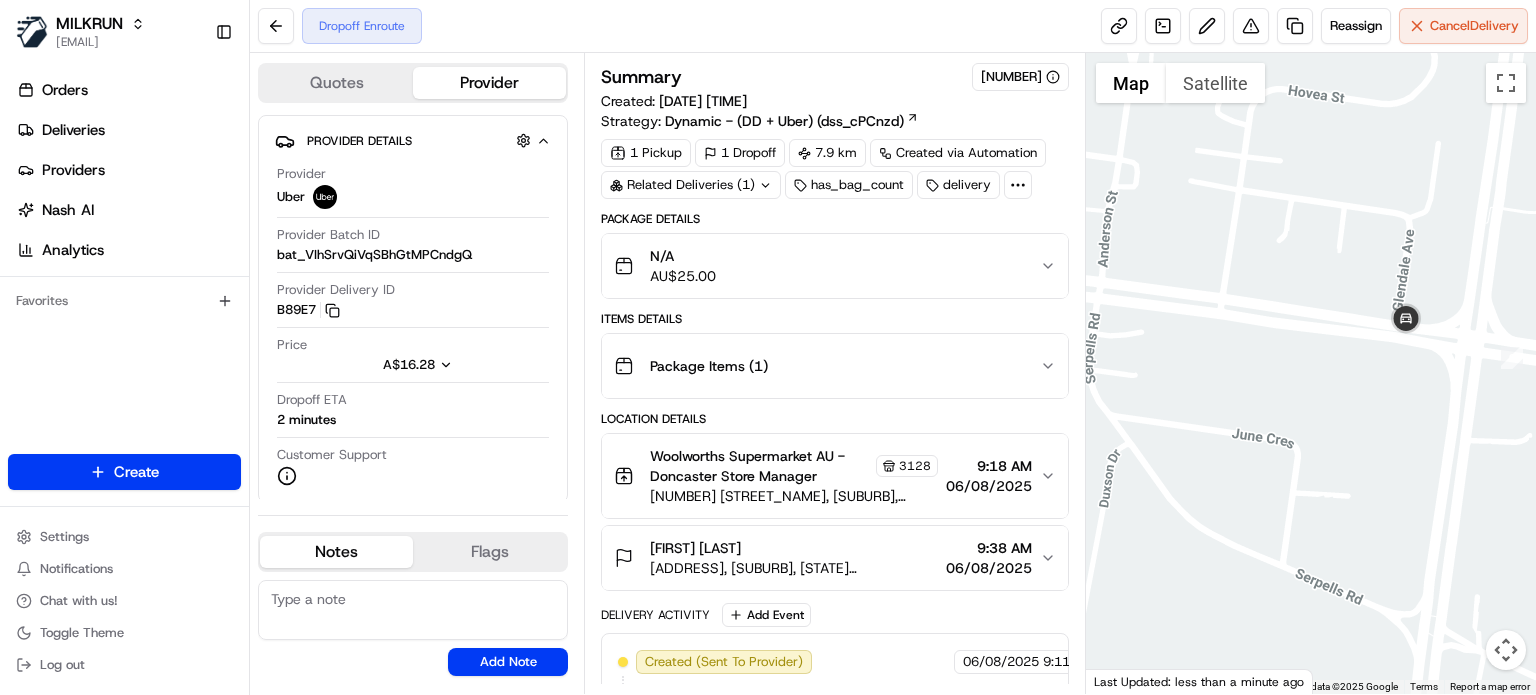 drag, startPoint x: 1265, startPoint y: 336, endPoint x: 1461, endPoint y: 290, distance: 201.3256 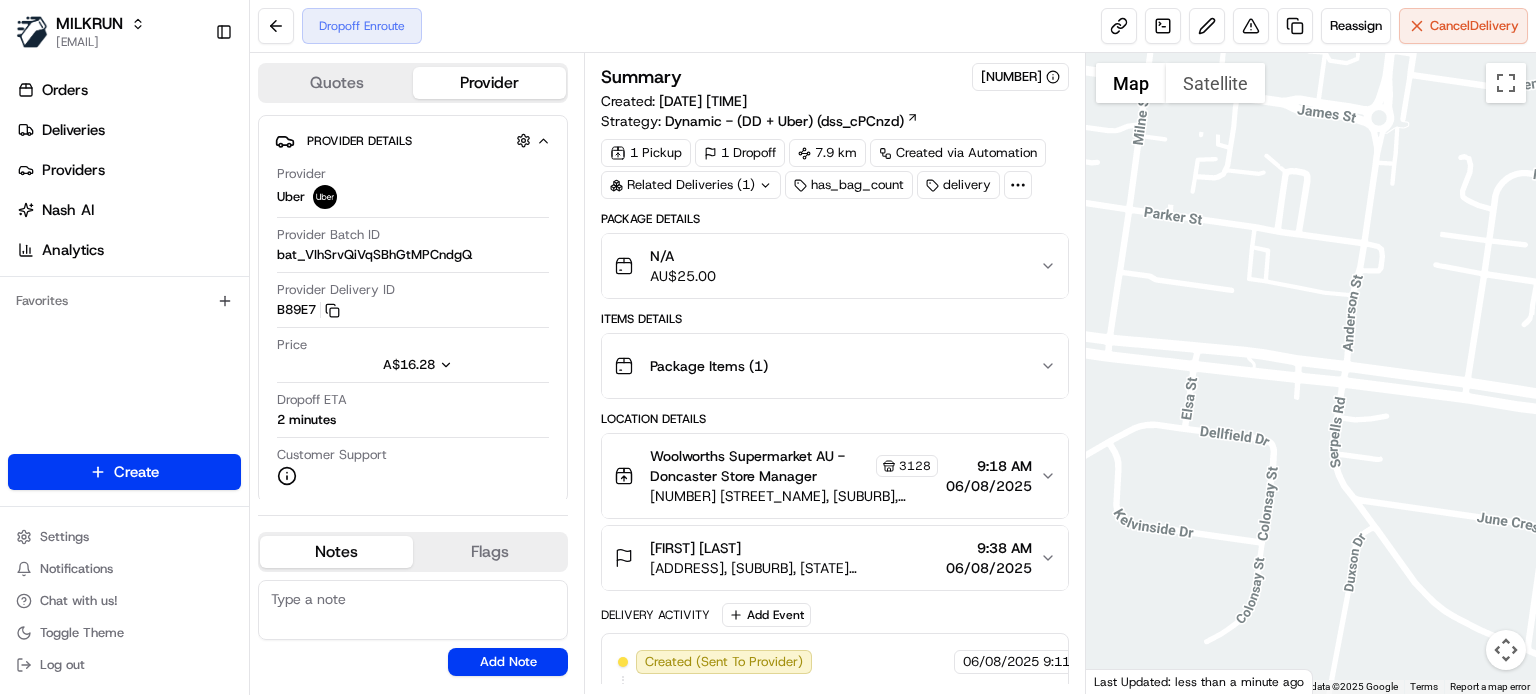 drag, startPoint x: 1286, startPoint y: 267, endPoint x: 1535, endPoint y: 351, distance: 262.787 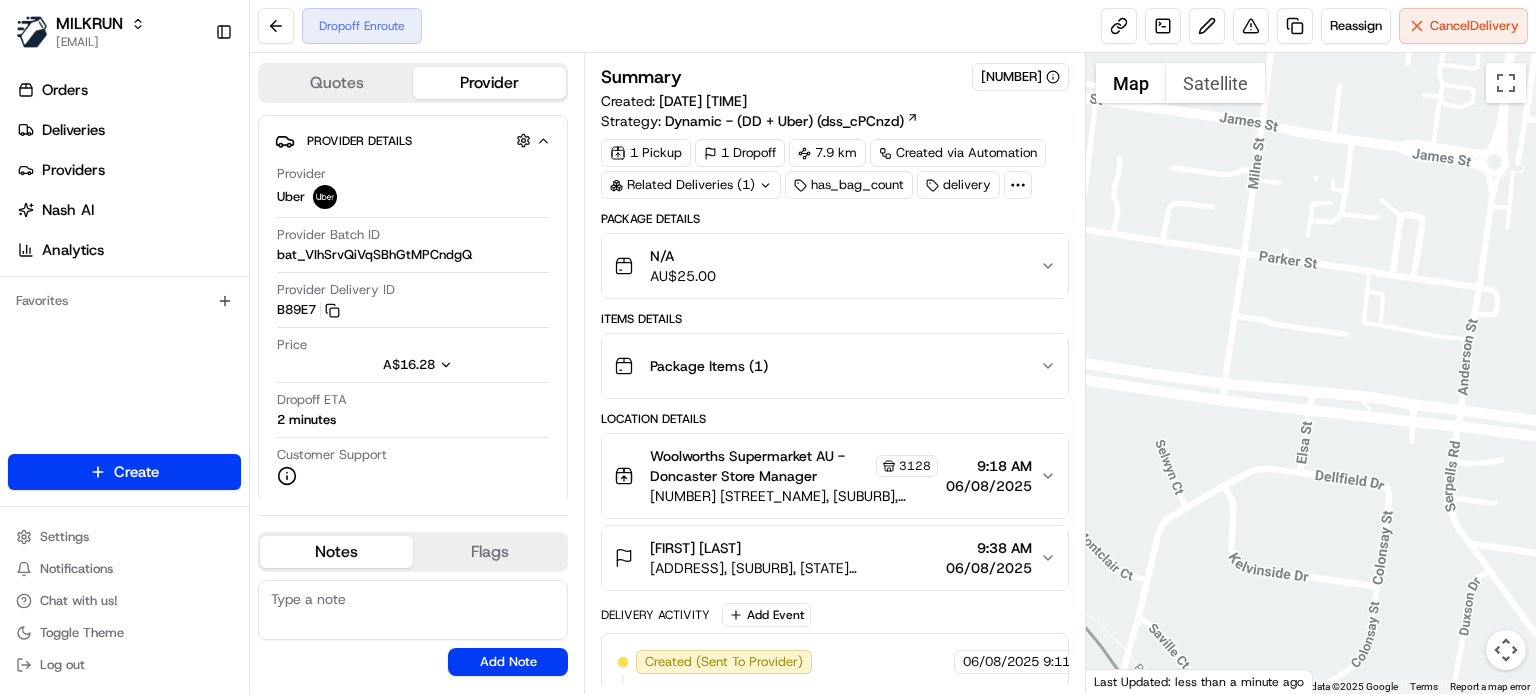 drag, startPoint x: 1306, startPoint y: 310, endPoint x: 1424, endPoint y: 354, distance: 125.93649 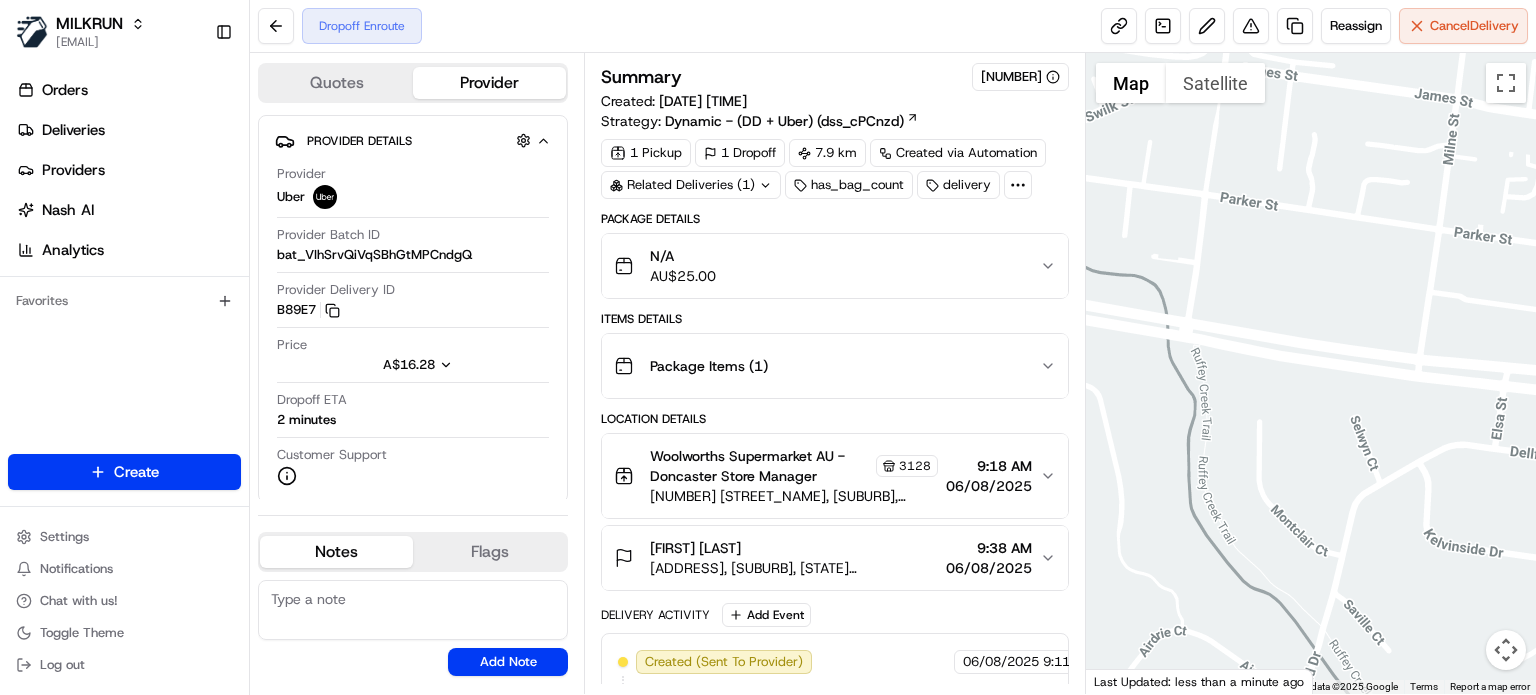 drag, startPoint x: 1336, startPoint y: 337, endPoint x: 1535, endPoint y: 311, distance: 200.6913 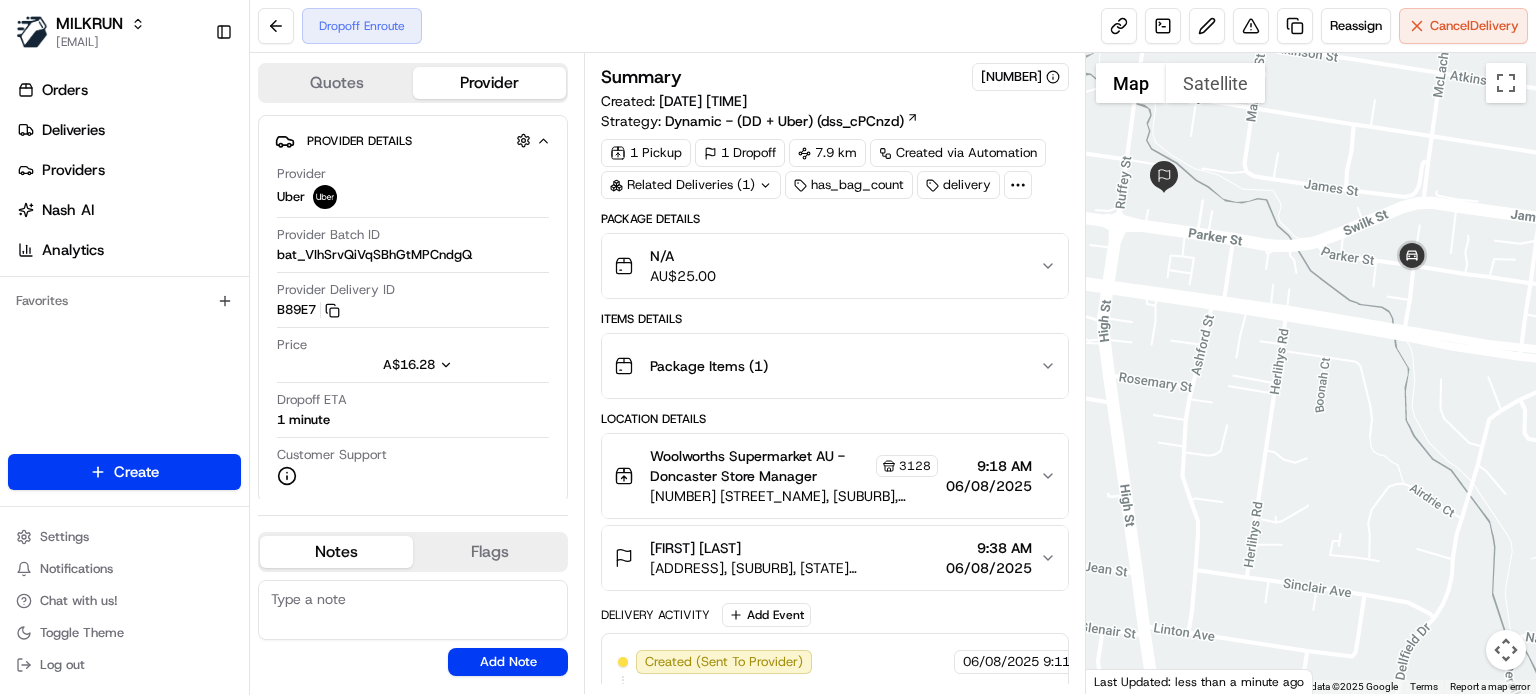 drag, startPoint x: 1496, startPoint y: 321, endPoint x: 1535, endPoint y: 334, distance: 41.109608 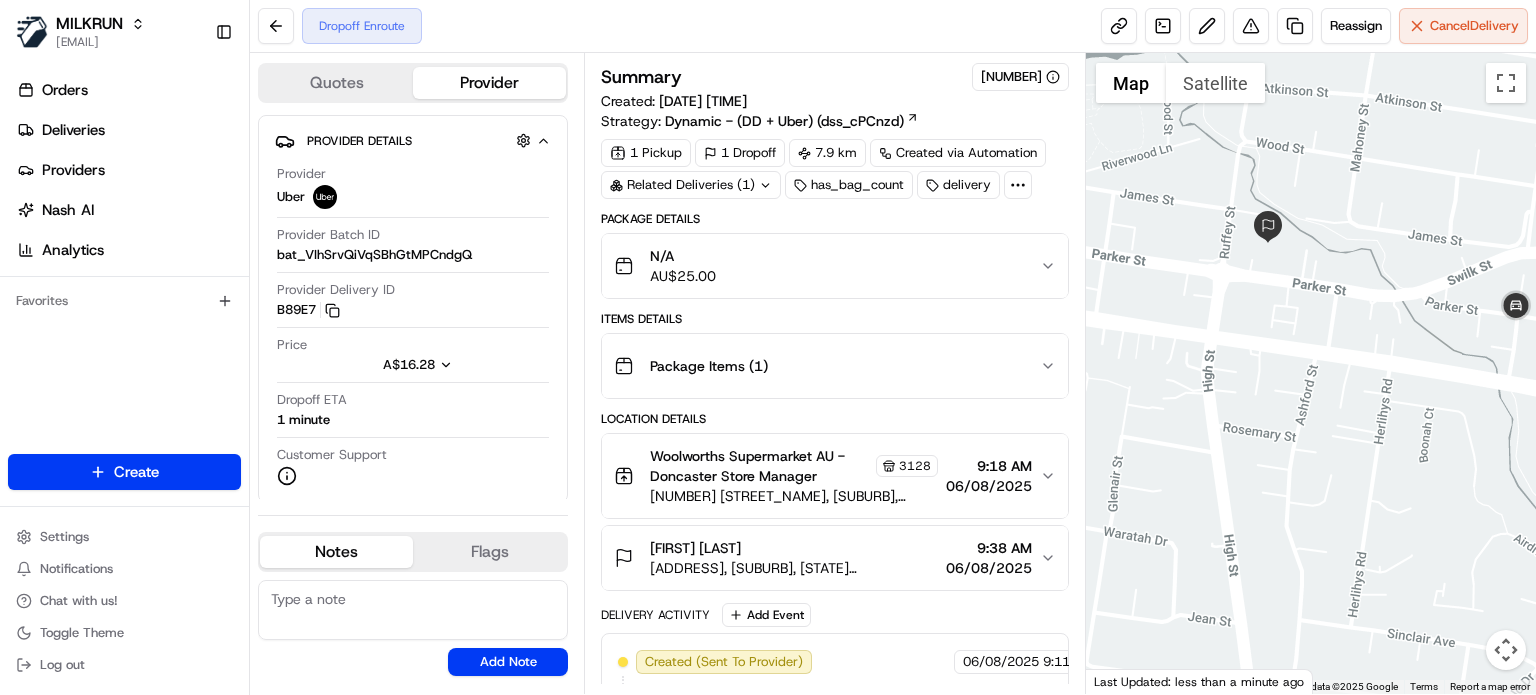 drag, startPoint x: 1230, startPoint y: 266, endPoint x: 1356, endPoint y: 319, distance: 136.69308 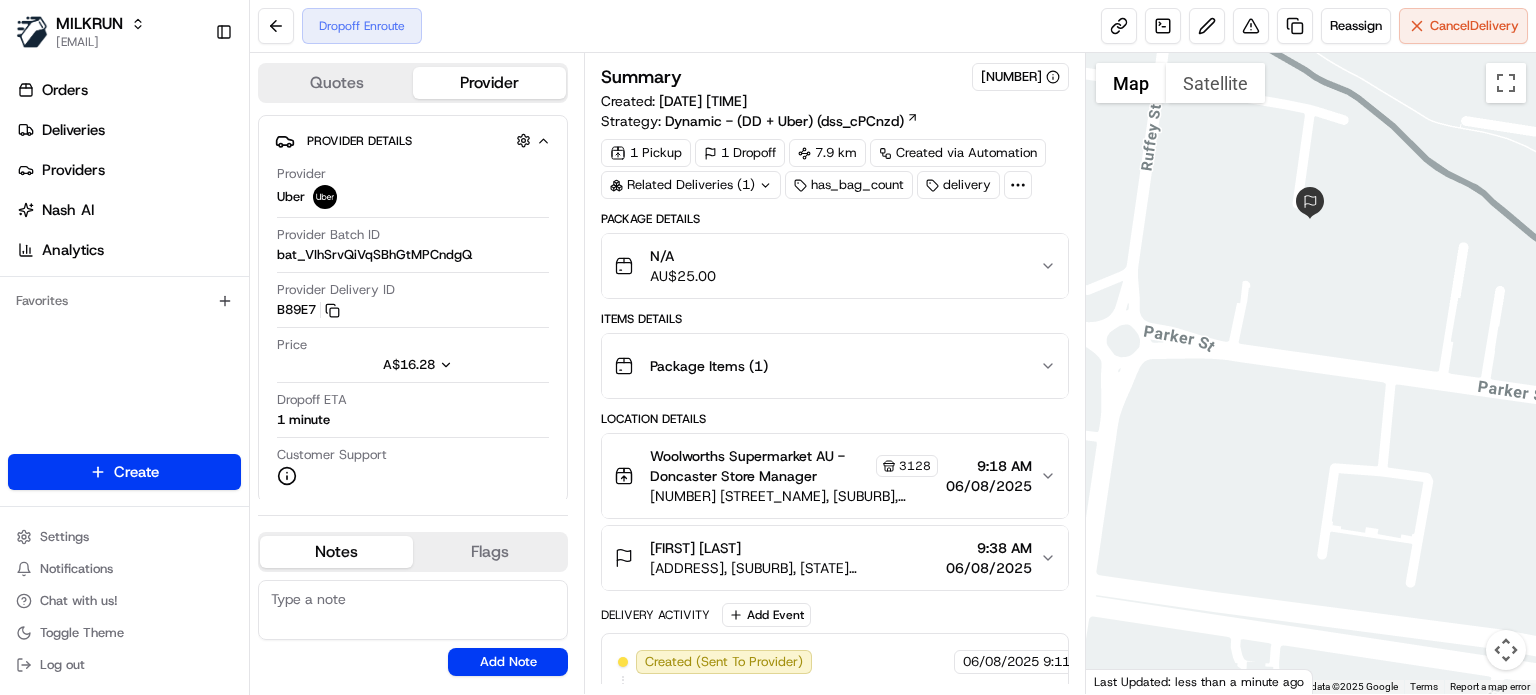 drag, startPoint x: 1214, startPoint y: 224, endPoint x: 1532, endPoint y: 435, distance: 381.63464 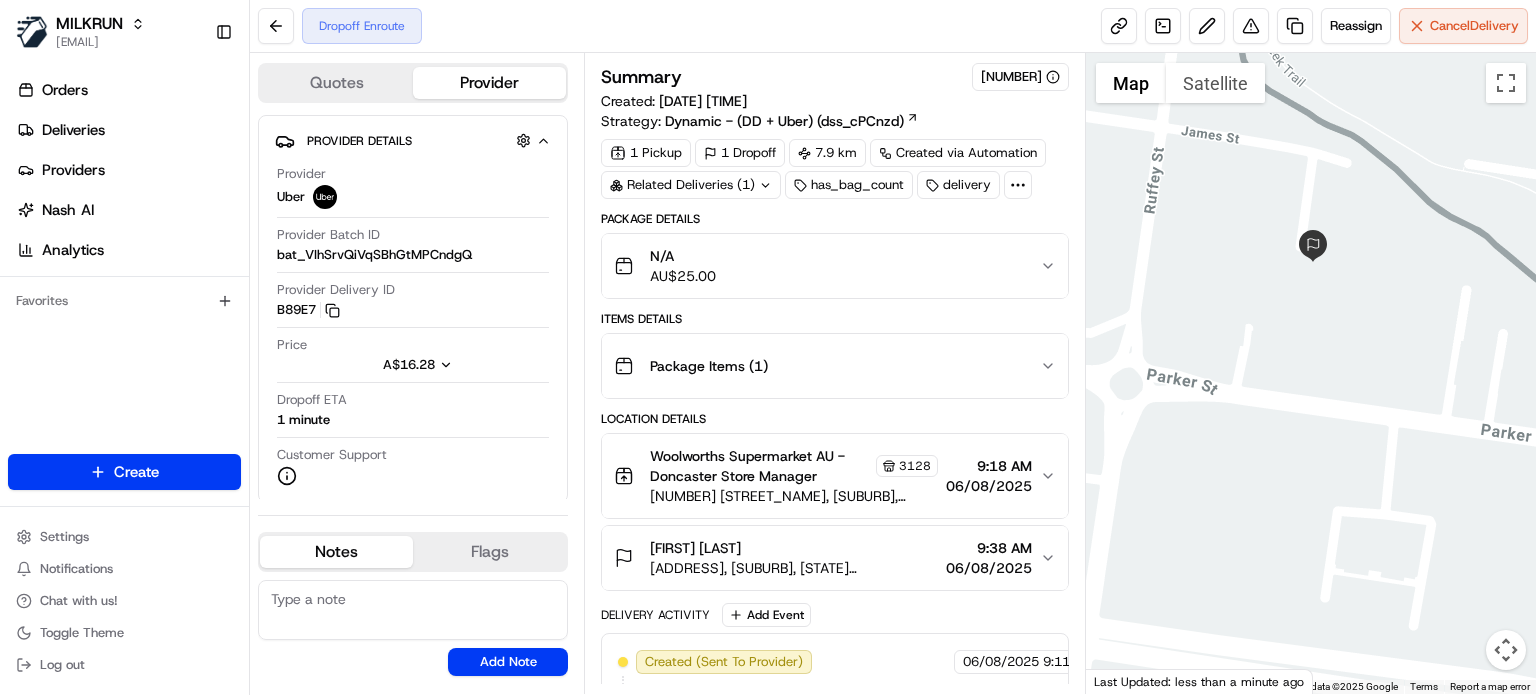 drag, startPoint x: 1366, startPoint y: 307, endPoint x: 1348, endPoint y: 327, distance: 26.907248 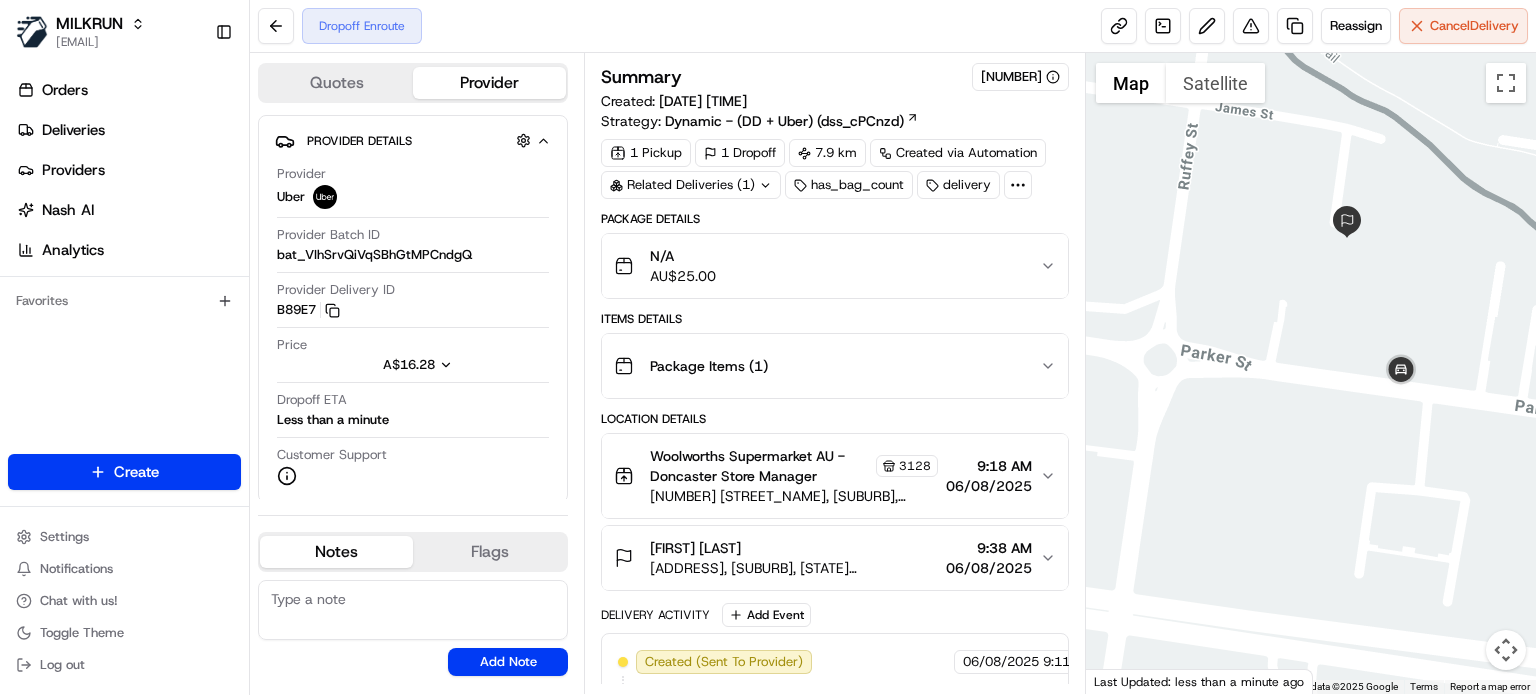 drag, startPoint x: 1276, startPoint y: 331, endPoint x: 1315, endPoint y: 307, distance: 45.79301 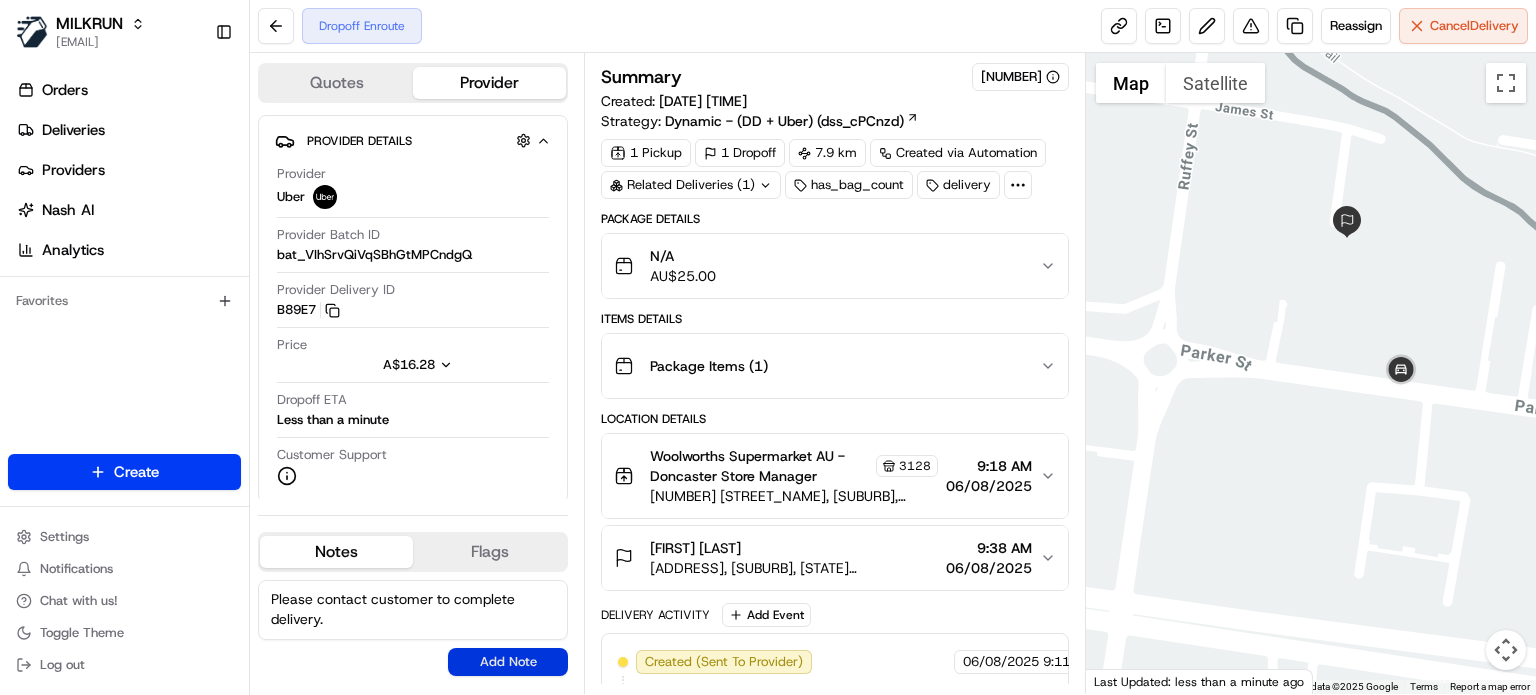 type on "Please contact customer to complete delivery." 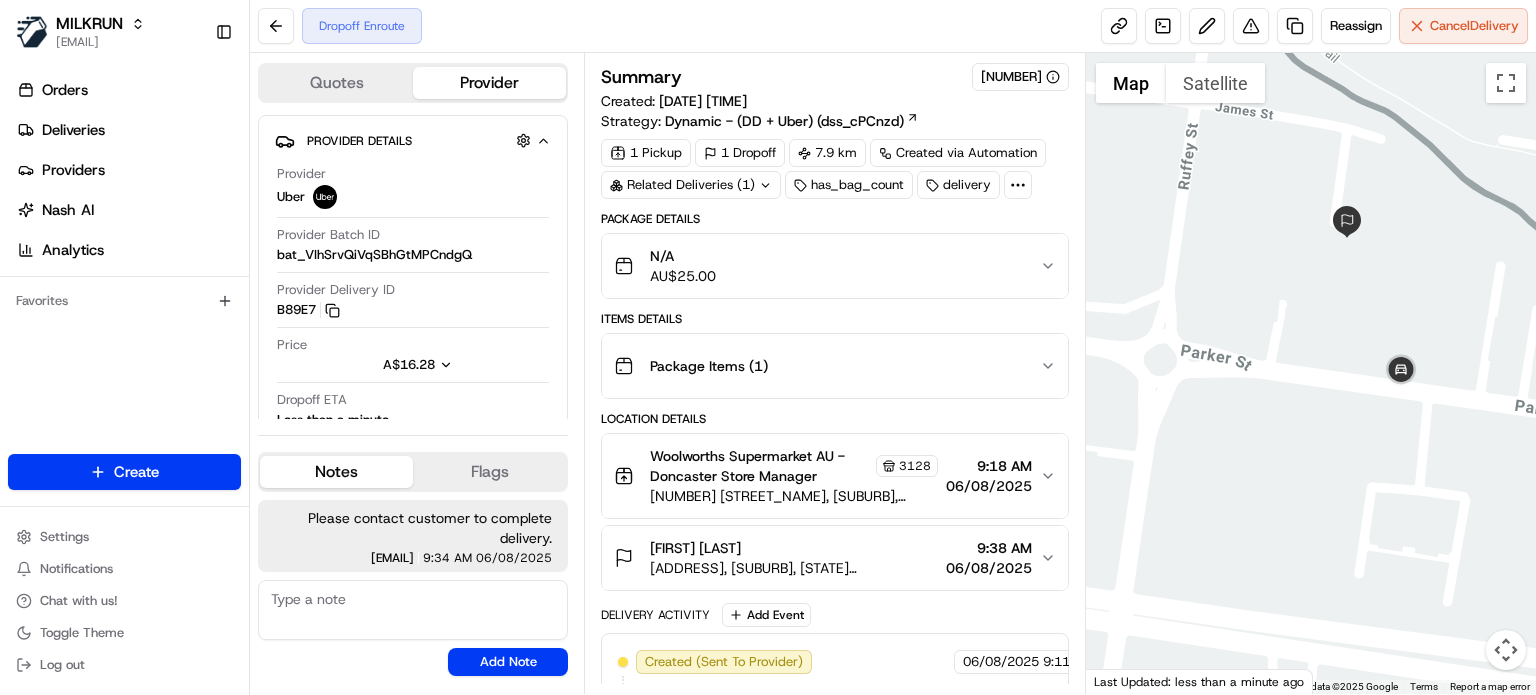 click at bounding box center (413, 610) 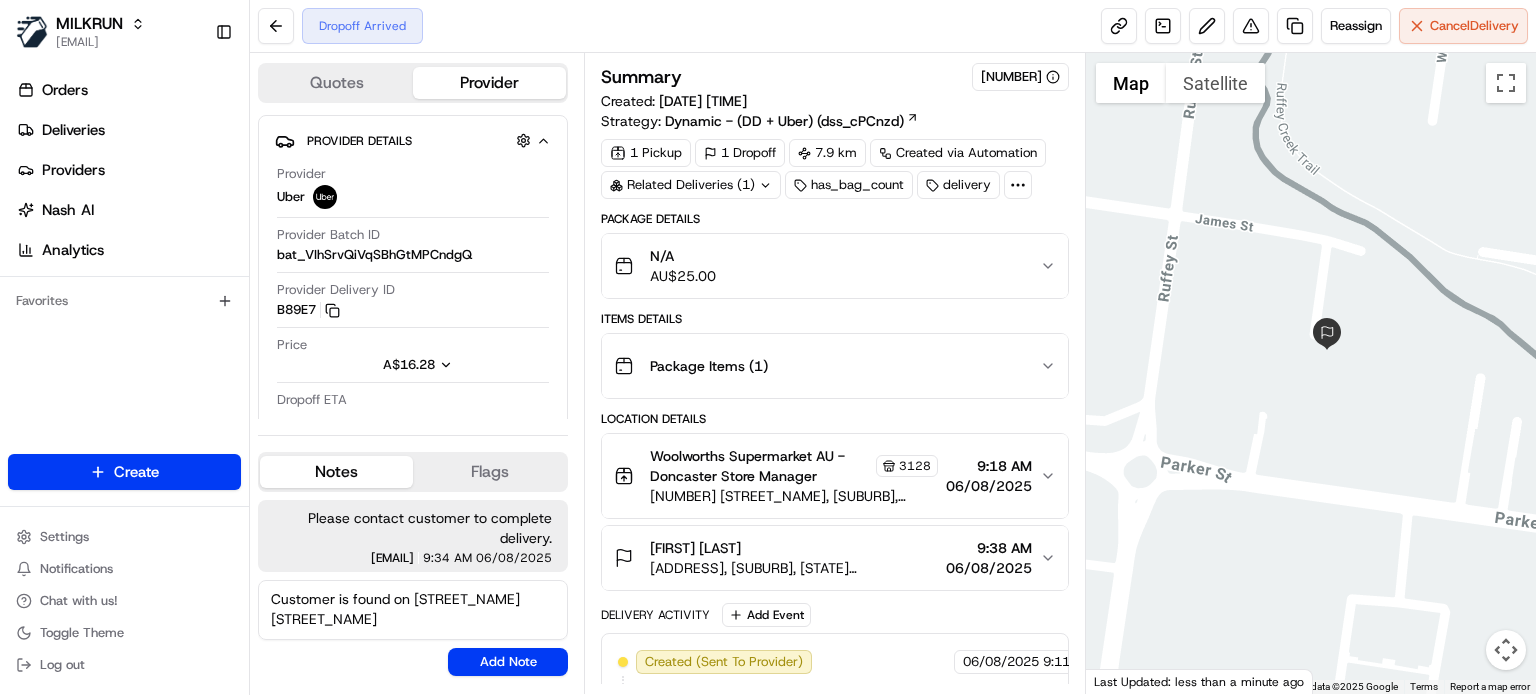 drag, startPoint x: 1245, startPoint y: 286, endPoint x: 1225, endPoint y: 403, distance: 118.69709 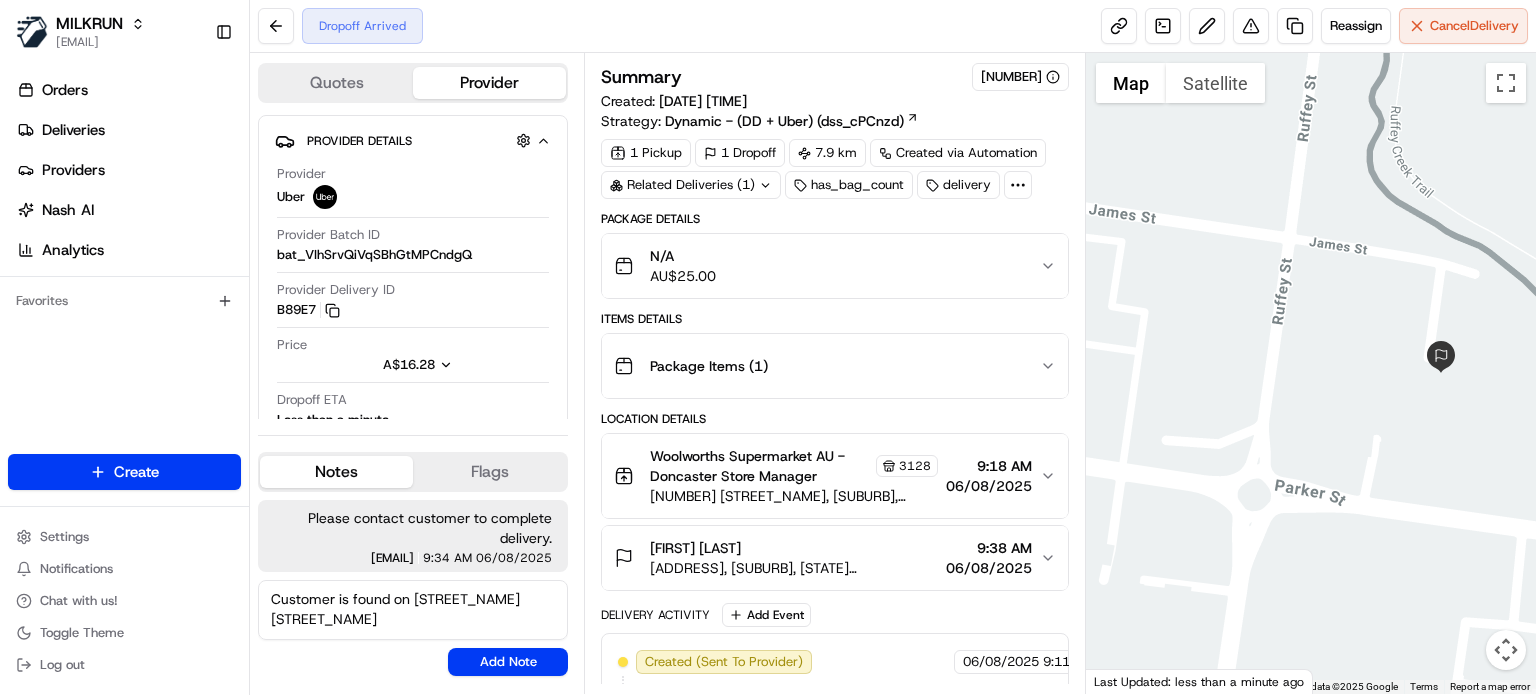 drag, startPoint x: 1225, startPoint y: 380, endPoint x: 1344, endPoint y: 384, distance: 119.06721 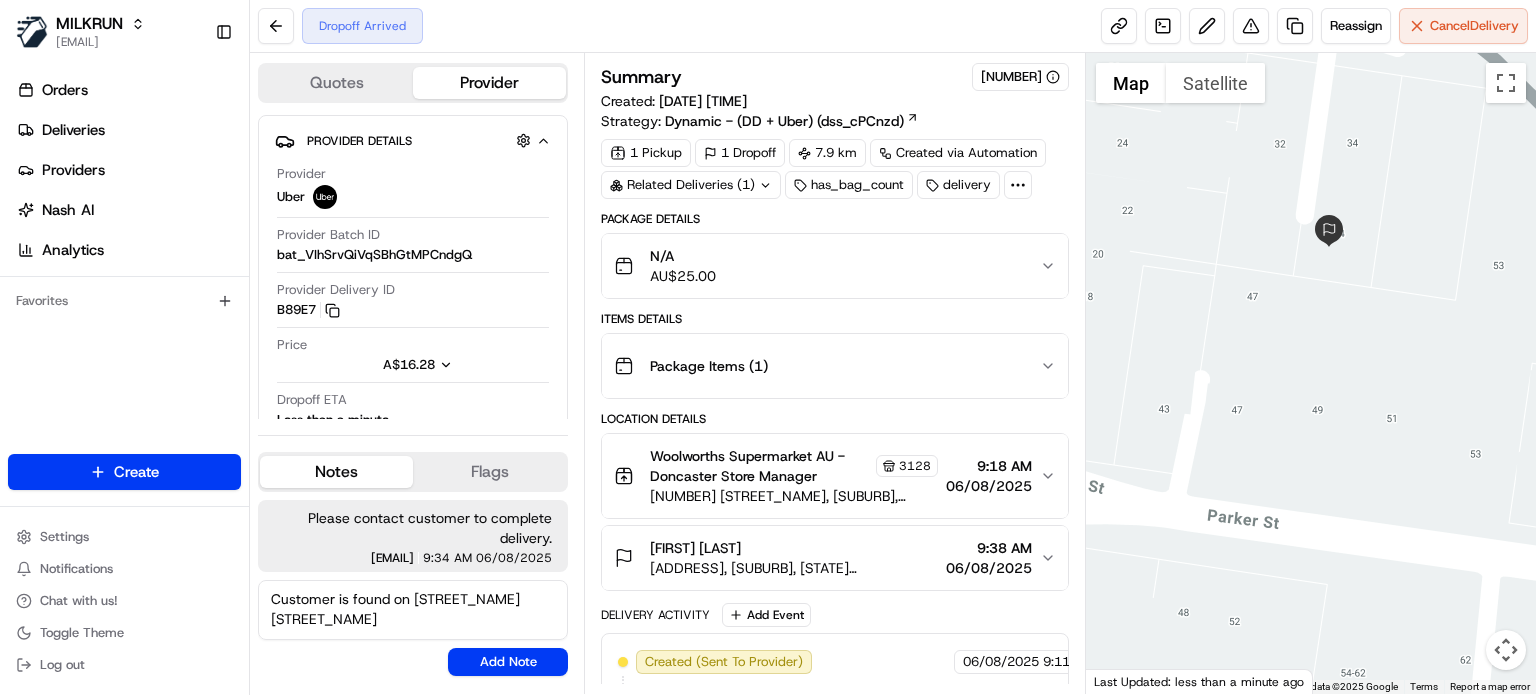 drag, startPoint x: 1459, startPoint y: 414, endPoint x: 1276, endPoint y: 287, distance: 222.75098 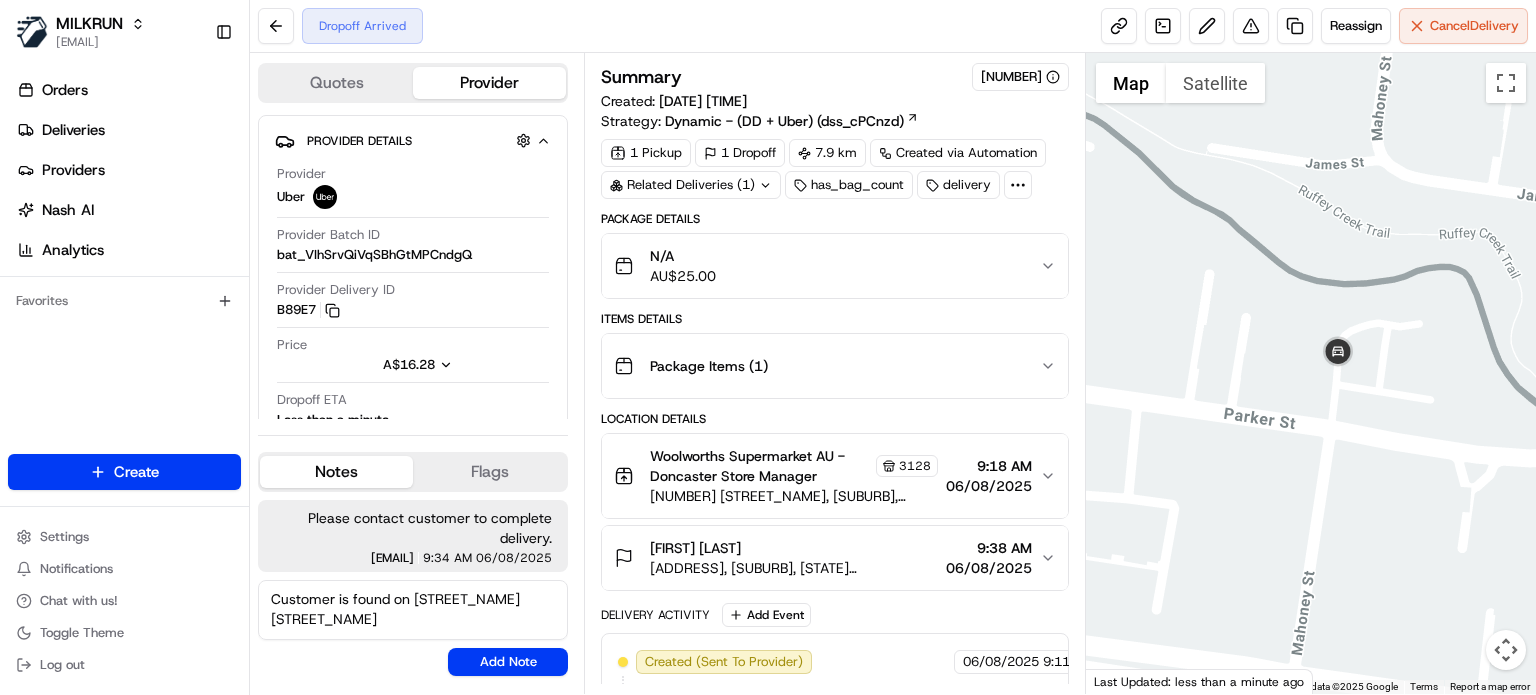 drag, startPoint x: 1409, startPoint y: 404, endPoint x: 1114, endPoint y: 340, distance: 301.86255 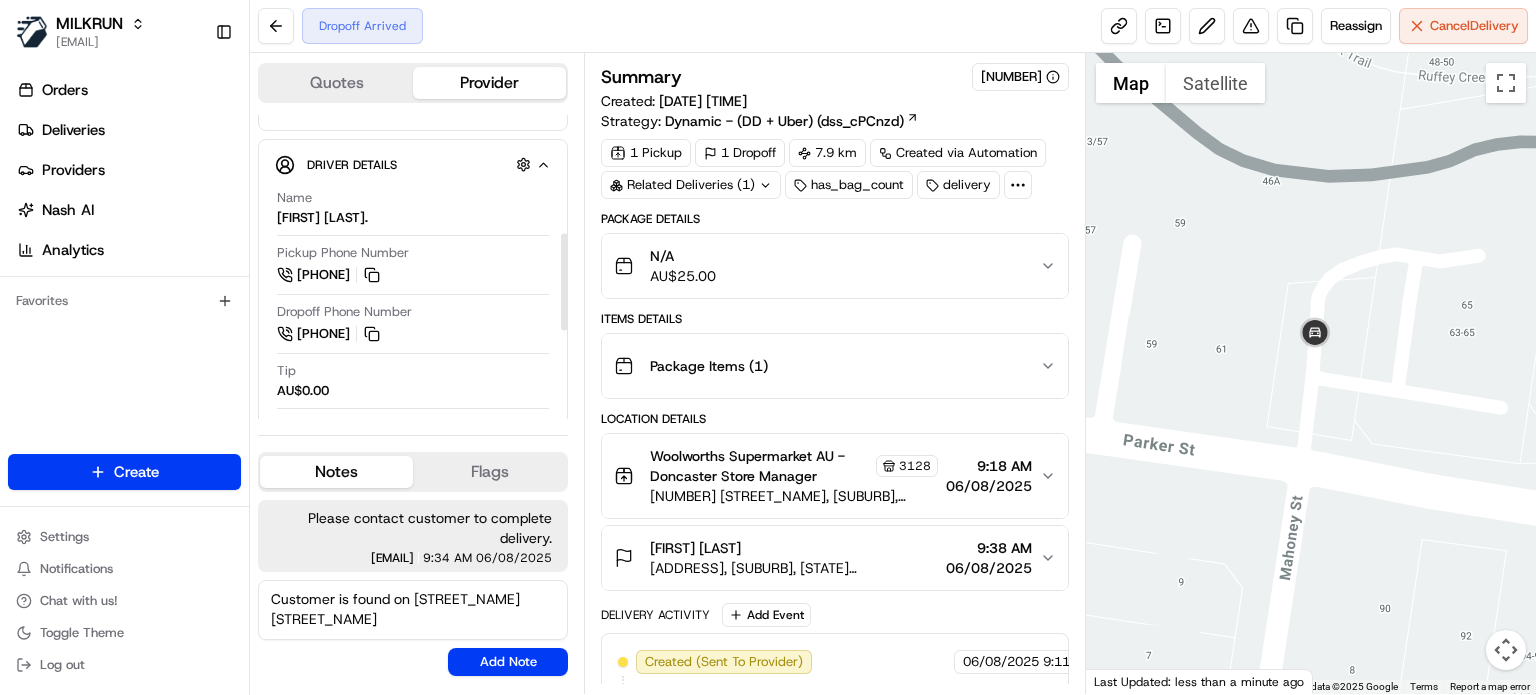 scroll, scrollTop: 375, scrollLeft: 0, axis: vertical 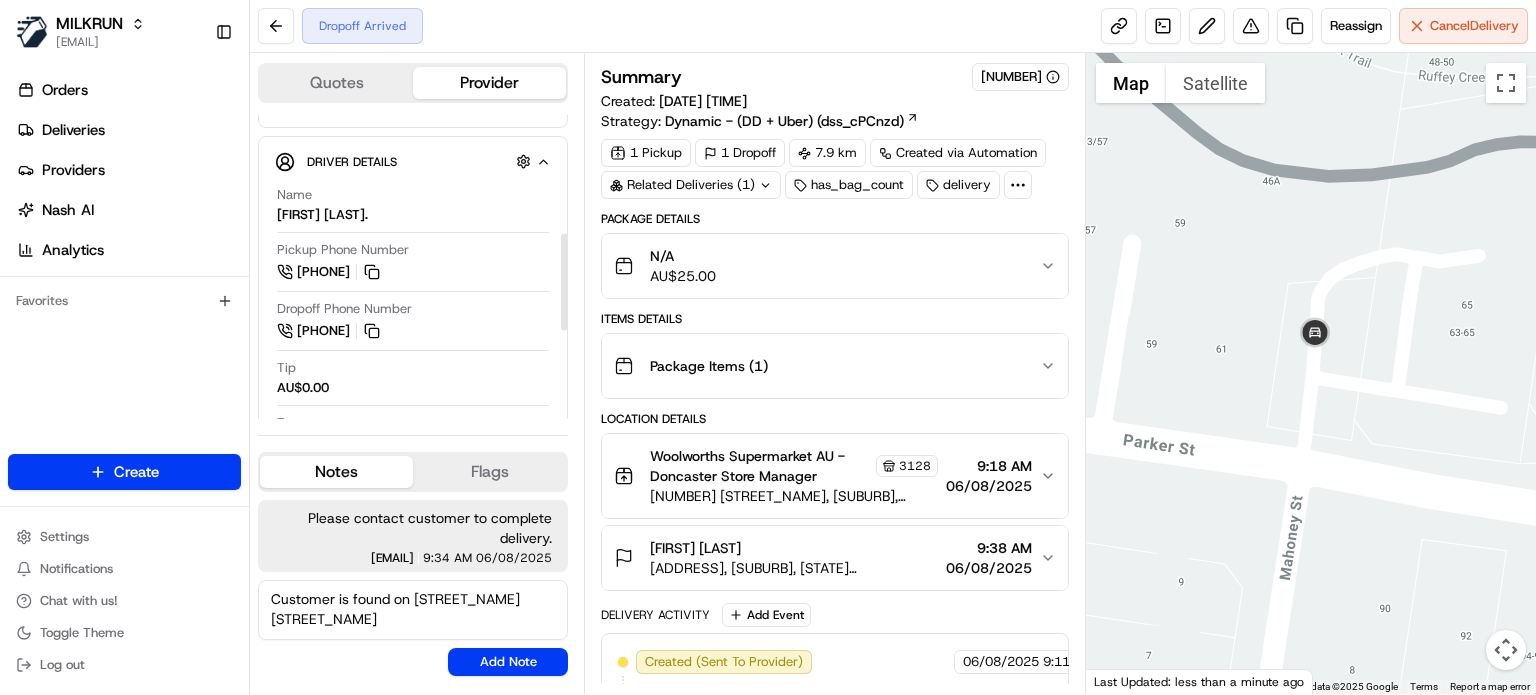 drag, startPoint x: 565, startPoint y: 183, endPoint x: 574, endPoint y: 303, distance: 120.33703 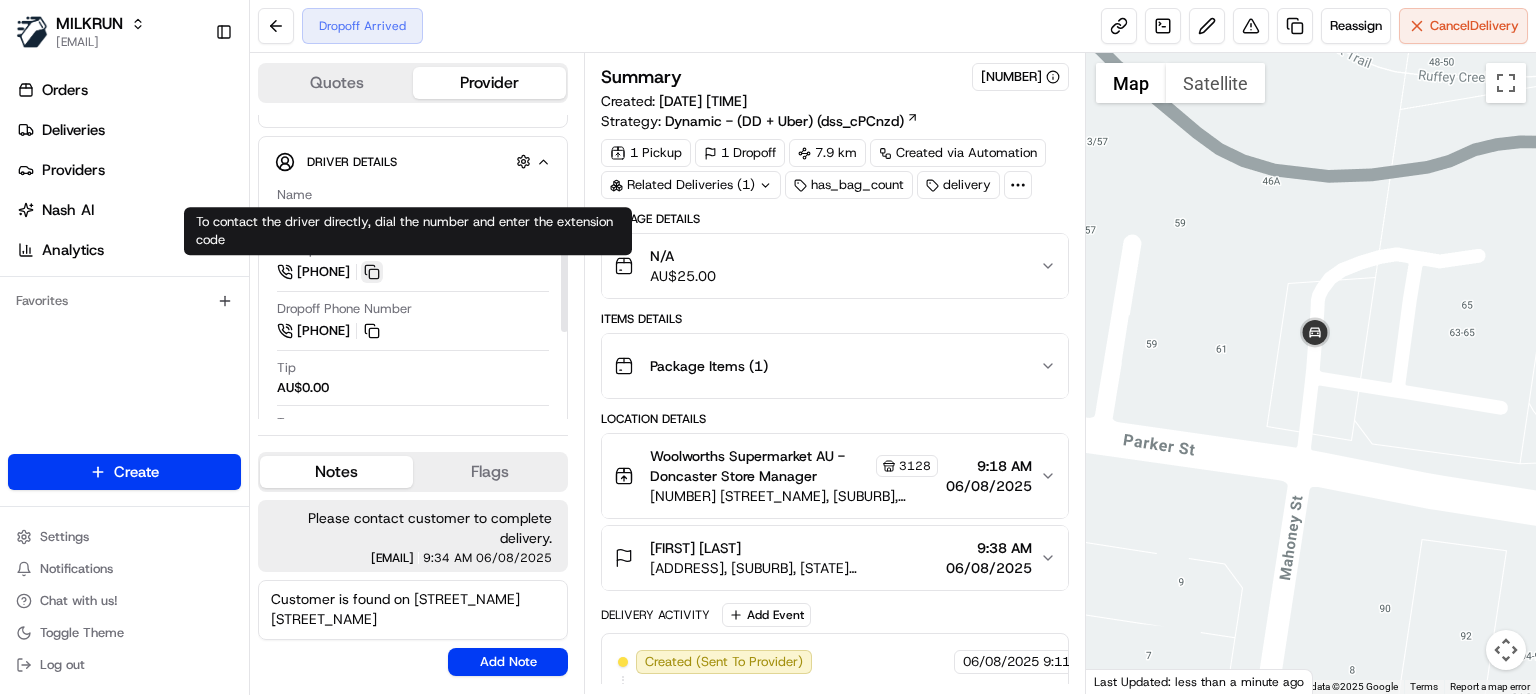 click at bounding box center [372, 272] 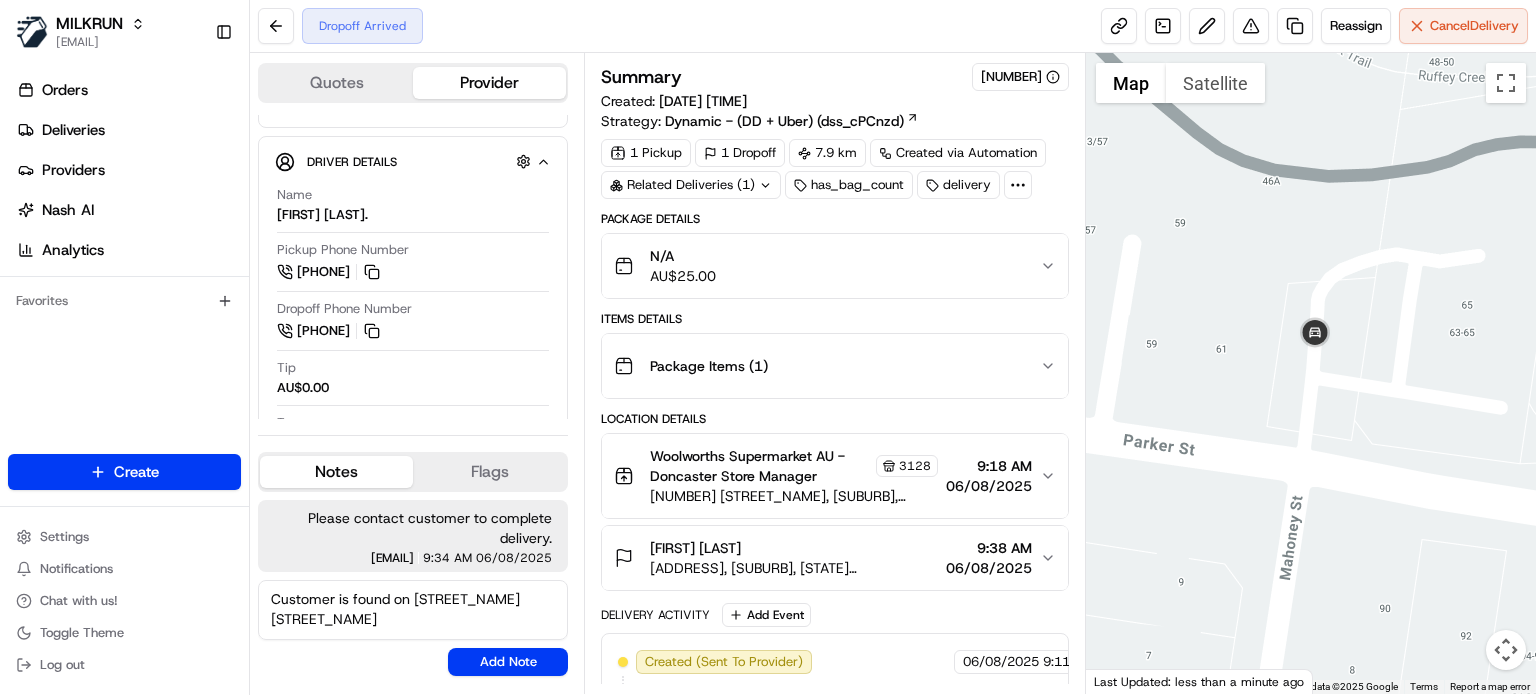 click on "Customer is found on [STREET_NAME] [STREET_NAME]" at bounding box center (413, 610) 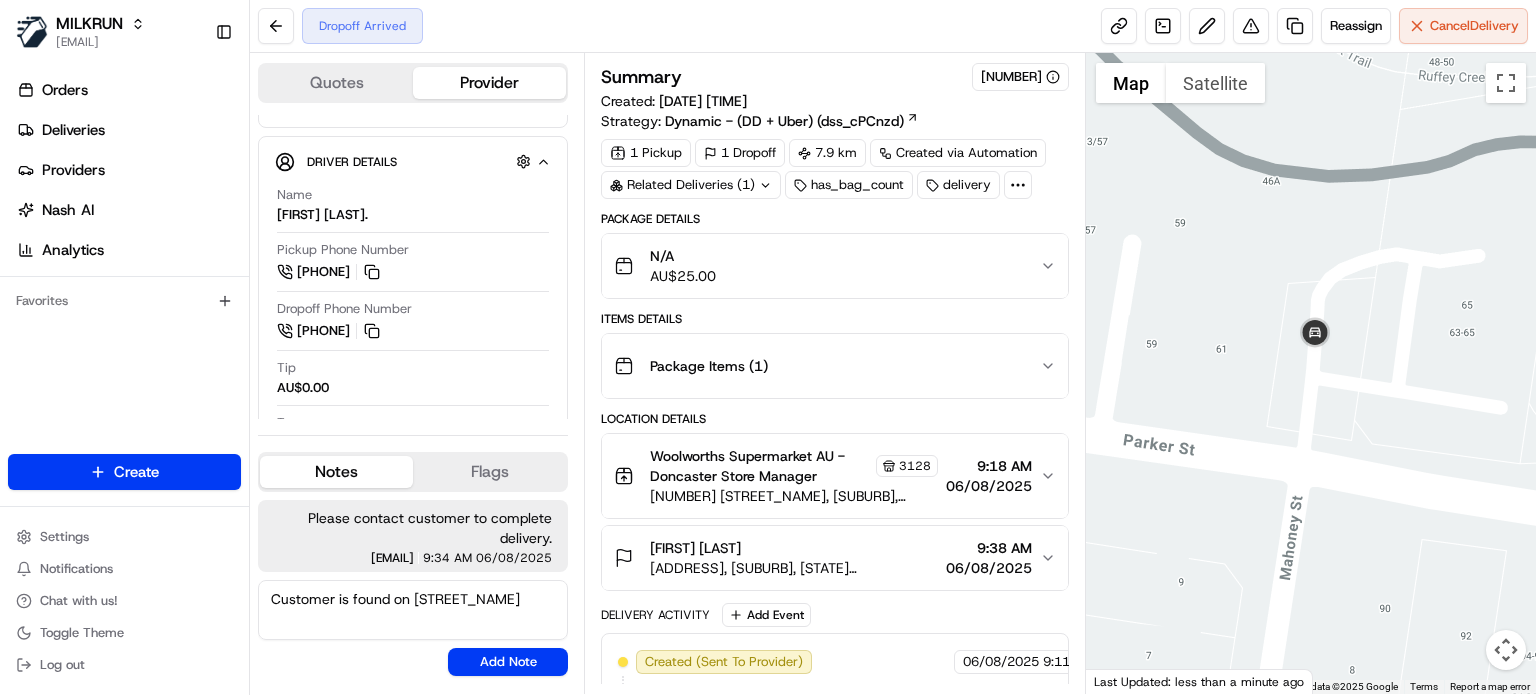 click on "Customer is found on [STREET_NAME]" at bounding box center [413, 610] 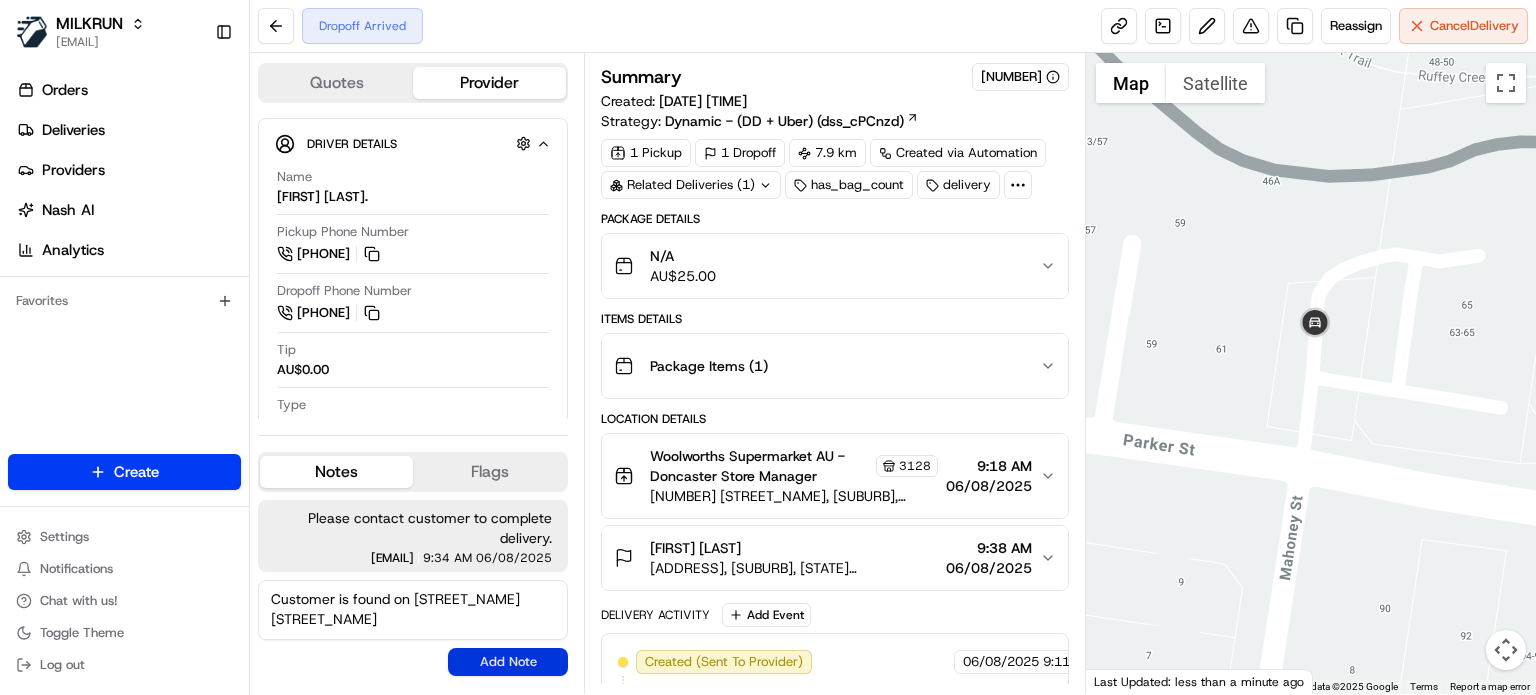type on "Customer is found on [STREET_NAME] [STREET_NAME]" 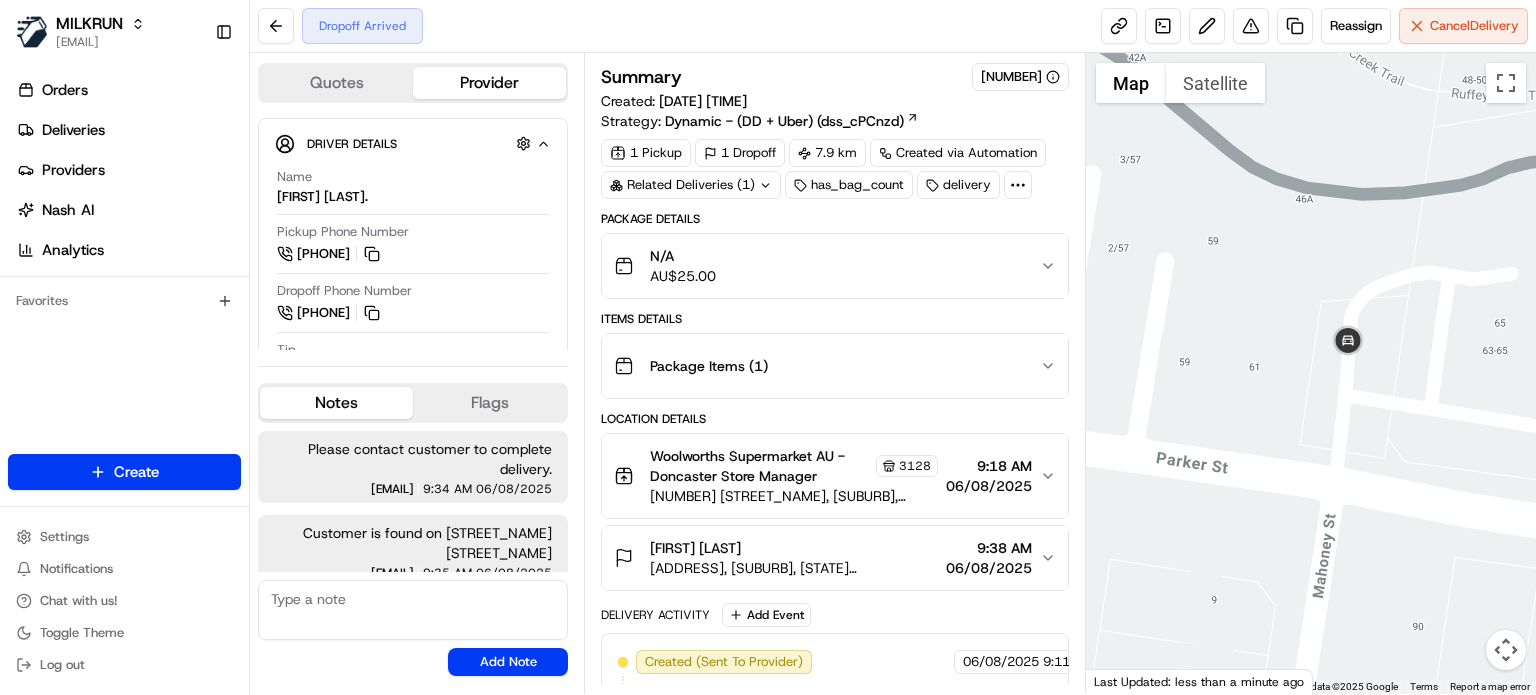 drag, startPoint x: 1190, startPoint y: 385, endPoint x: 1225, endPoint y: 403, distance: 39.357338 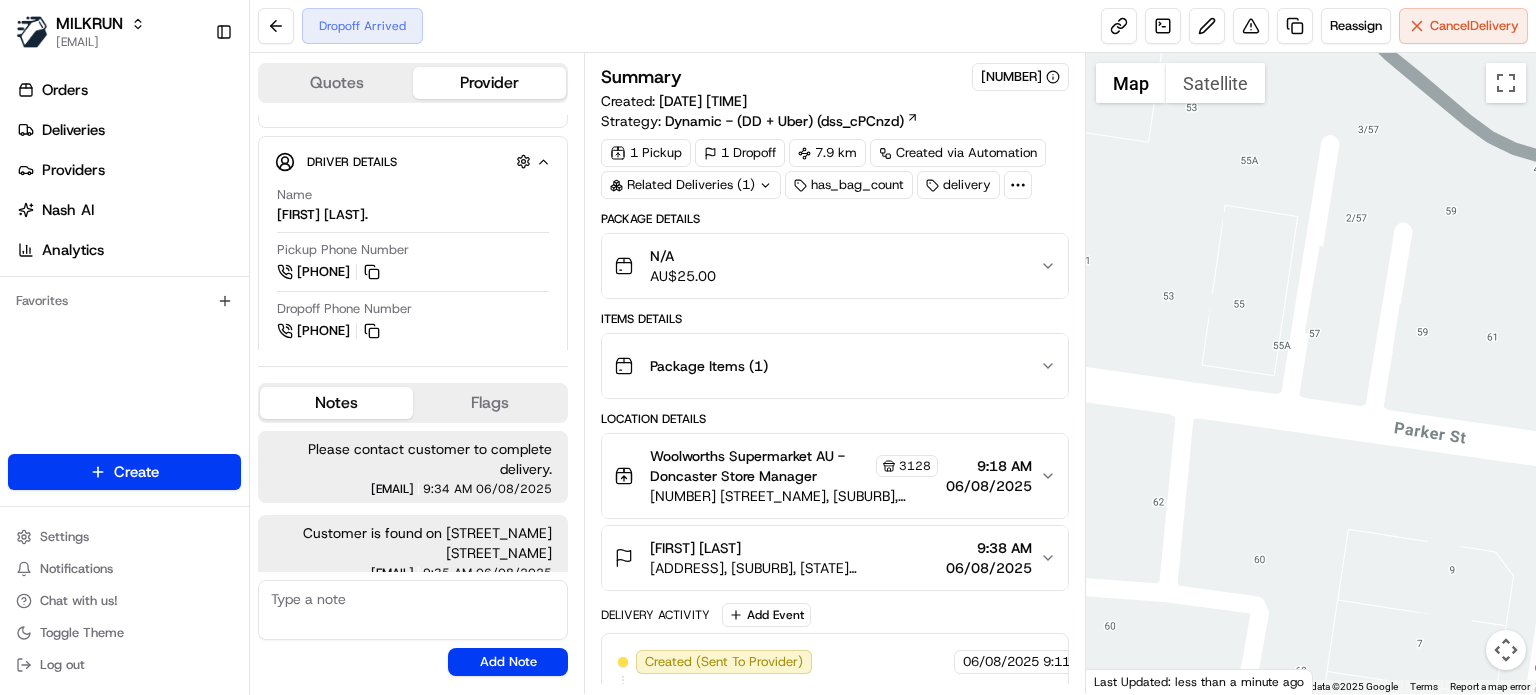 drag, startPoint x: 1275, startPoint y: 351, endPoint x: 1515, endPoint y: 321, distance: 241.86774 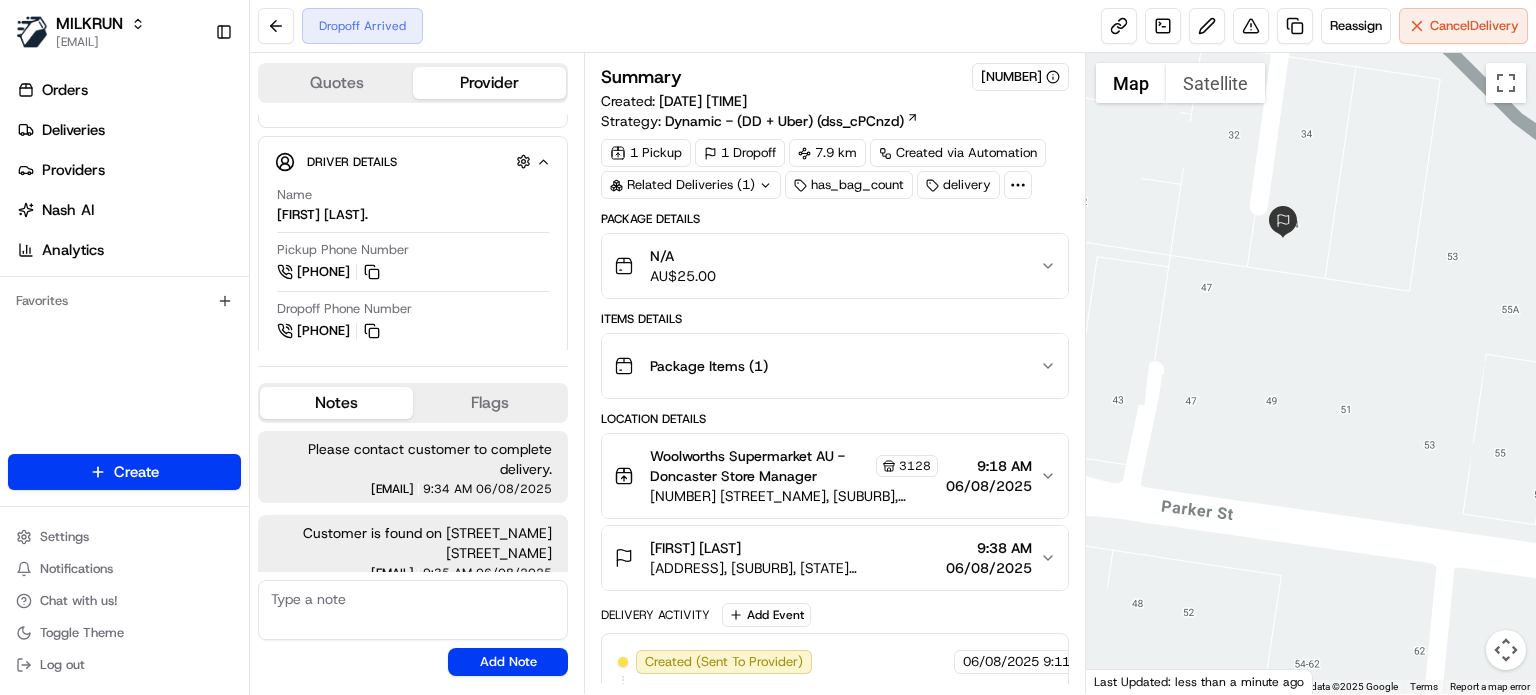 drag, startPoint x: 1257, startPoint y: 258, endPoint x: 1535, endPoint y: 412, distance: 317.80496 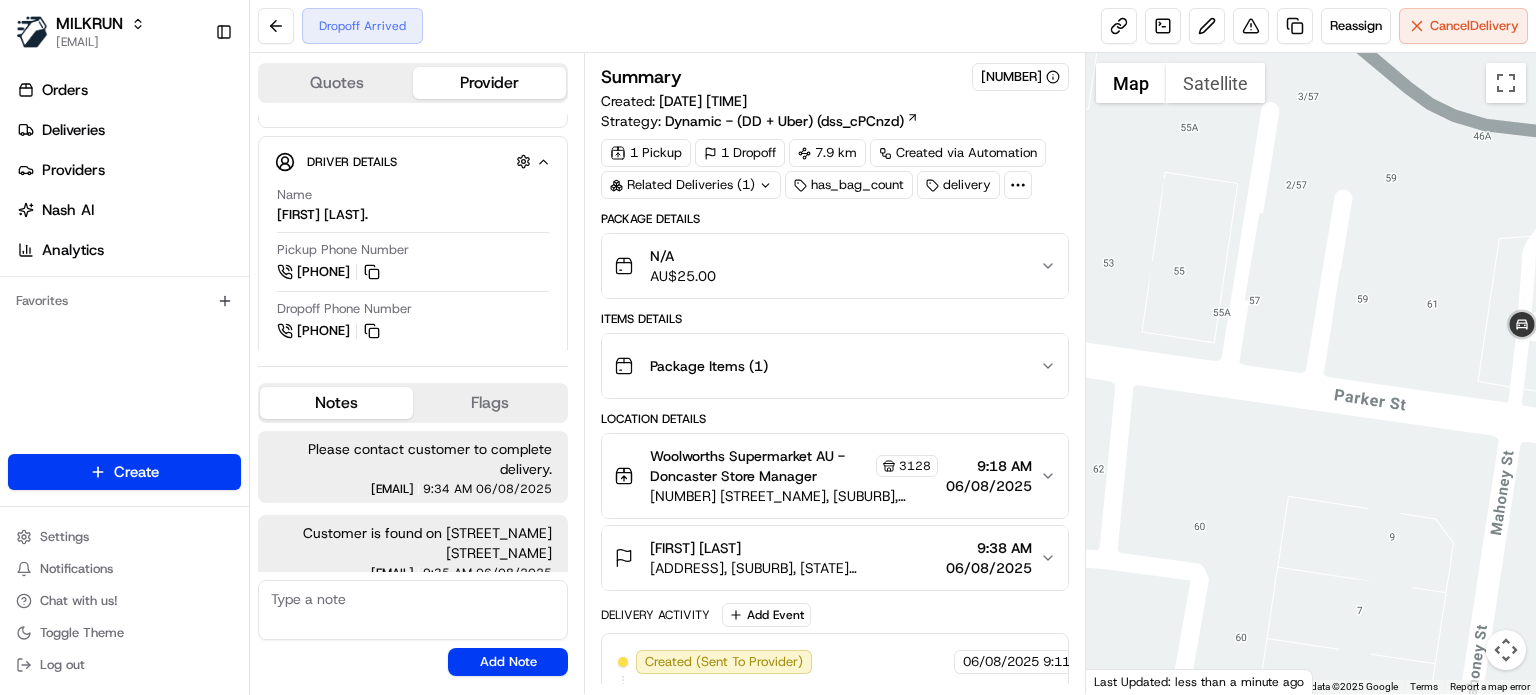 drag, startPoint x: 1263, startPoint y: 339, endPoint x: 970, endPoint y: 169, distance: 338.74622 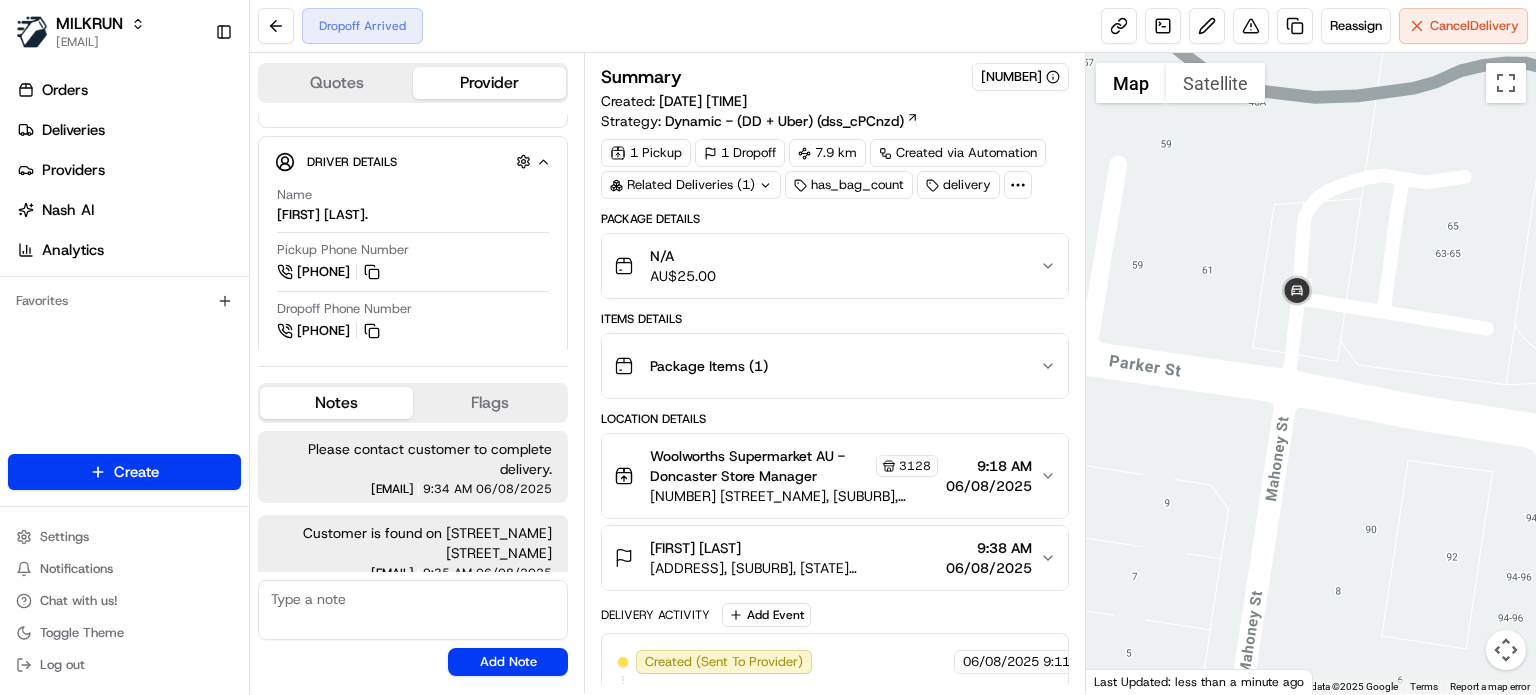 drag, startPoint x: 1363, startPoint y: 286, endPoint x: 1131, endPoint y: 252, distance: 234.47815 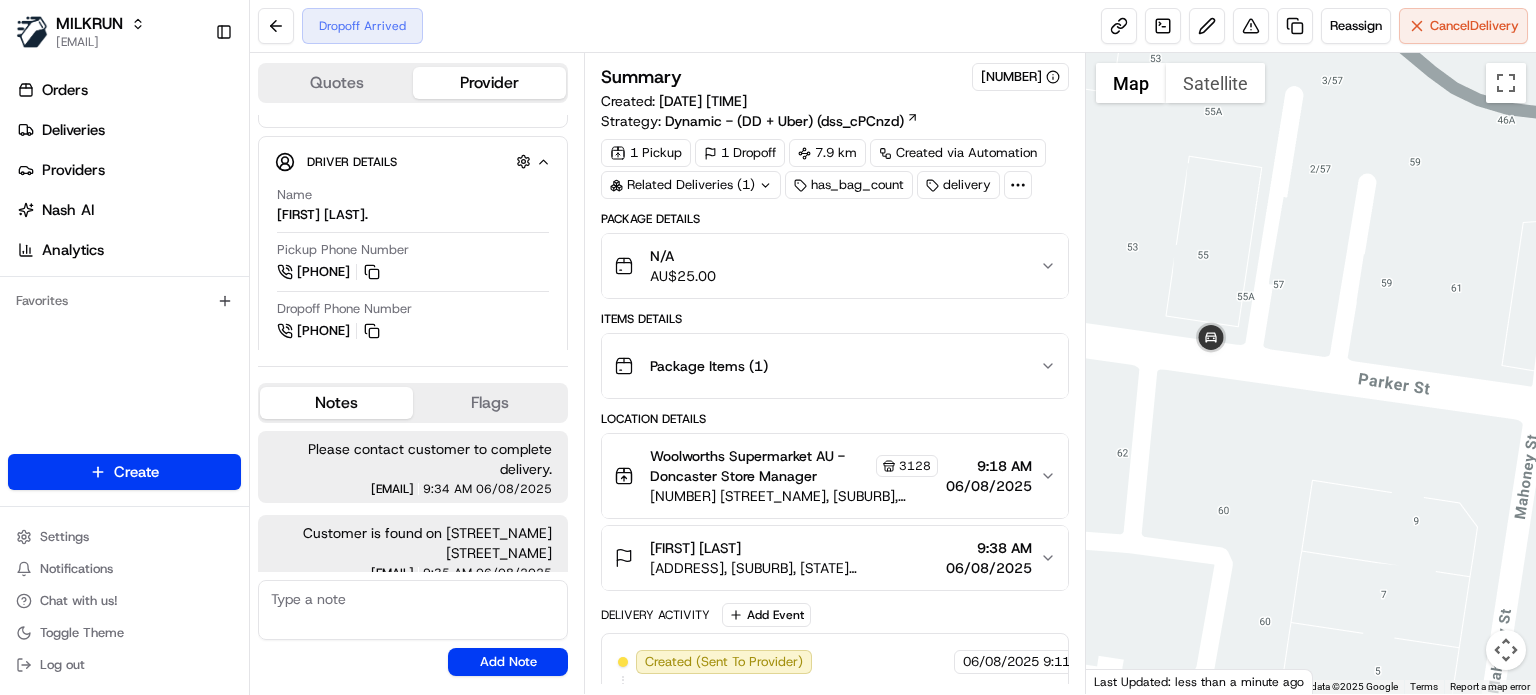 drag, startPoint x: 1282, startPoint y: 313, endPoint x: 1535, endPoint y: 331, distance: 253.63951 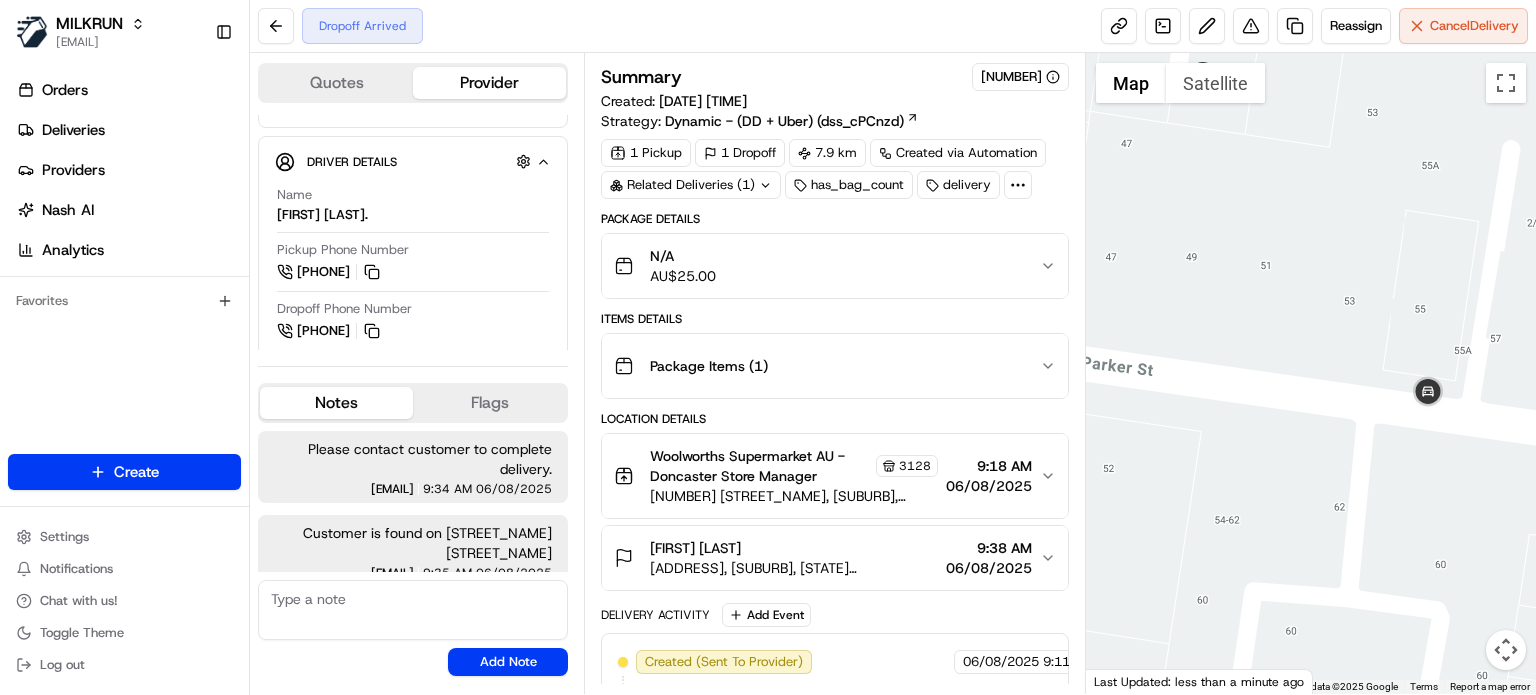 drag, startPoint x: 1304, startPoint y: 319, endPoint x: 1535, endPoint y: 373, distance: 237.22774 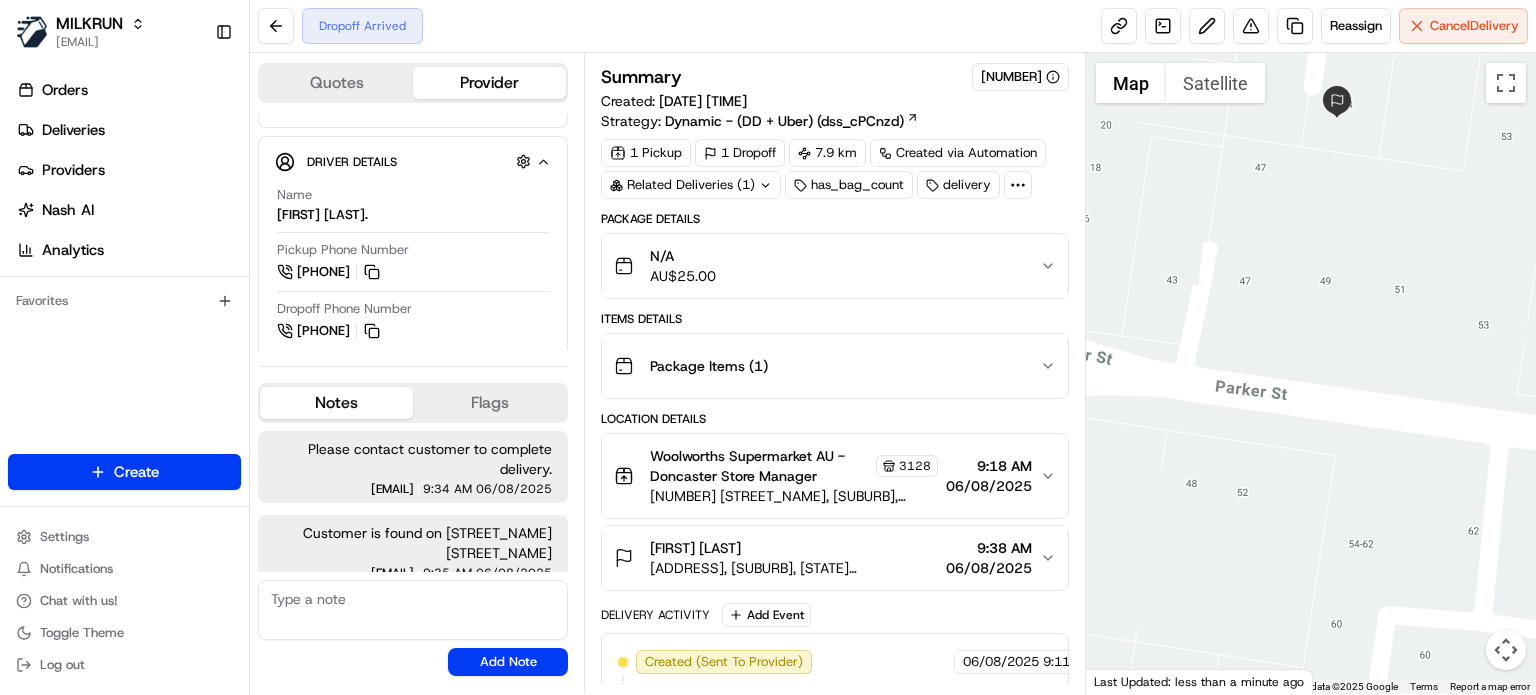drag, startPoint x: 1252, startPoint y: 288, endPoint x: 1354, endPoint y: 299, distance: 102.59142 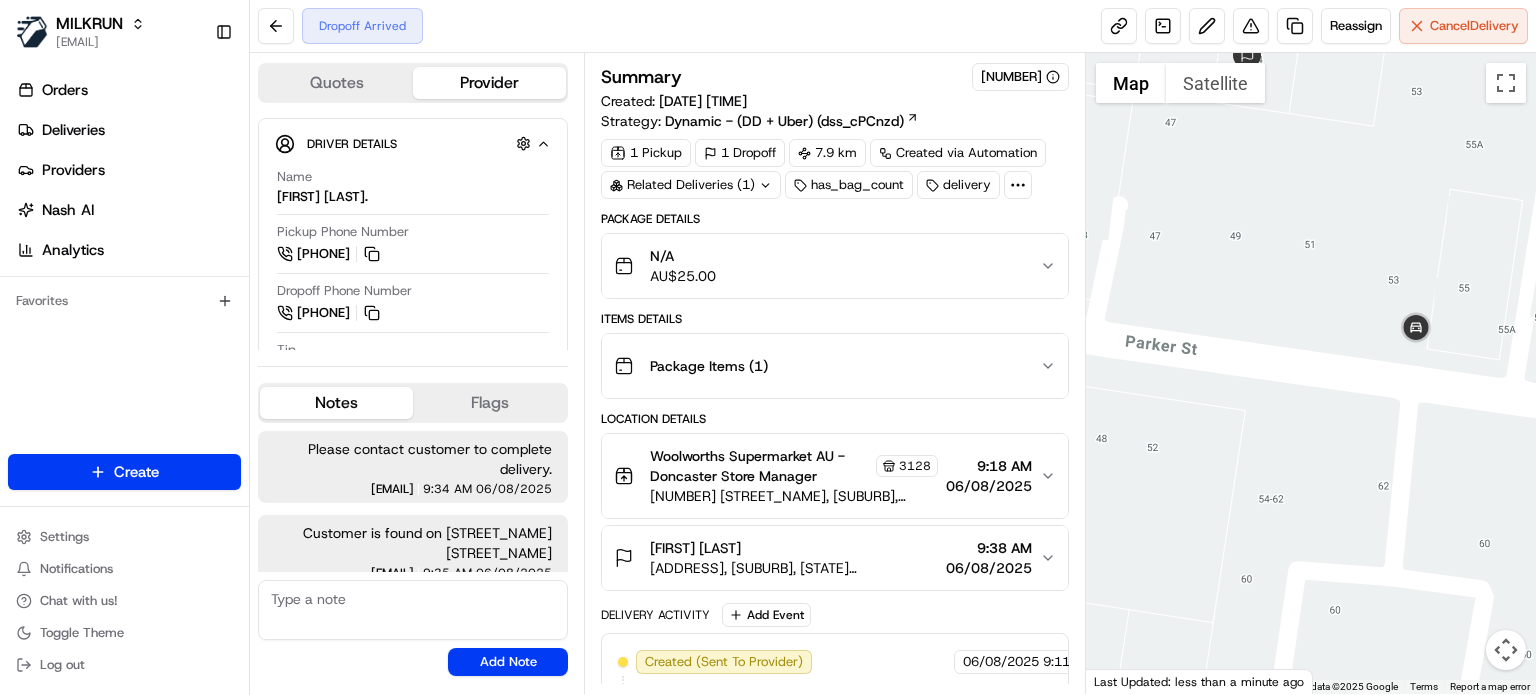 click at bounding box center [413, 610] 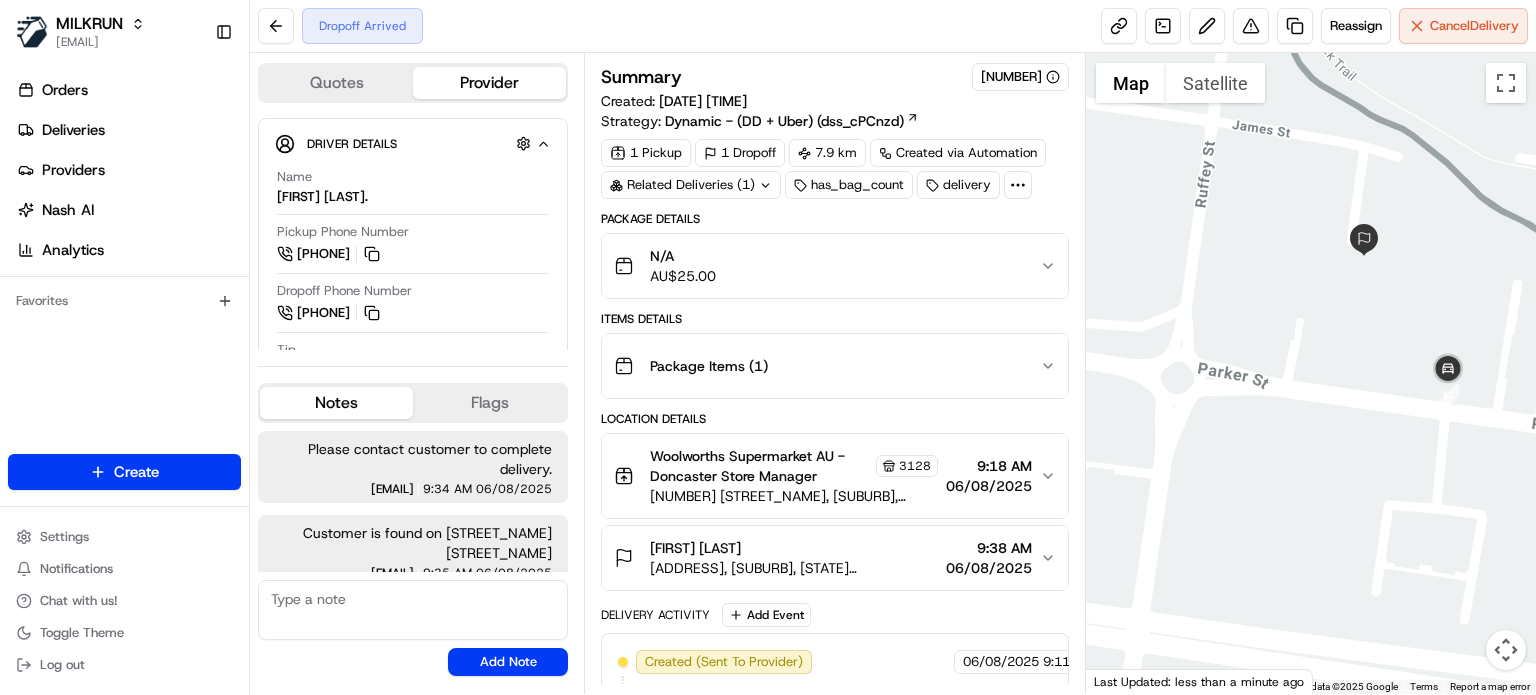 drag, startPoint x: 1251, startPoint y: 351, endPoint x: 1269, endPoint y: 397, distance: 49.396355 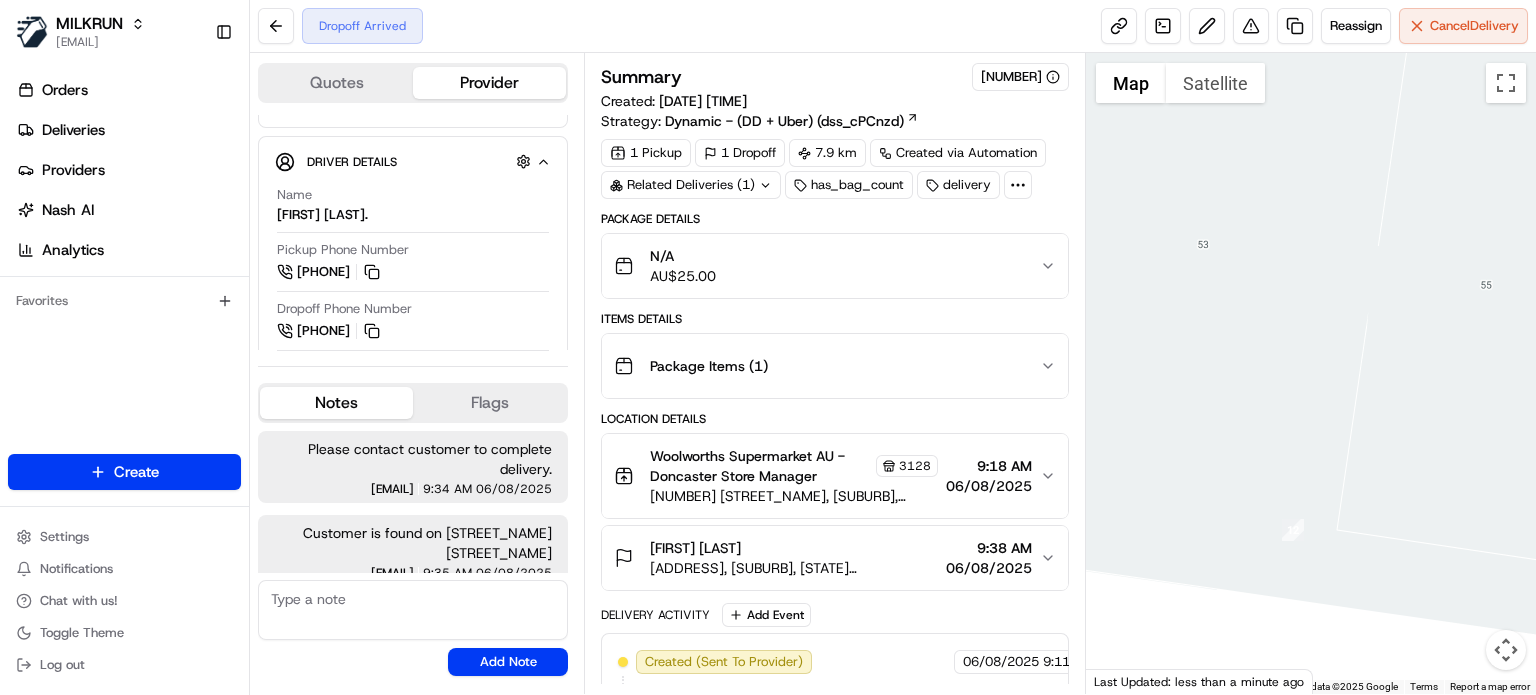 drag, startPoint x: 1448, startPoint y: 375, endPoint x: 1294, endPoint y: 380, distance: 154.08115 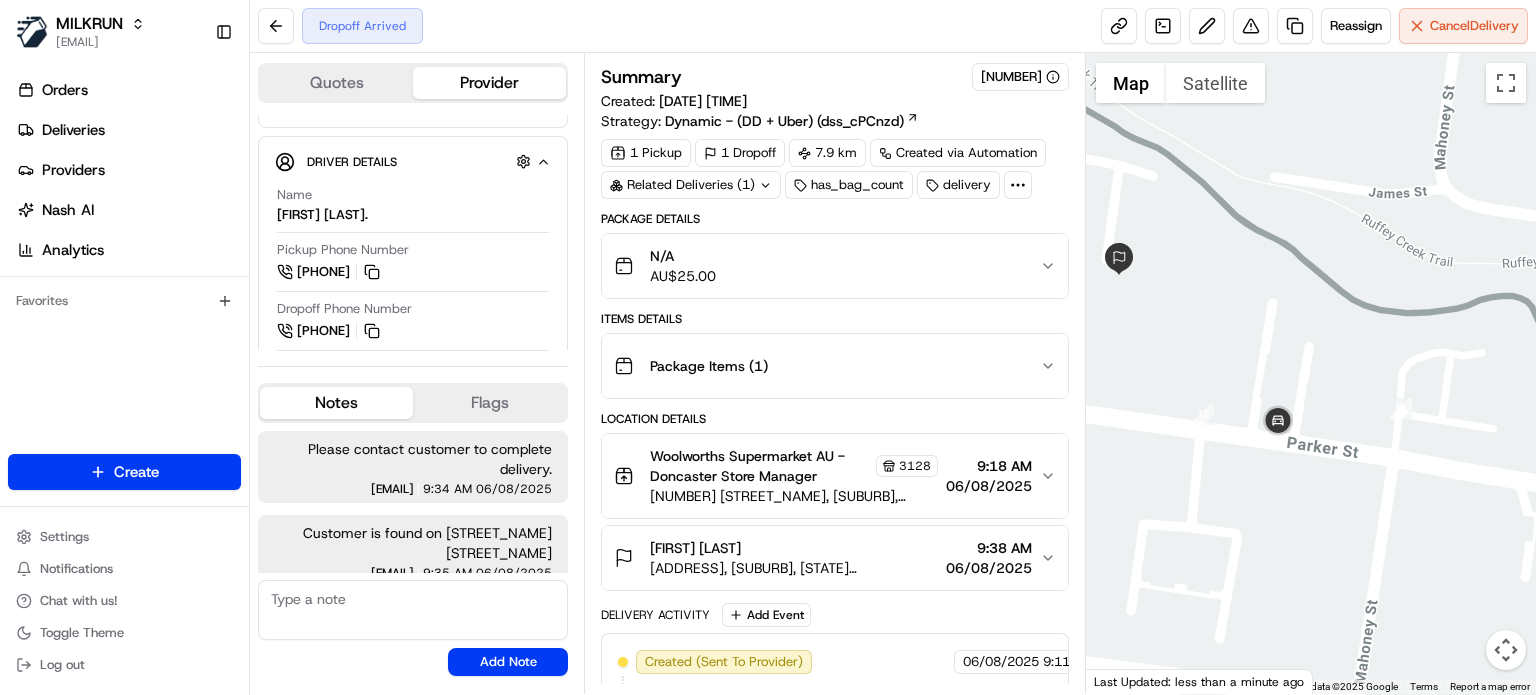 drag, startPoint x: 1418, startPoint y: 426, endPoint x: 1286, endPoint y: 364, distance: 145.83553 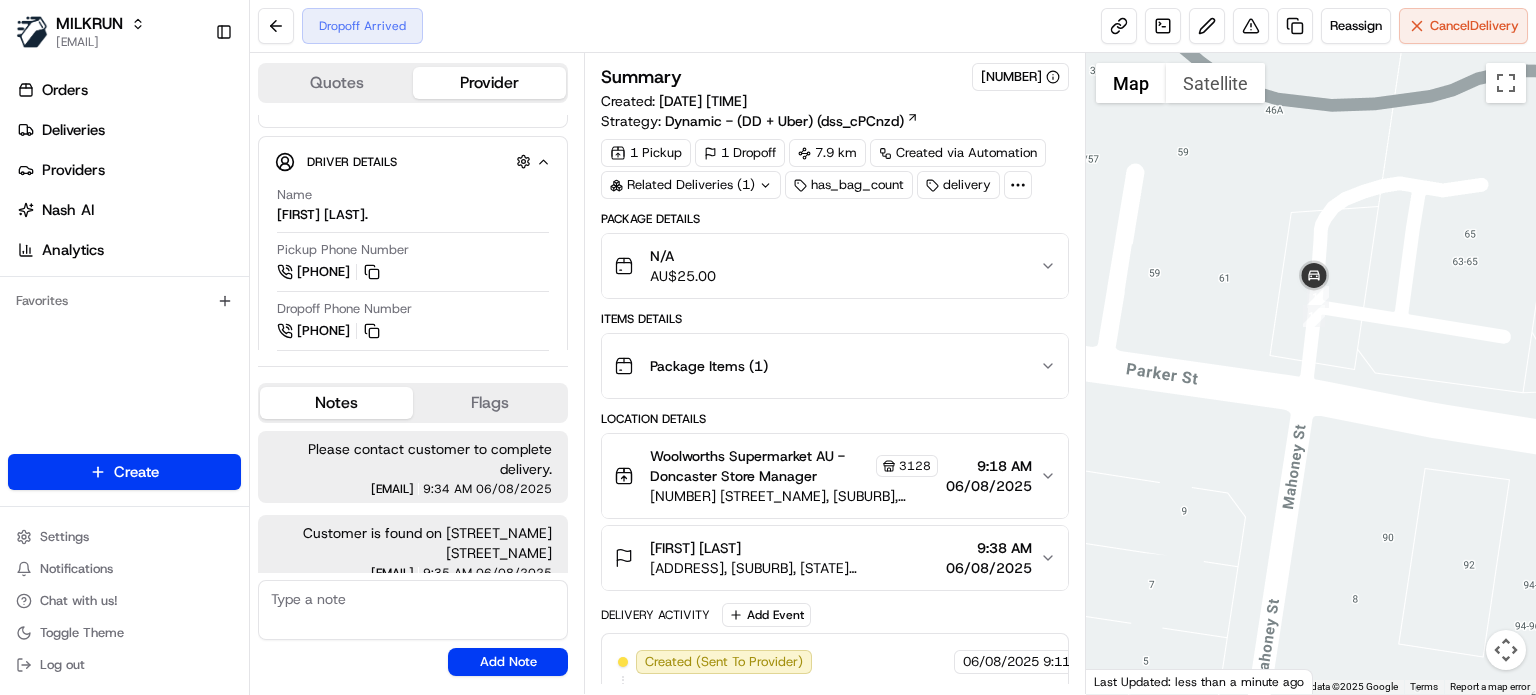 drag, startPoint x: 1367, startPoint y: 420, endPoint x: 1155, endPoint y: 262, distance: 264.4012 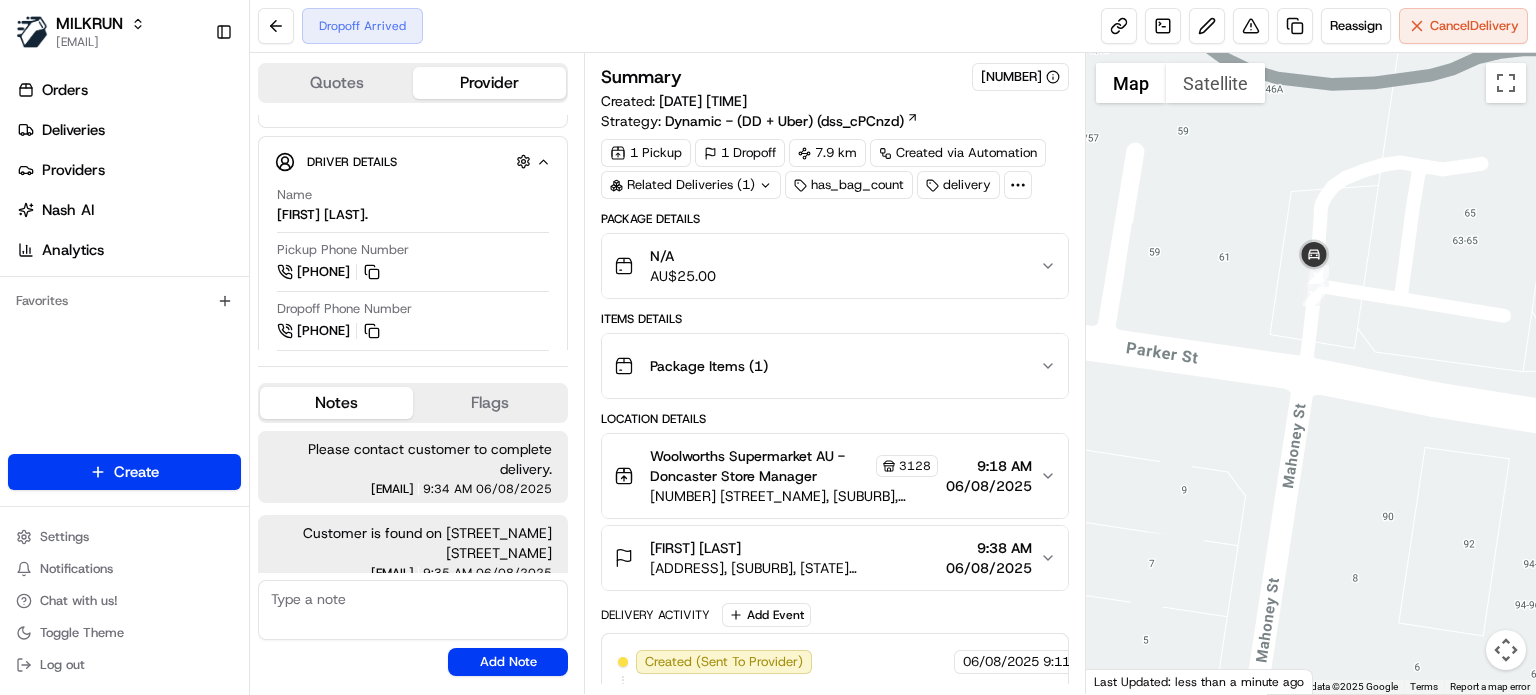 drag, startPoint x: 1271, startPoint y: 359, endPoint x: 1271, endPoint y: 335, distance: 24 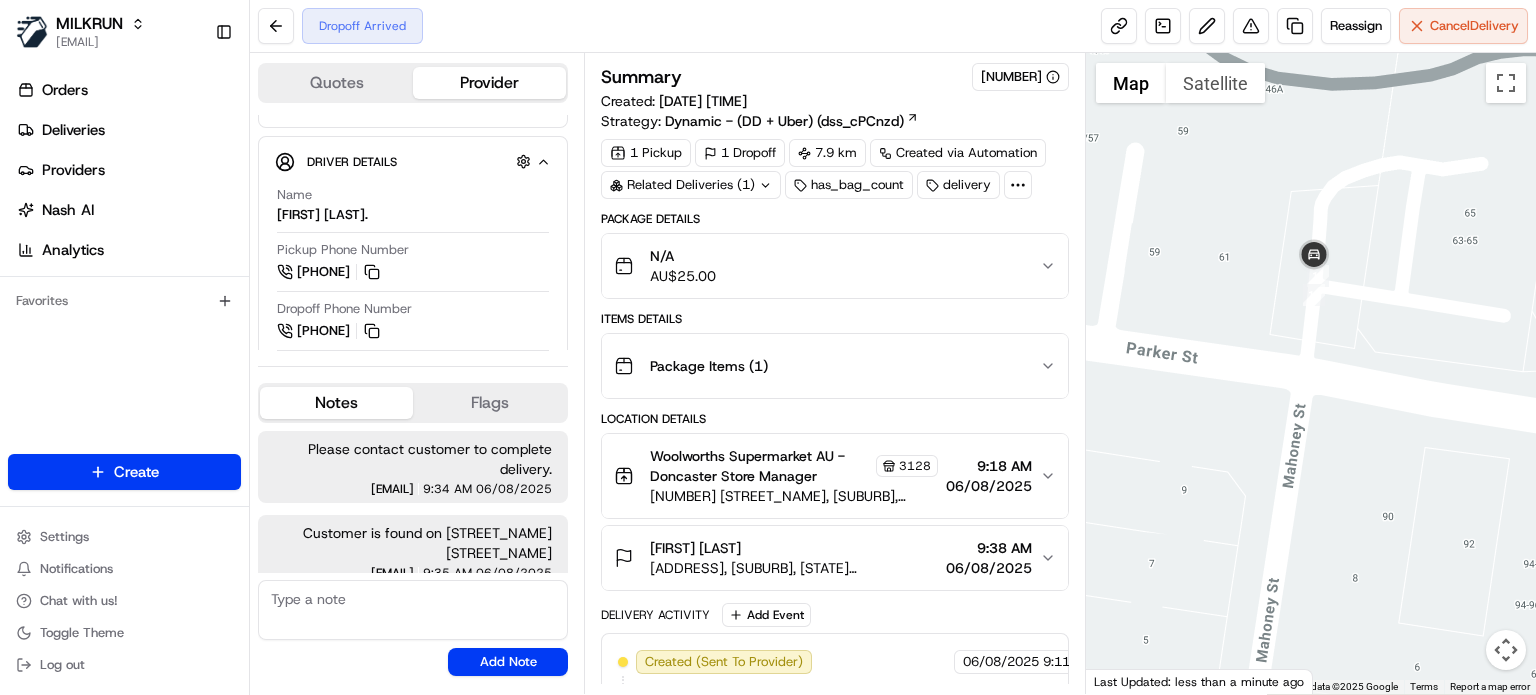click at bounding box center [413, 610] 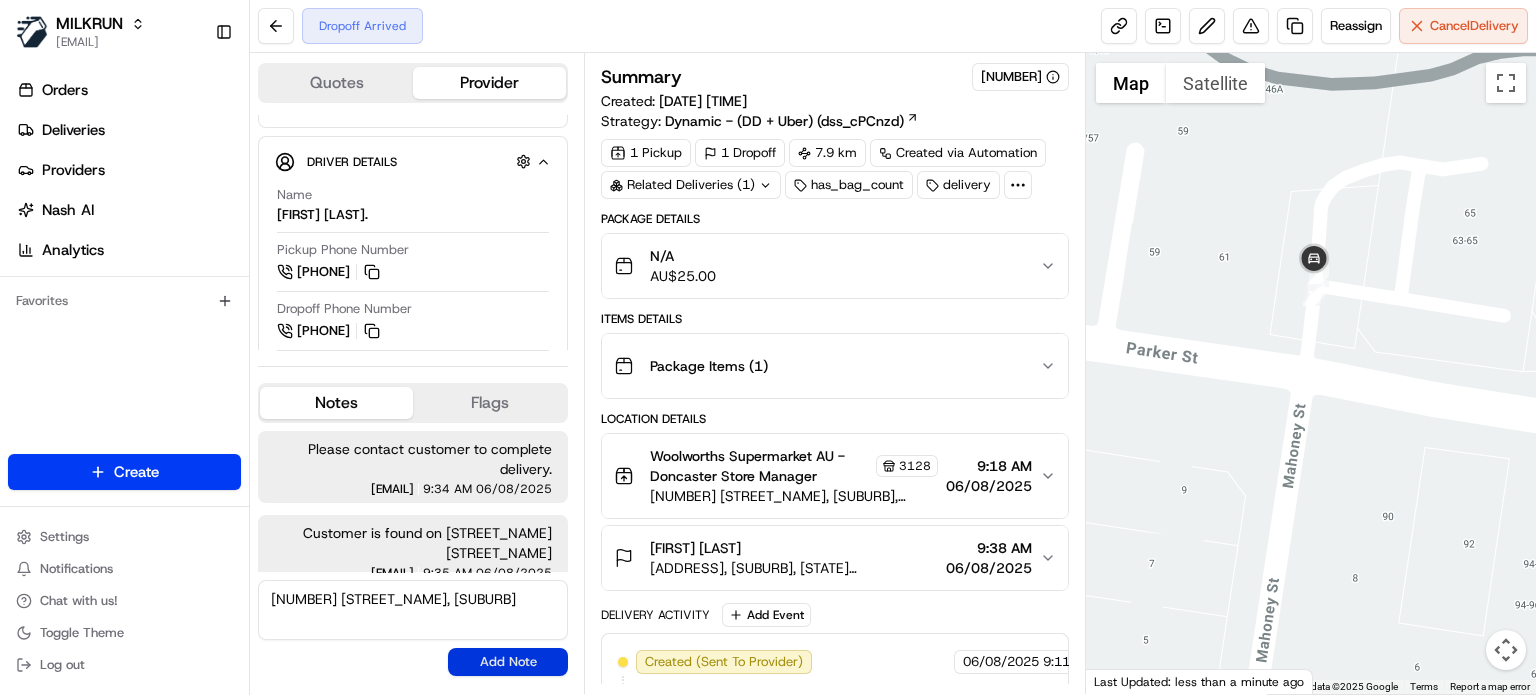 type on "[NUMBER] [STREET_NAME], [SUBURB]" 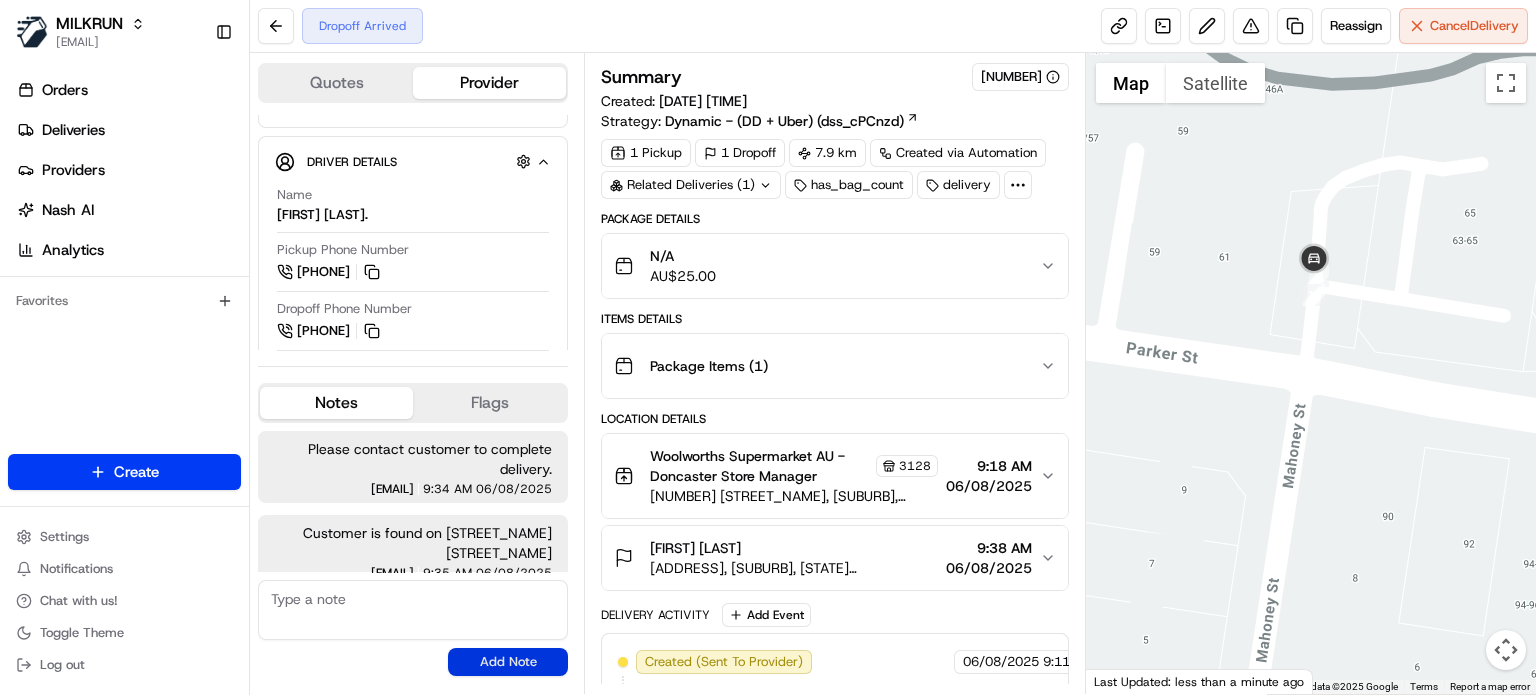 scroll, scrollTop: 59, scrollLeft: 0, axis: vertical 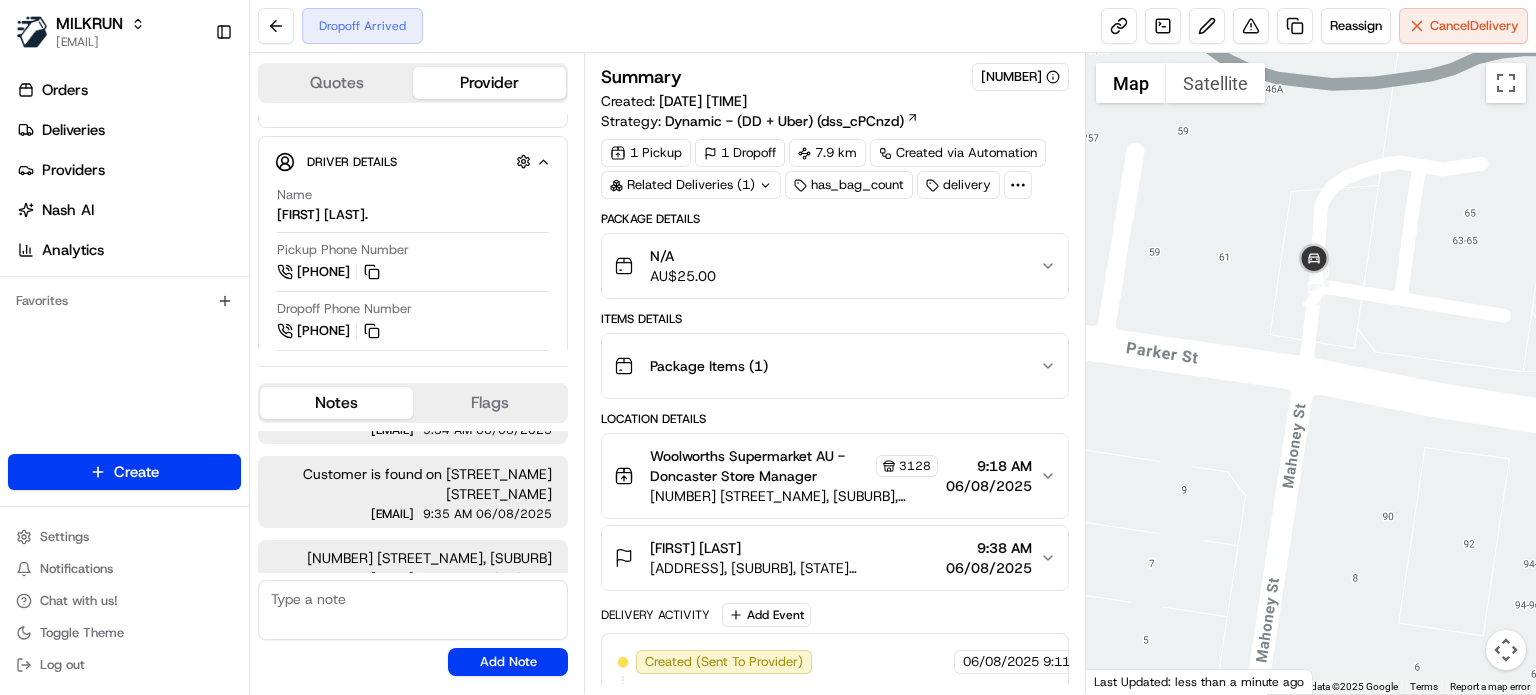 click at bounding box center (413, 610) 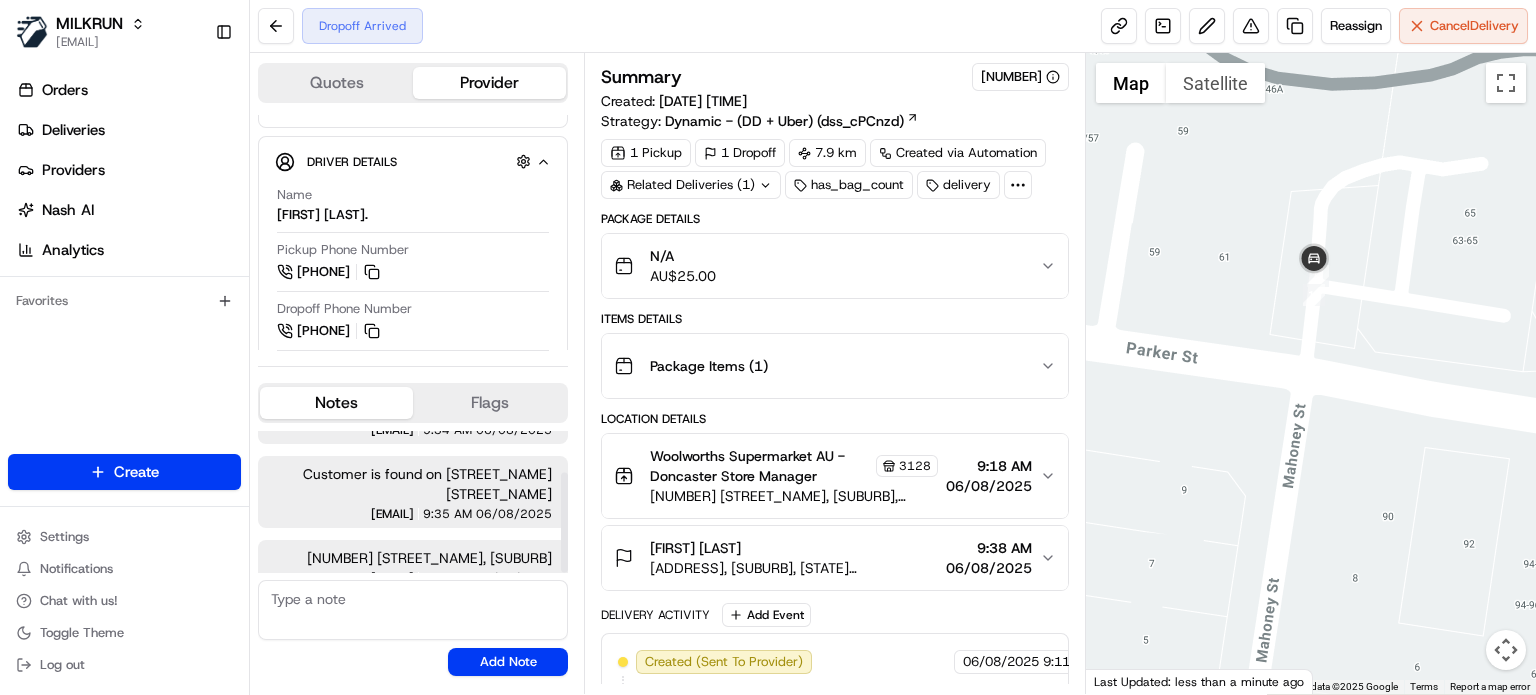 click on "Flags" at bounding box center [489, 403] 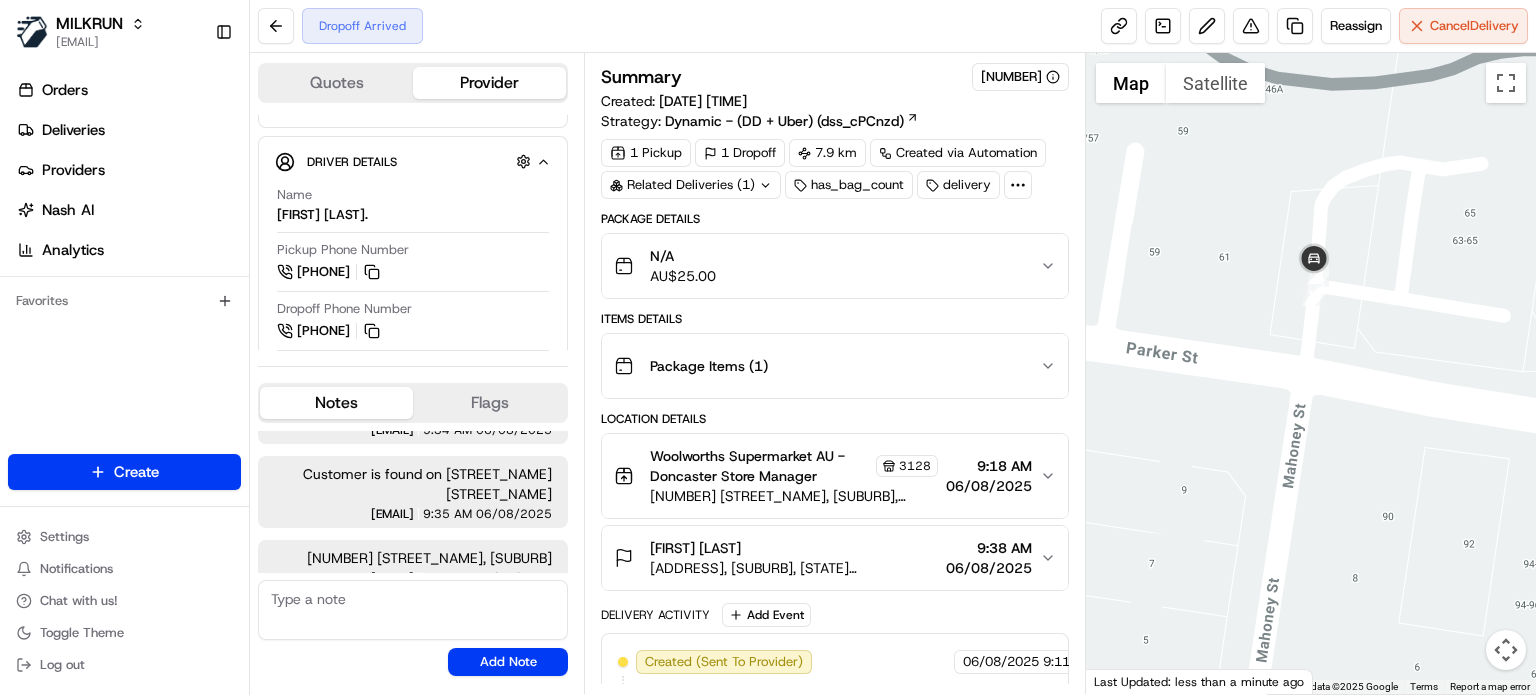 click on "Notes" at bounding box center (336, 403) 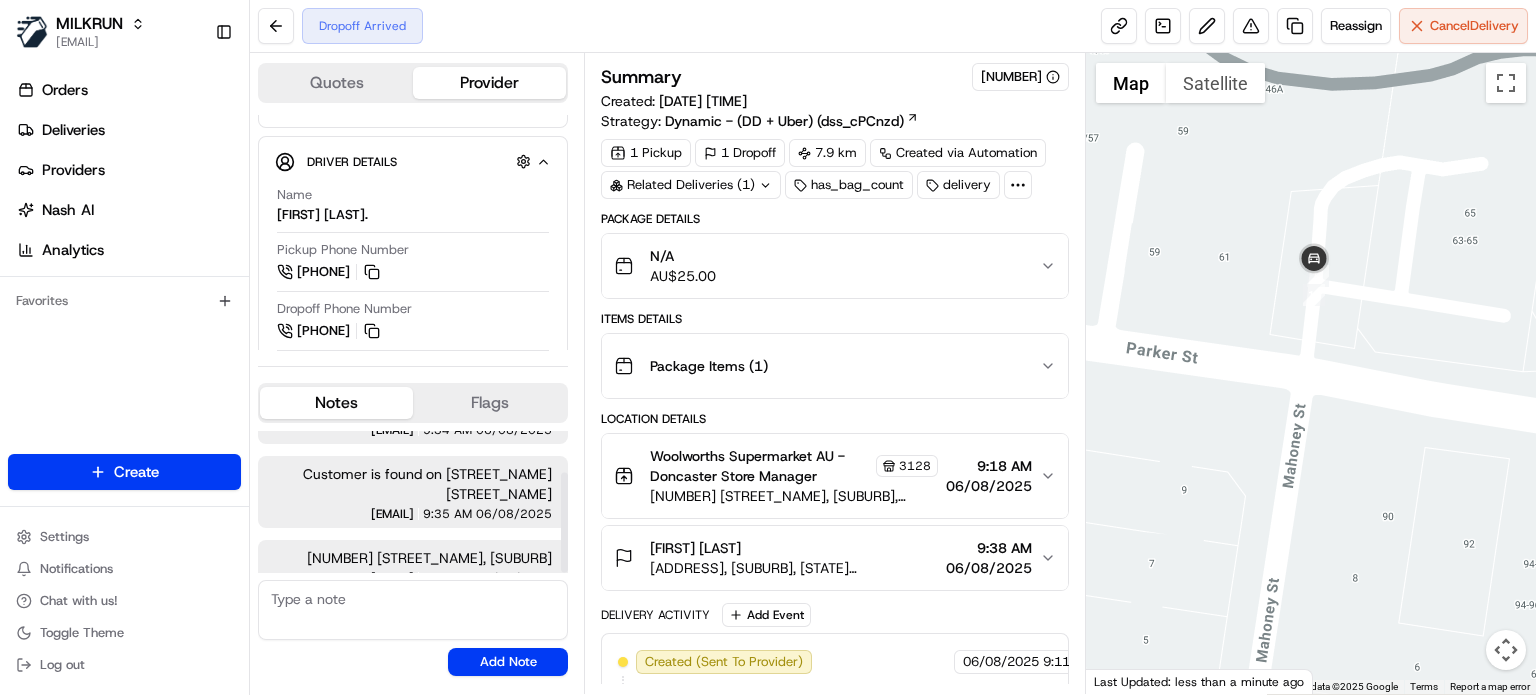 click at bounding box center (413, 610) 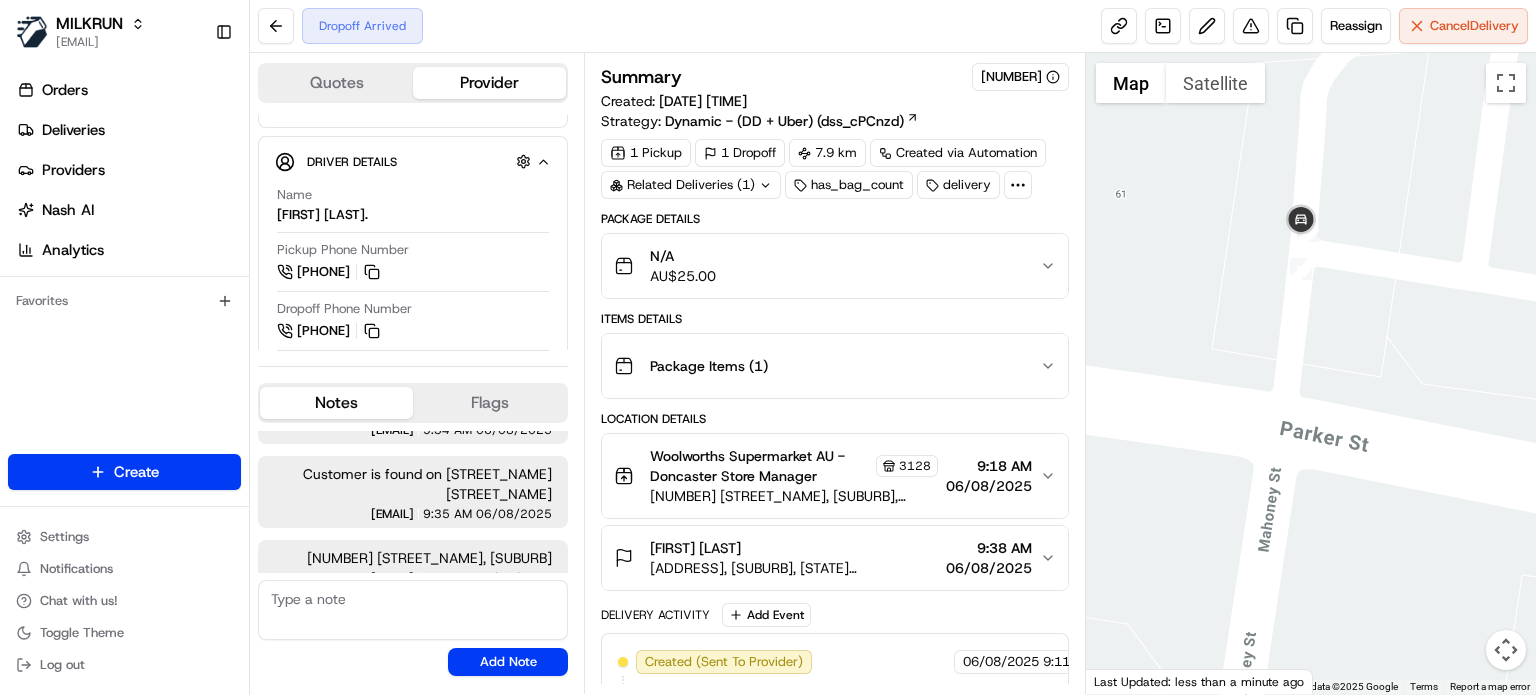 click at bounding box center (1311, 373) 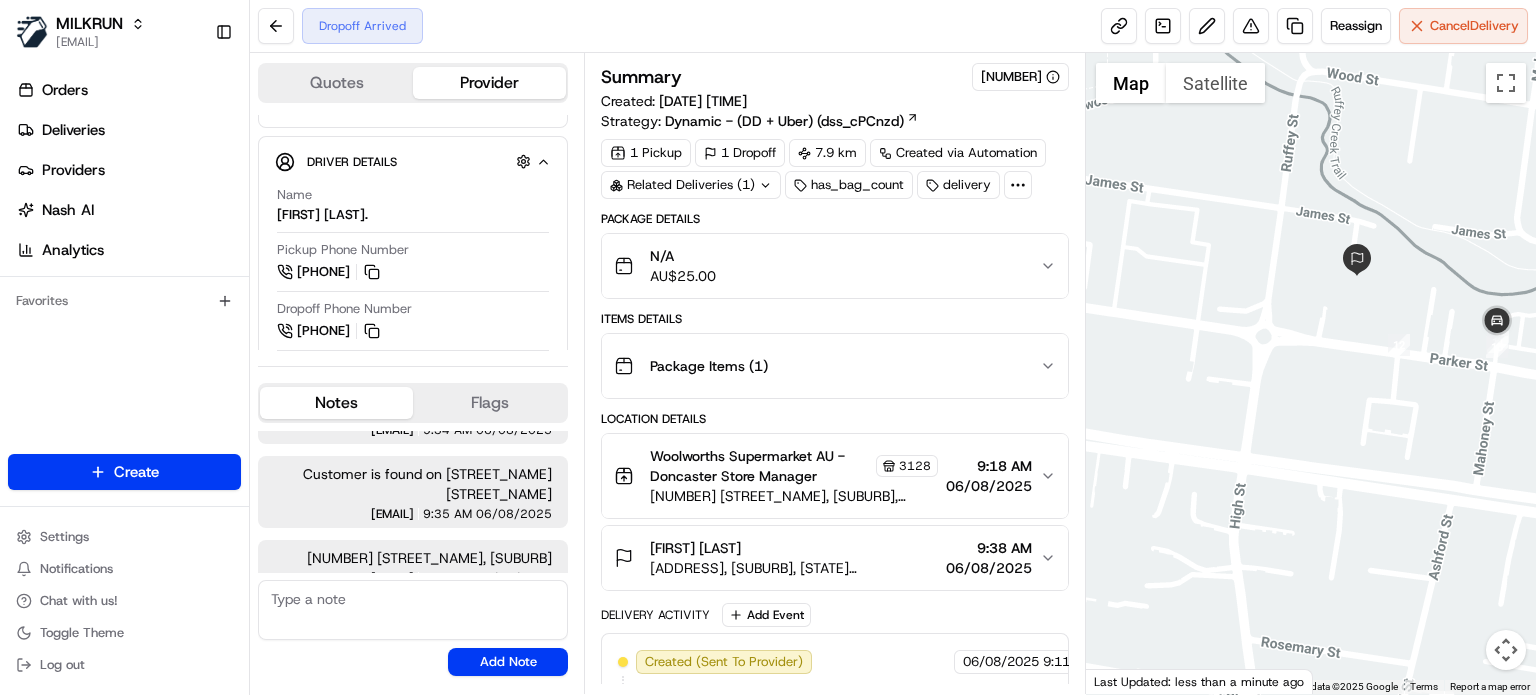 drag, startPoint x: 1180, startPoint y: 298, endPoint x: 1363, endPoint y: 350, distance: 190.24458 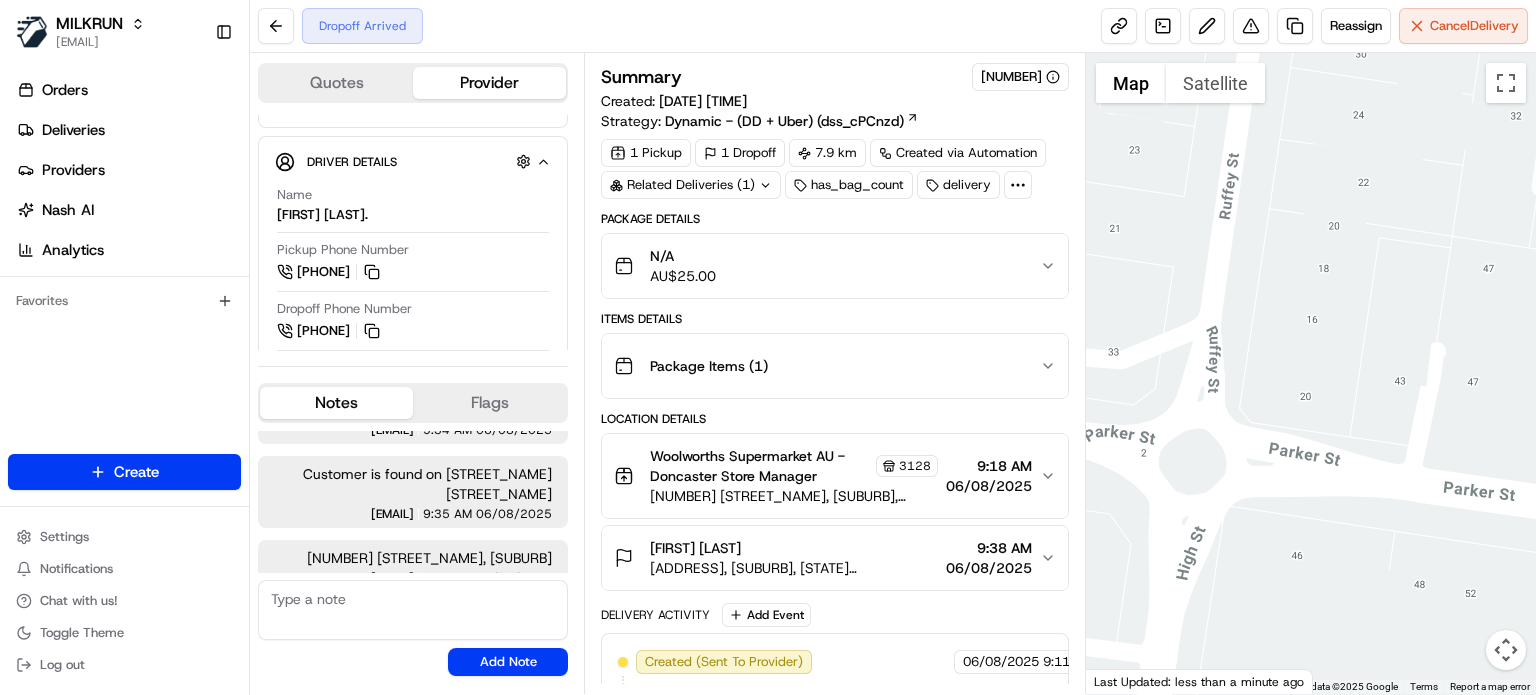 drag, startPoint x: 1244, startPoint y: 256, endPoint x: 1231, endPoint y: 366, distance: 110.76552 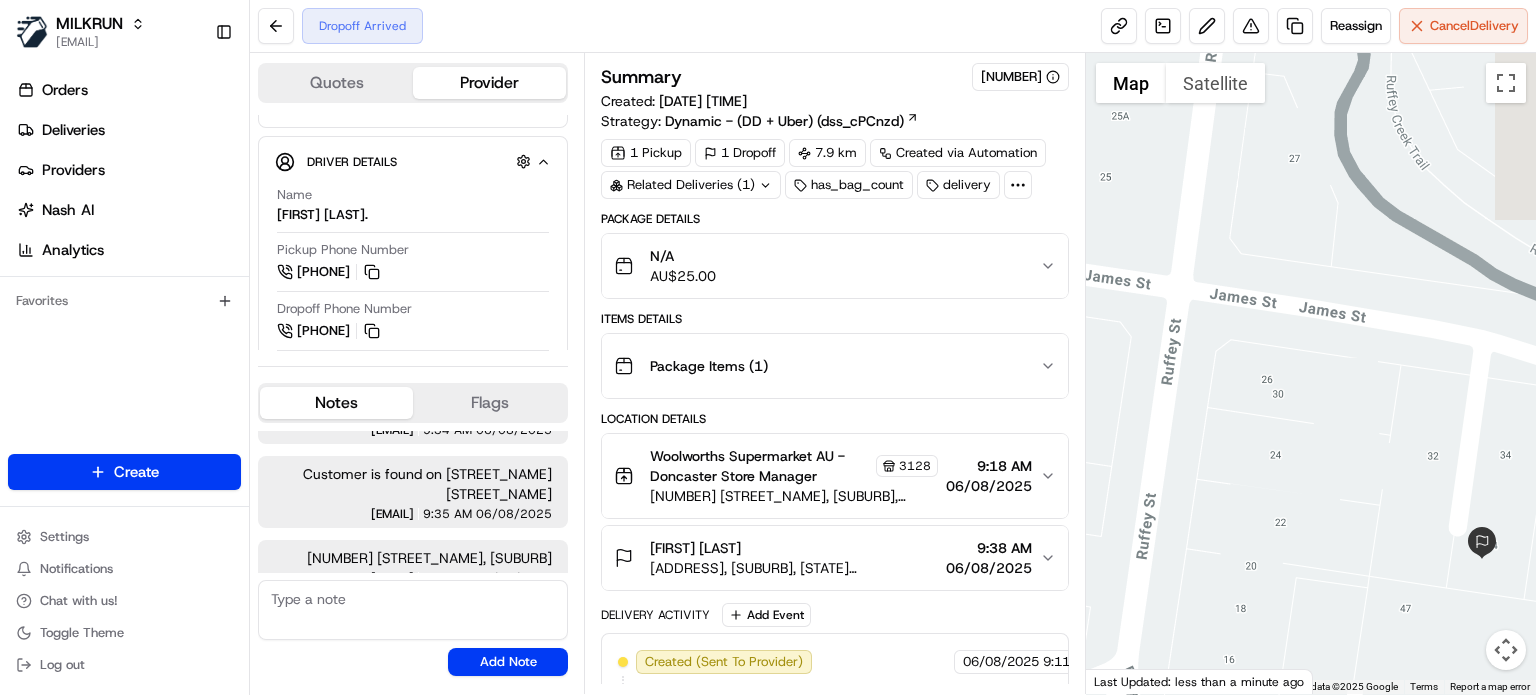 drag, startPoint x: 1340, startPoint y: 166, endPoint x: 1153, endPoint y: 474, distance: 360.32346 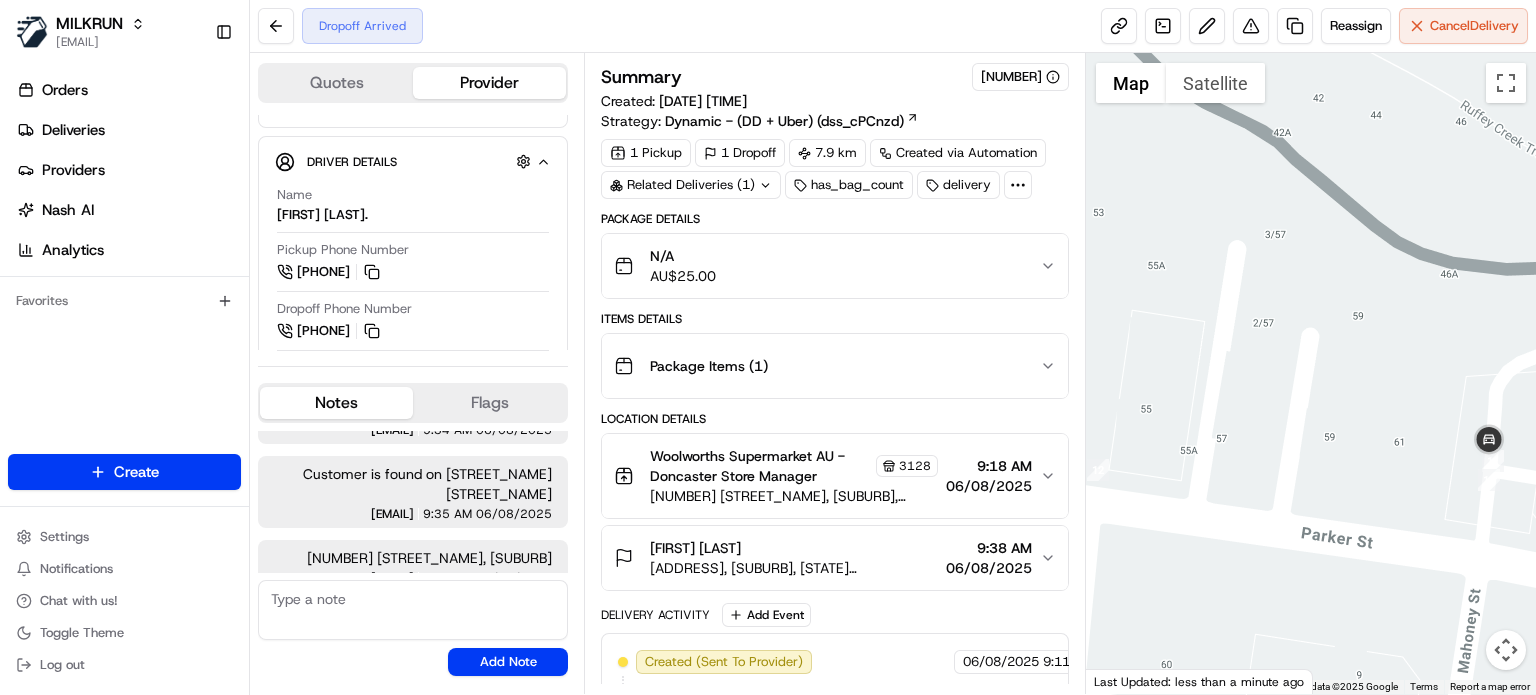 drag, startPoint x: 1134, startPoint y: 337, endPoint x: 1535, endPoint y: 313, distance: 401.71756 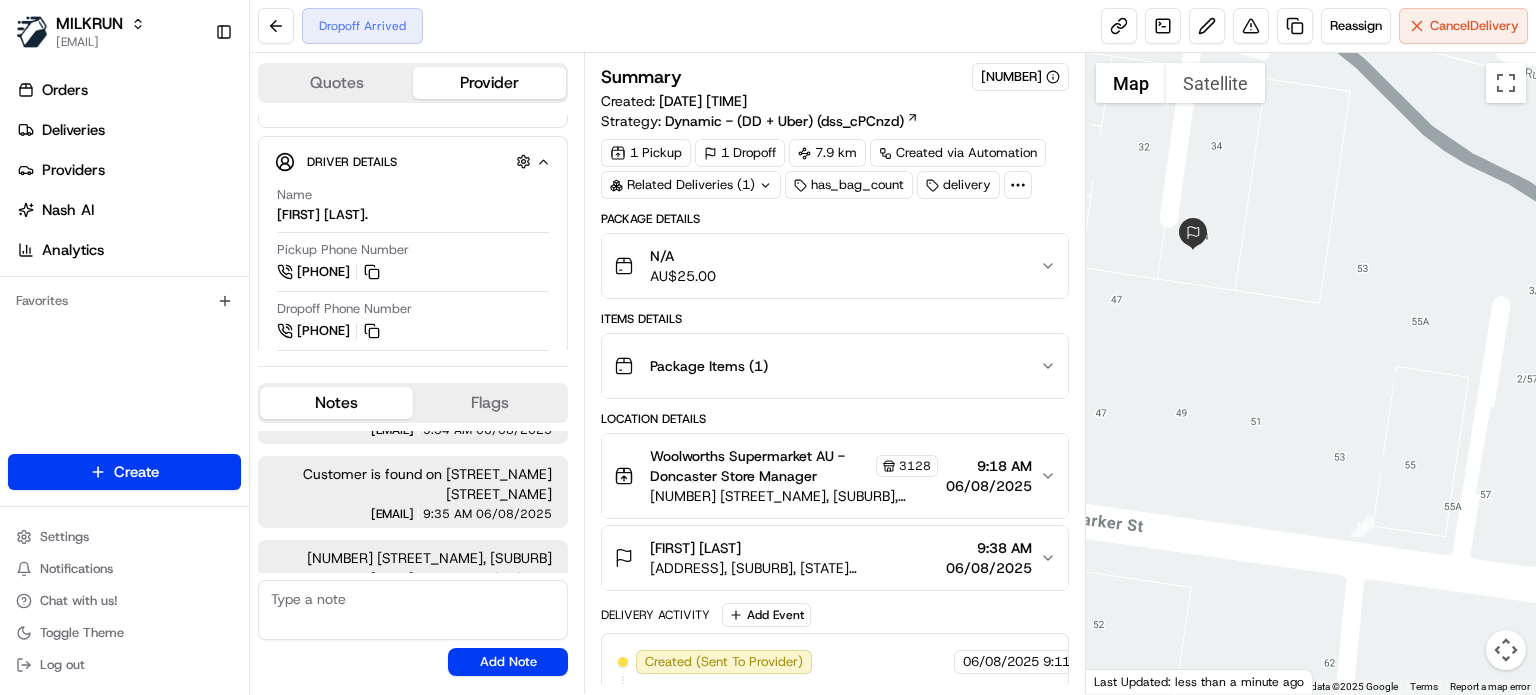 drag, startPoint x: 1209, startPoint y: 326, endPoint x: 1520, endPoint y: 402, distance: 320.15152 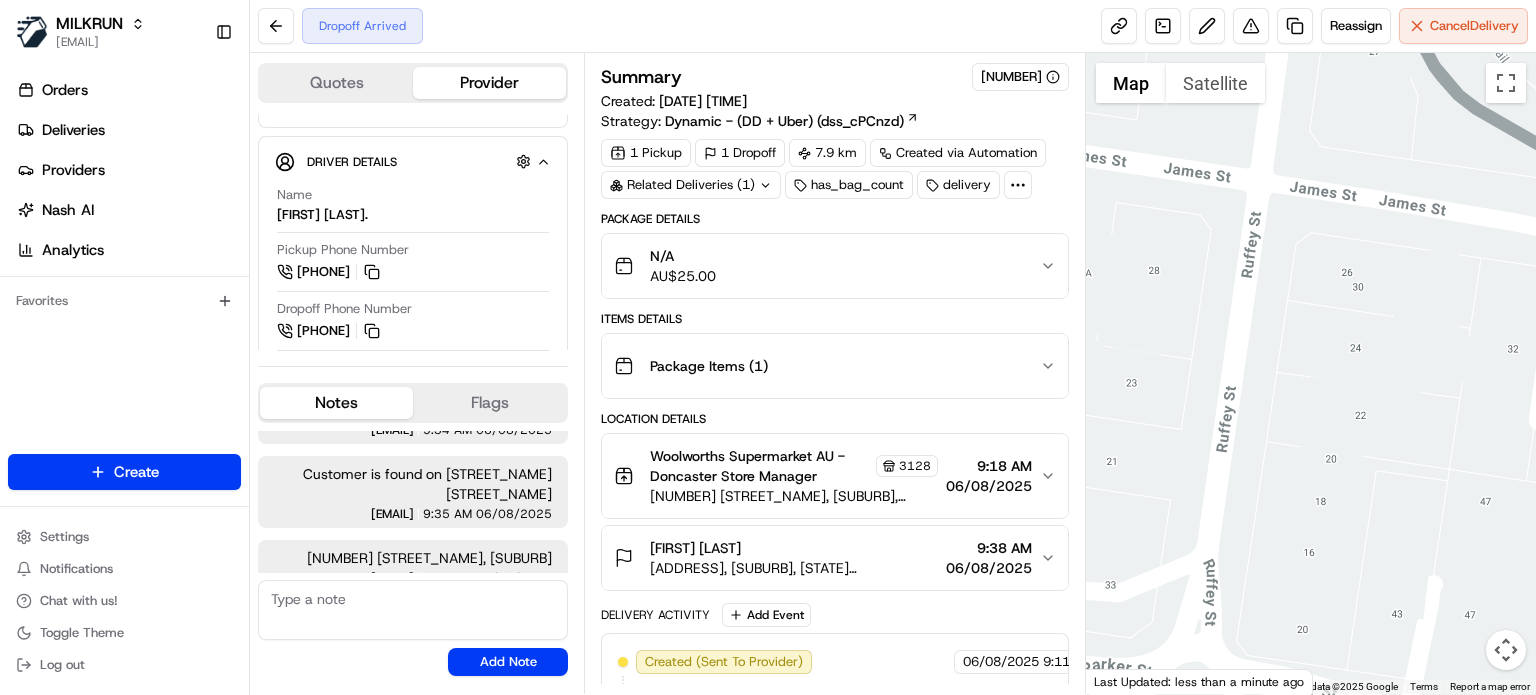 drag, startPoint x: 1207, startPoint y: 315, endPoint x: 1535, endPoint y: 494, distance: 373.66428 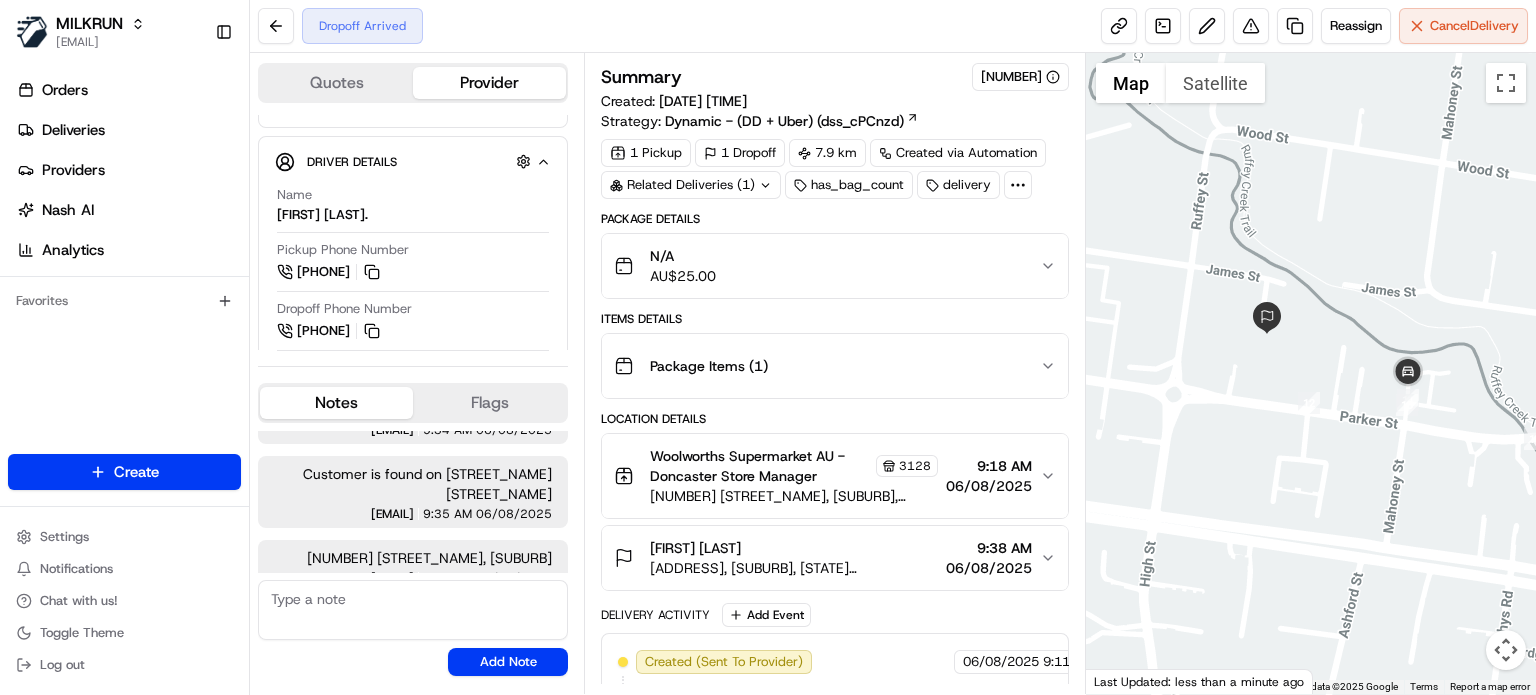 drag, startPoint x: 1203, startPoint y: 420, endPoint x: 1043, endPoint y: 381, distance: 164.68454 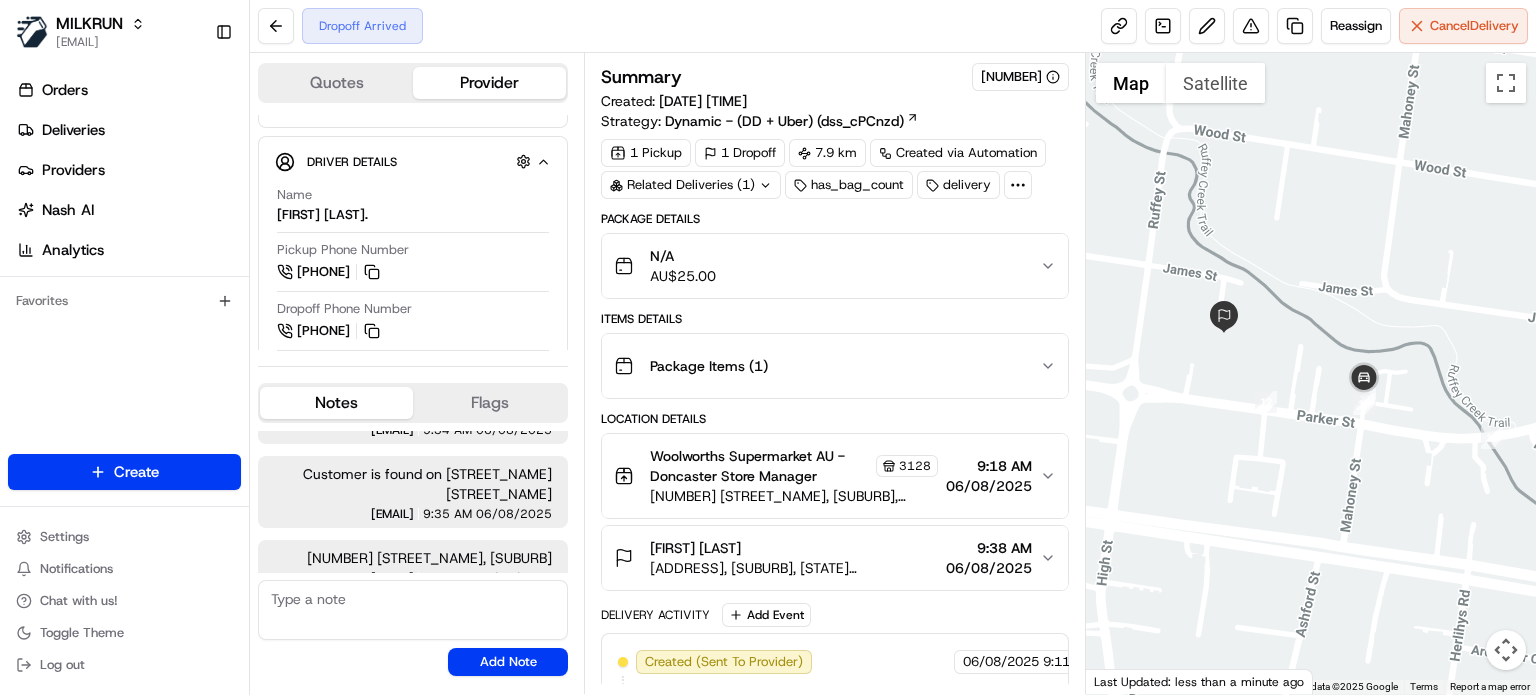 drag, startPoint x: 1299, startPoint y: 415, endPoint x: 1251, endPoint y: 410, distance: 48.259712 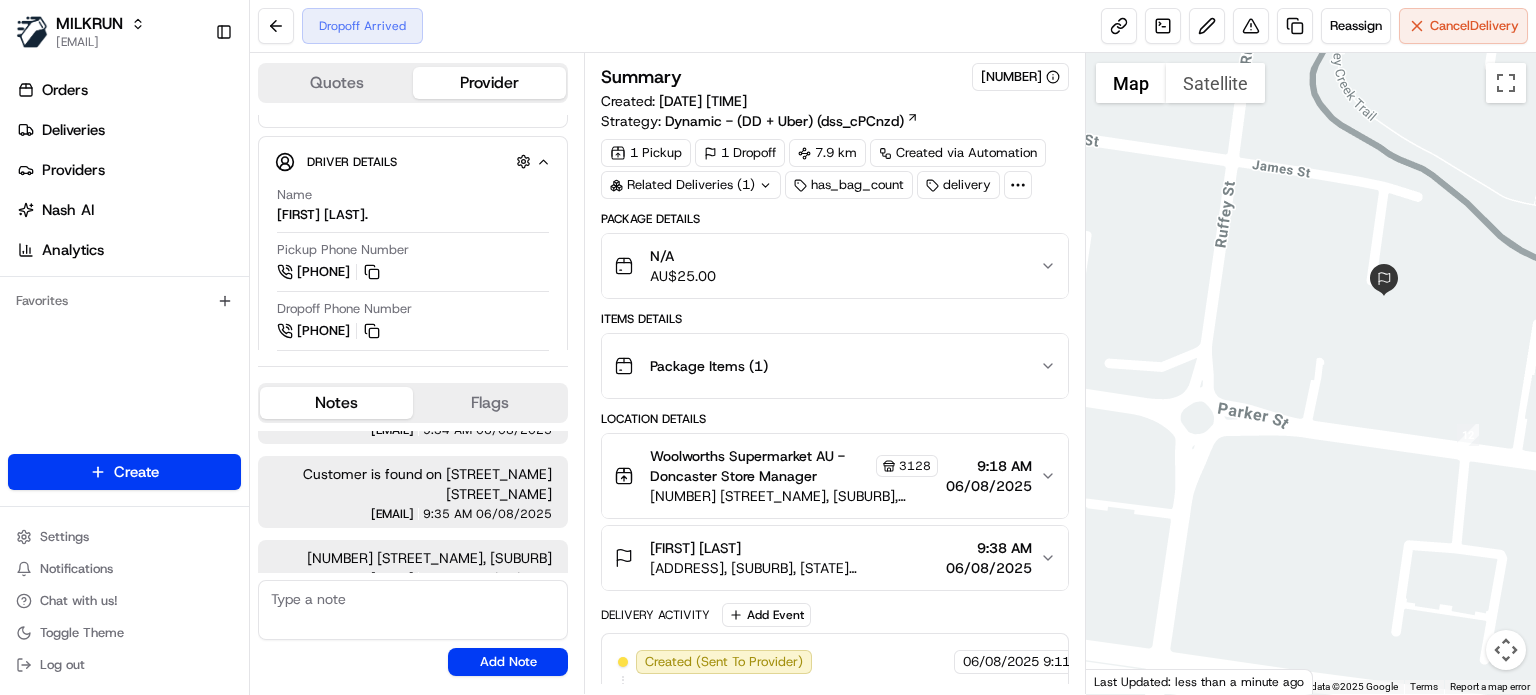 drag, startPoint x: 1171, startPoint y: 294, endPoint x: 1429, endPoint y: 337, distance: 261.55878 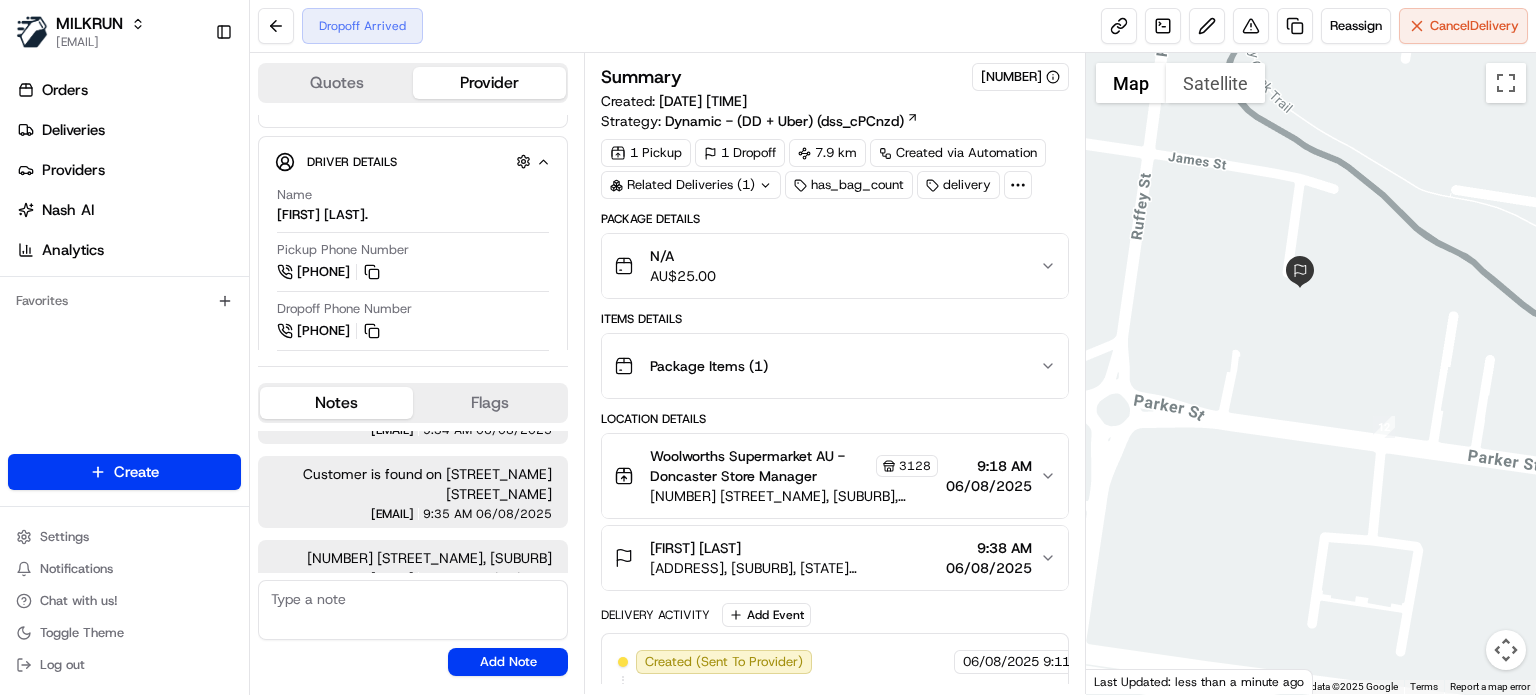 drag, startPoint x: 1367, startPoint y: 313, endPoint x: 1279, endPoint y: 306, distance: 88.27797 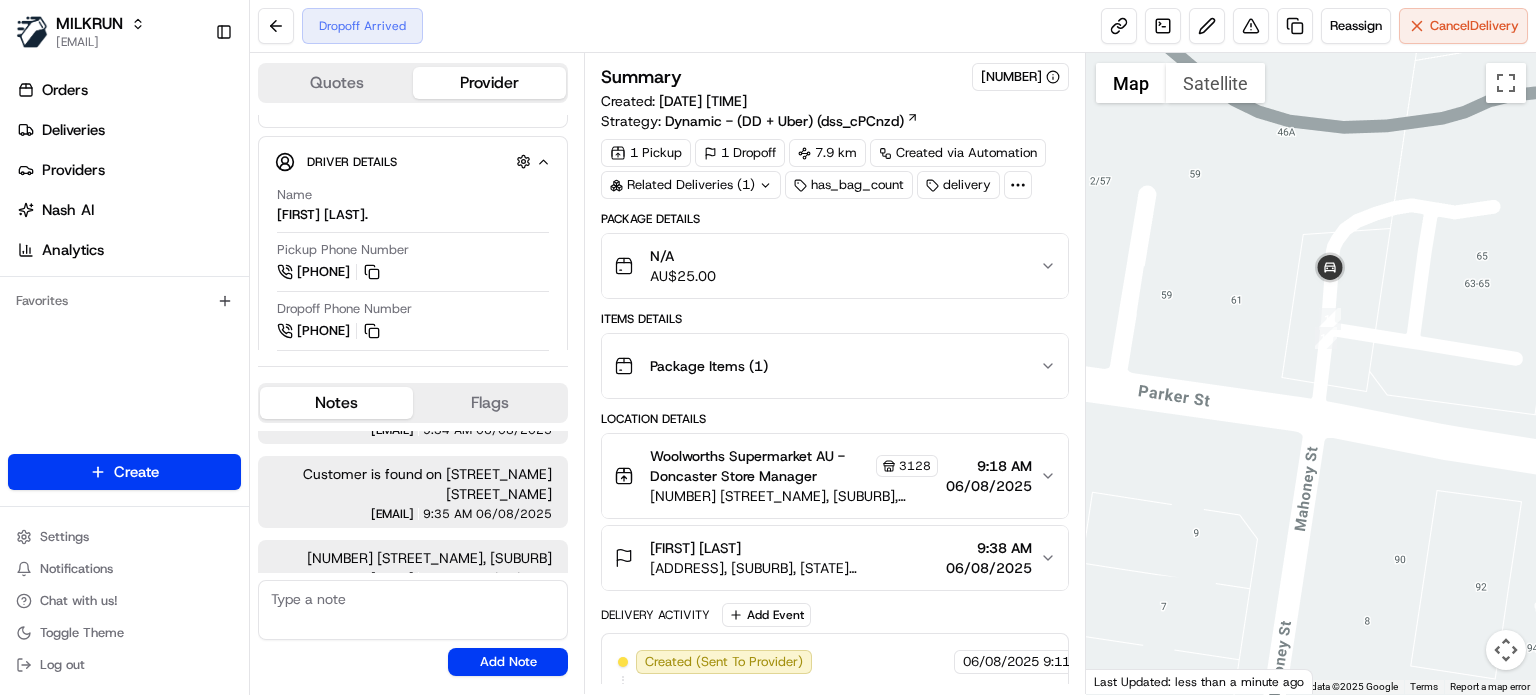 drag, startPoint x: 1422, startPoint y: 372, endPoint x: 1359, endPoint y: 290, distance: 103.40696 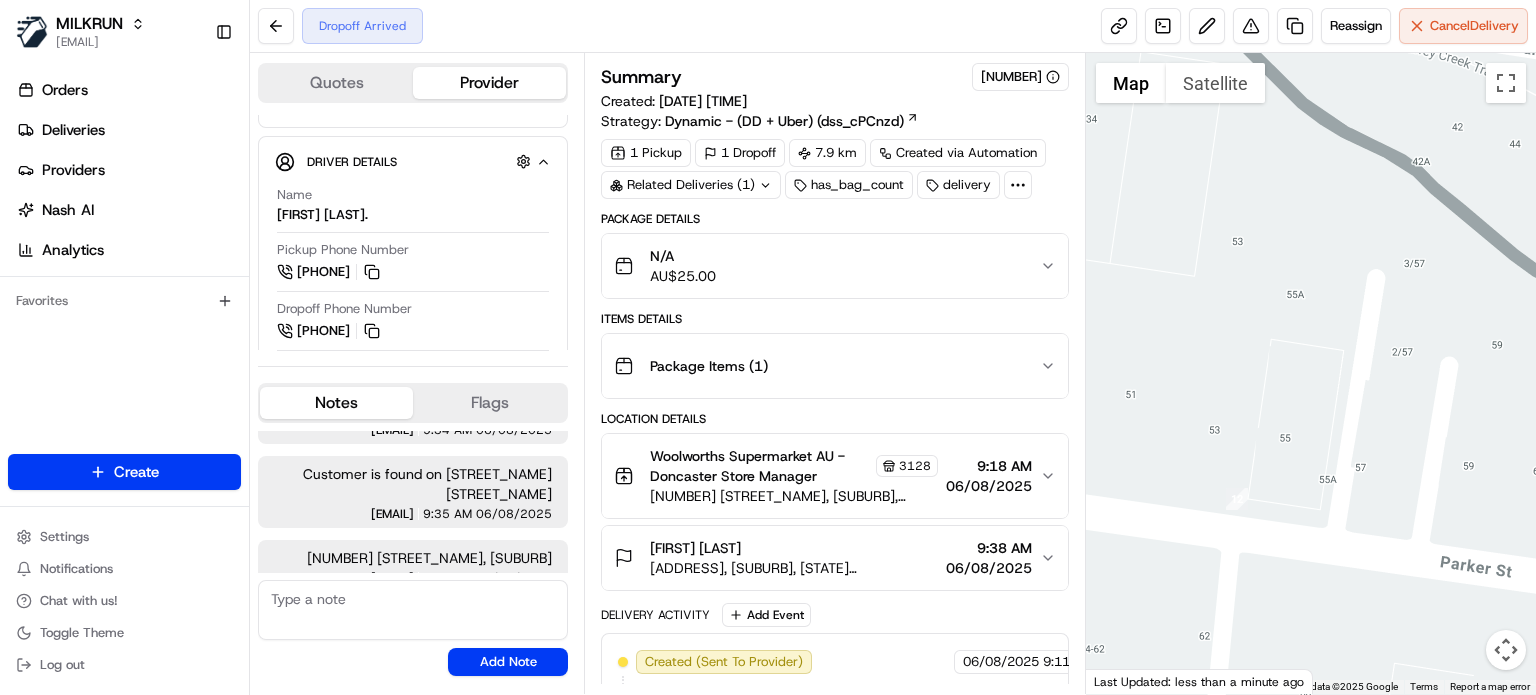 drag, startPoint x: 1217, startPoint y: 318, endPoint x: 1535, endPoint y: 491, distance: 362.01242 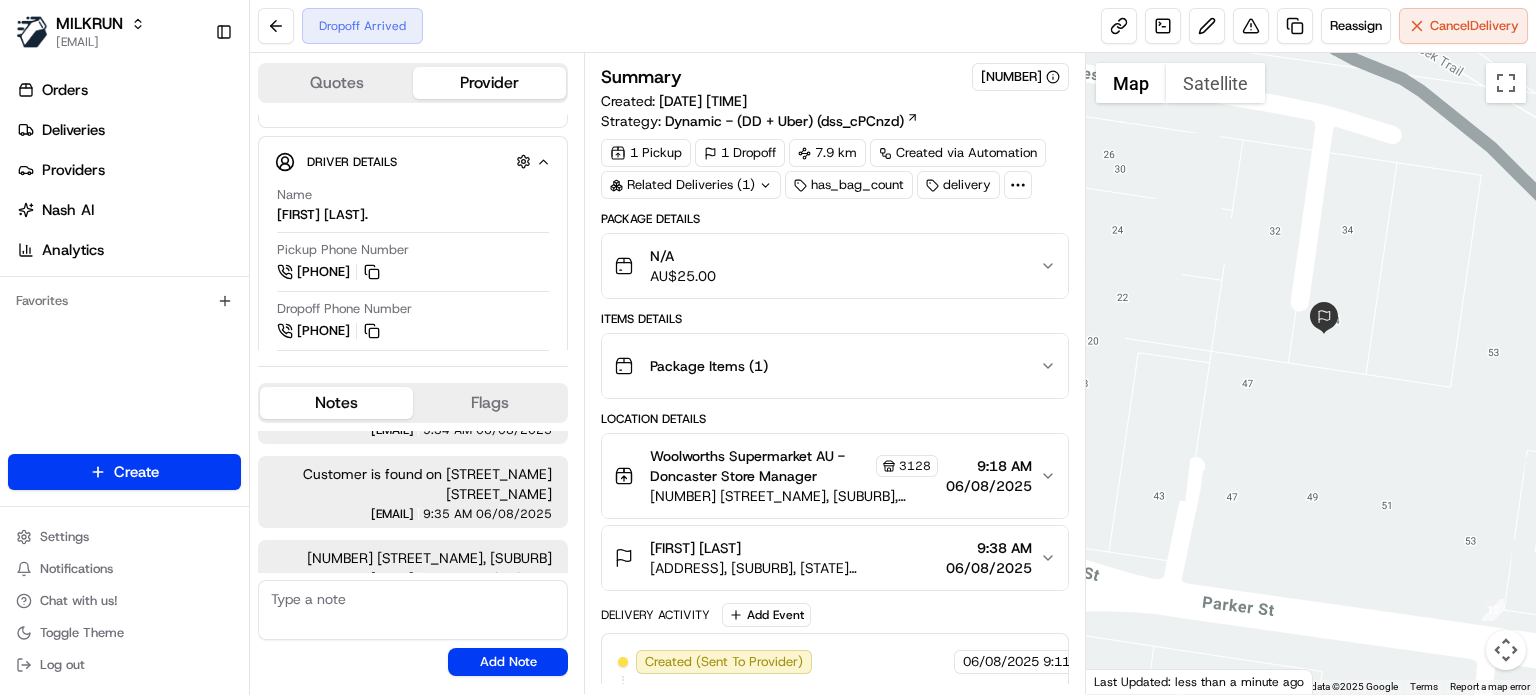 drag, startPoint x: 1176, startPoint y: 276, endPoint x: 1447, endPoint y: 394, distance: 295.5757 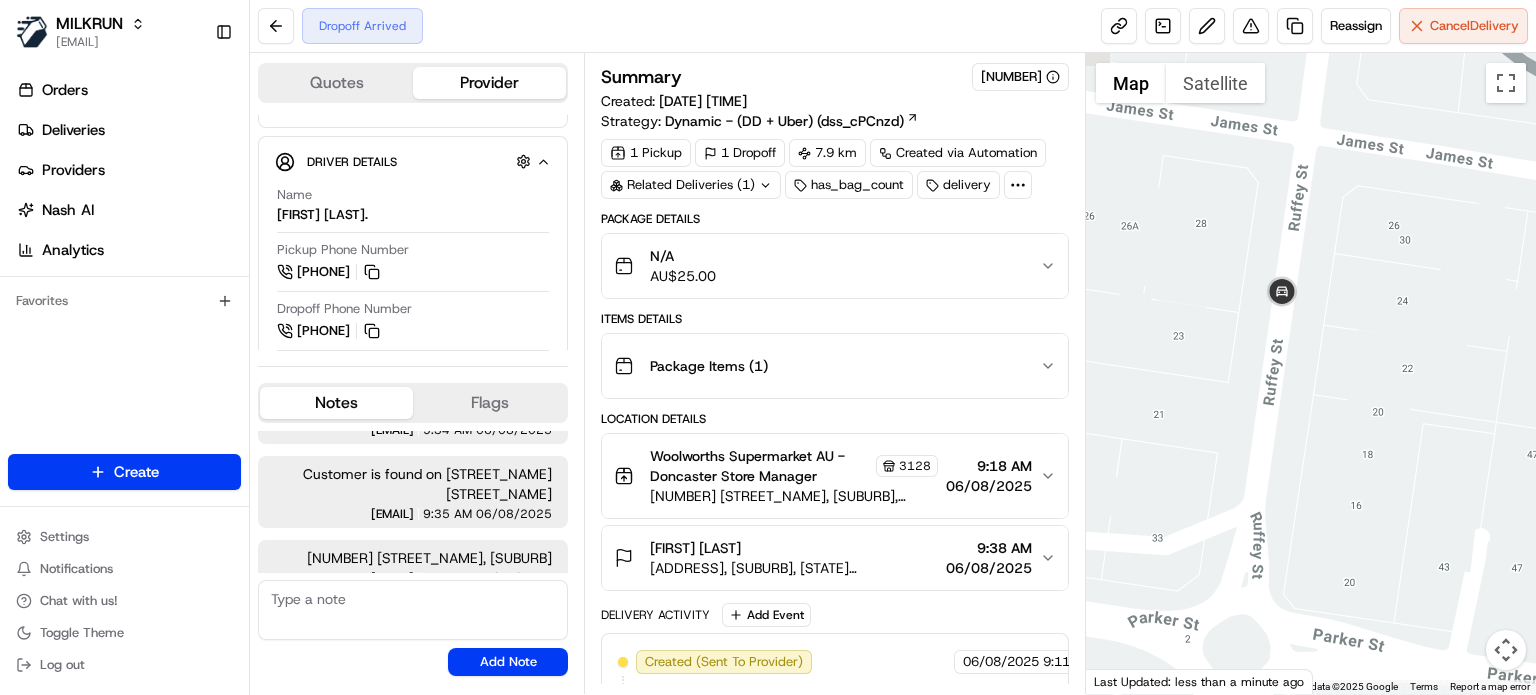 drag, startPoint x: 1244, startPoint y: 322, endPoint x: 1535, endPoint y: 394, distance: 299.7749 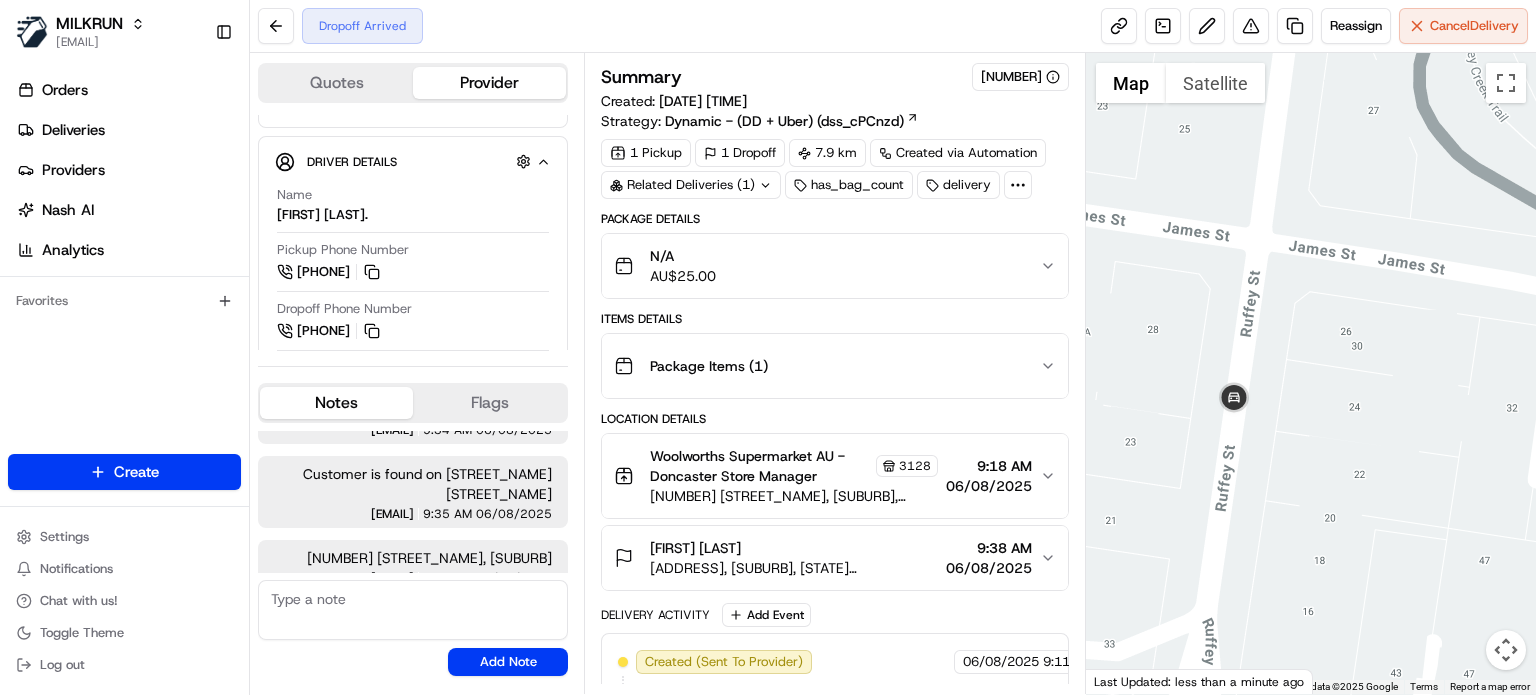 drag, startPoint x: 1455, startPoint y: 257, endPoint x: 1394, endPoint y: 362, distance: 121.433105 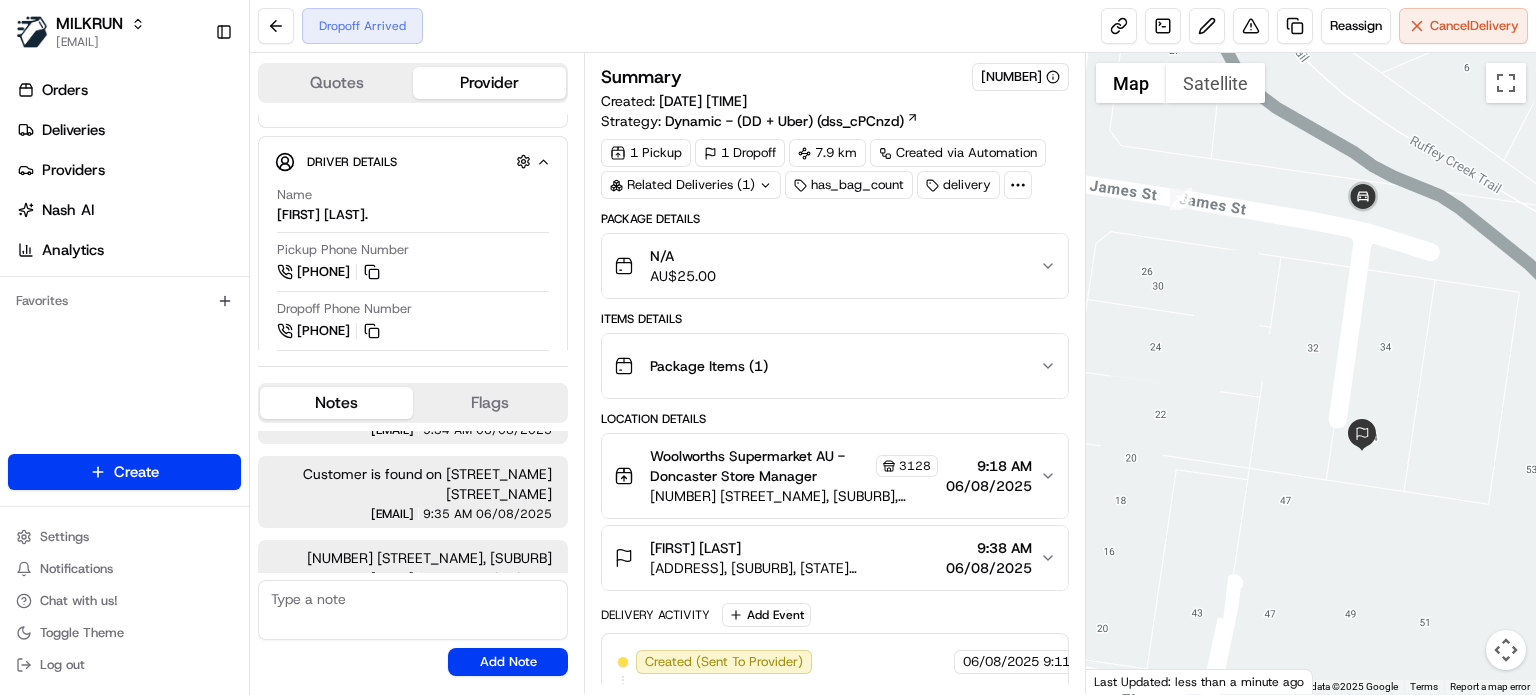 drag, startPoint x: 1297, startPoint y: 279, endPoint x: 1084, endPoint y: 218, distance: 221.56264 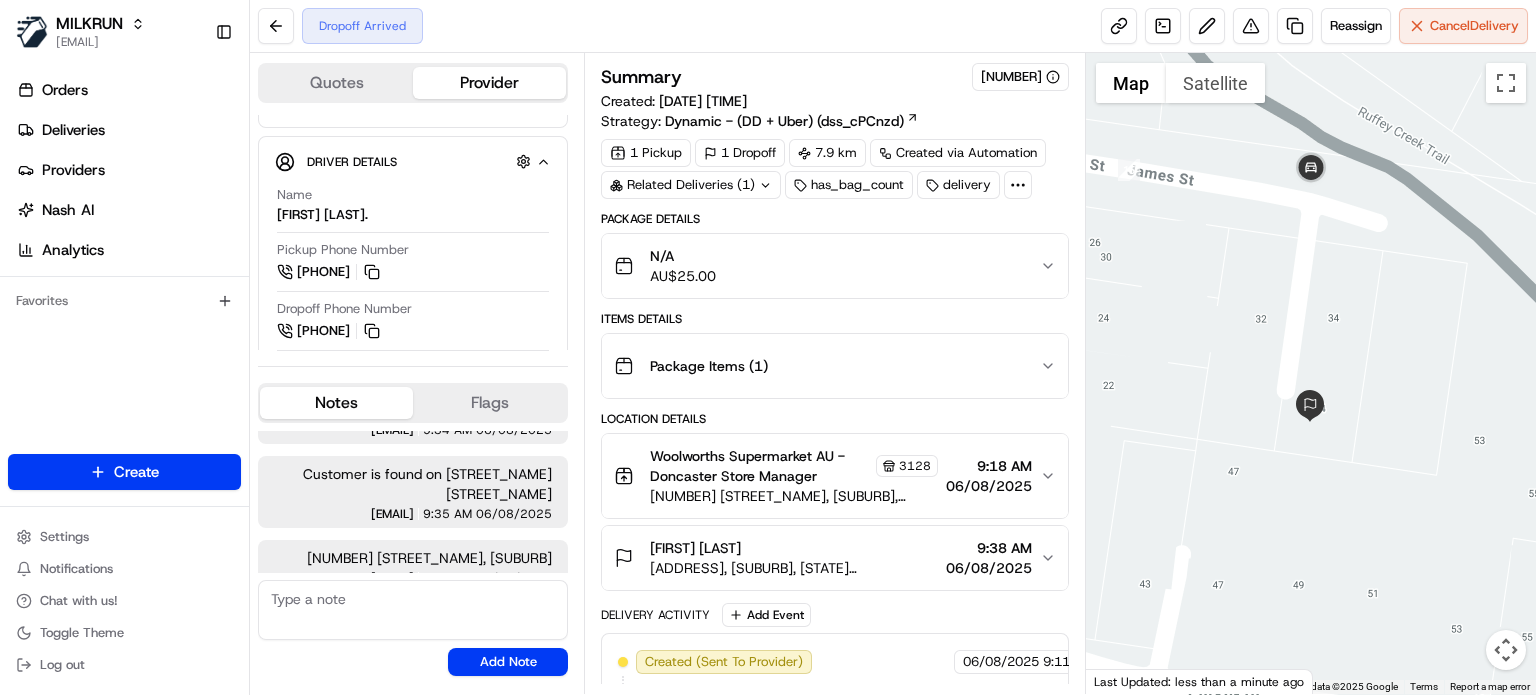drag, startPoint x: 1303, startPoint y: 299, endPoint x: 1247, endPoint y: 270, distance: 63.06346 